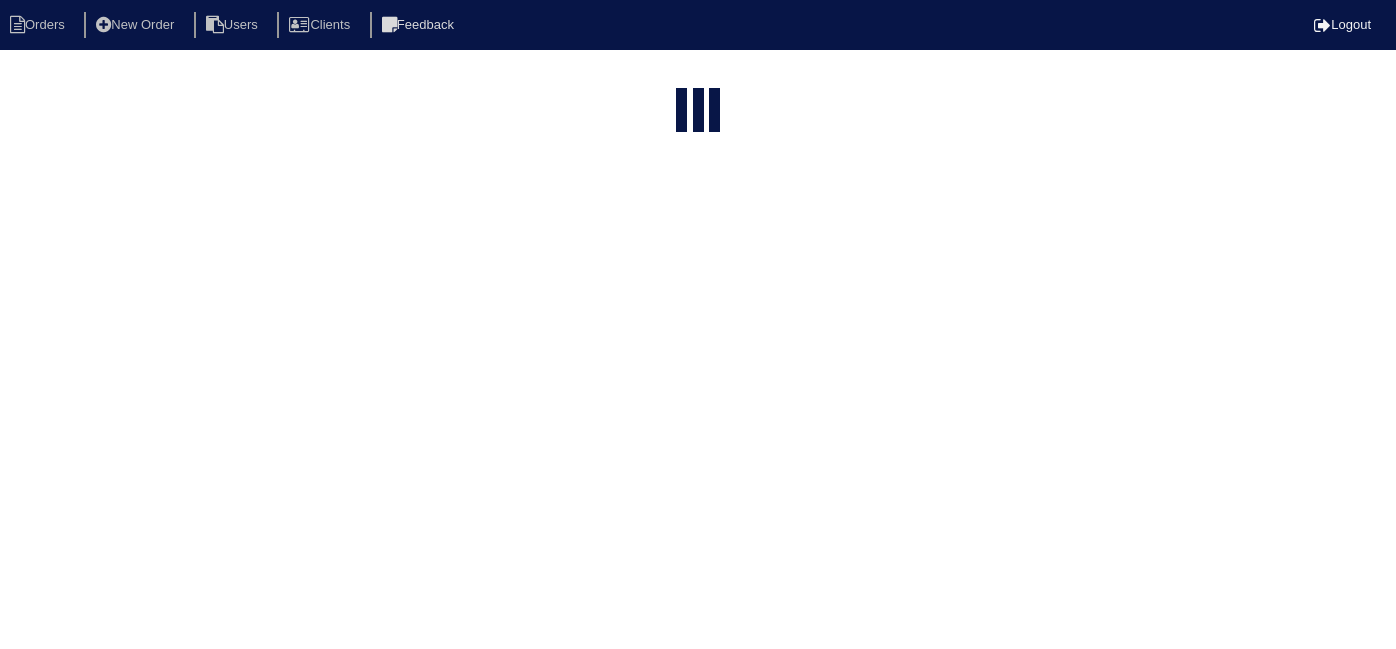 select on "15" 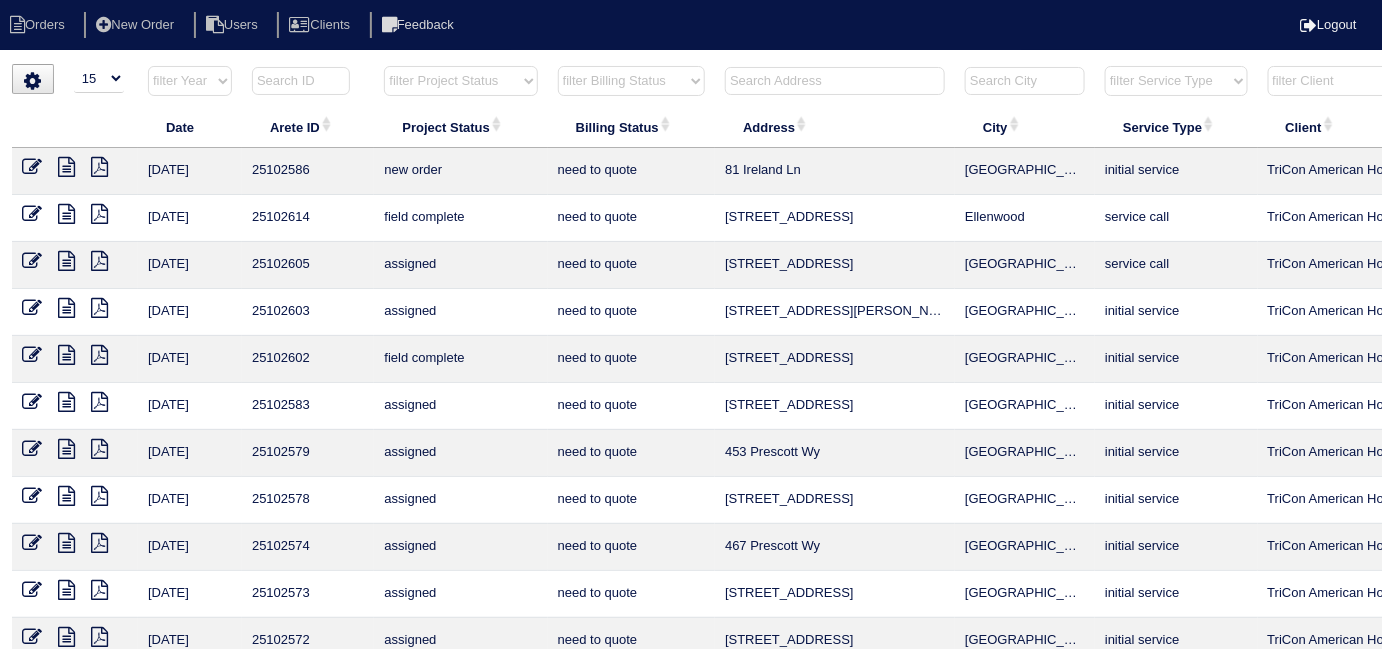 drag, startPoint x: 762, startPoint y: 80, endPoint x: 760, endPoint y: 54, distance: 26.076809 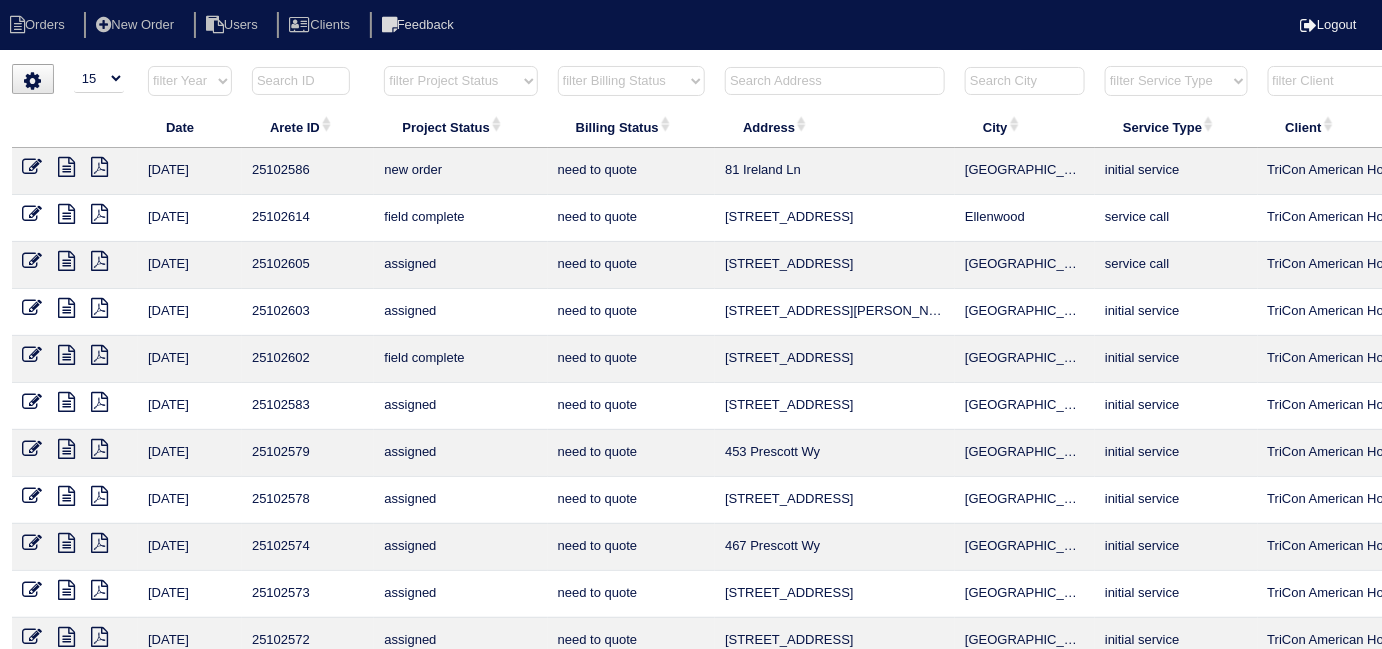 click at bounding box center (835, 81) 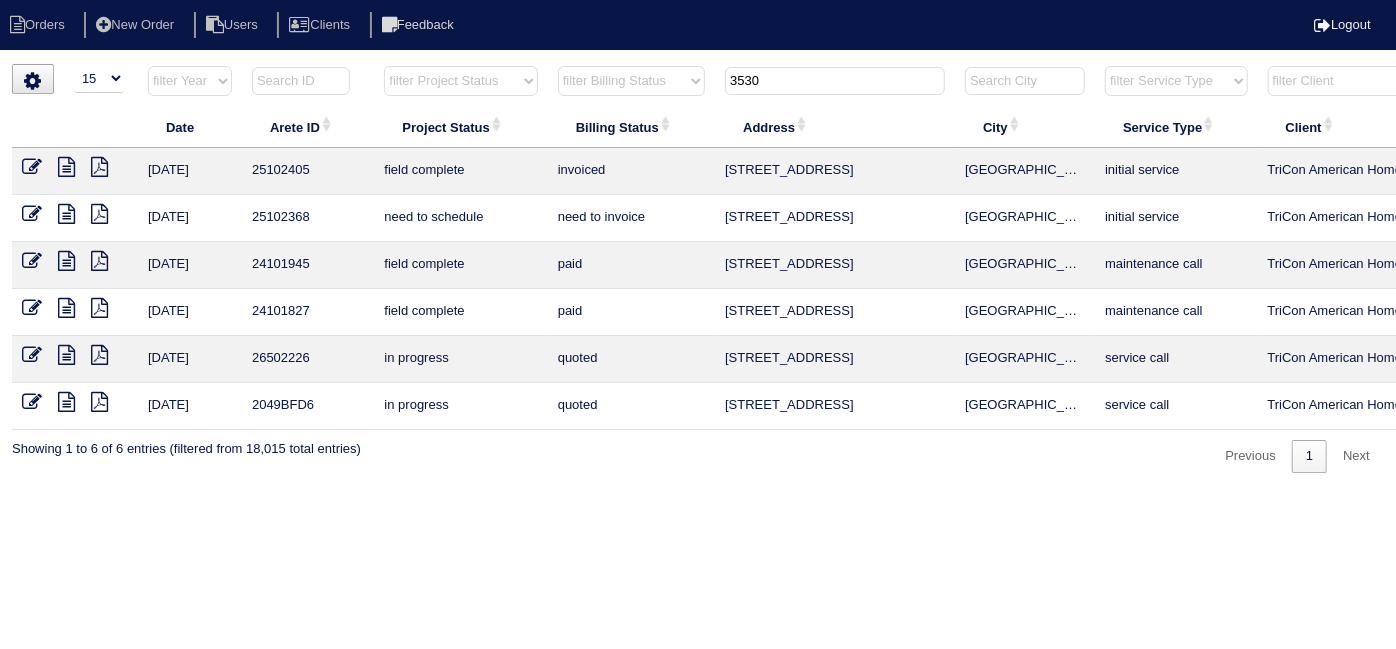 scroll, scrollTop: 0, scrollLeft: 241, axis: horizontal 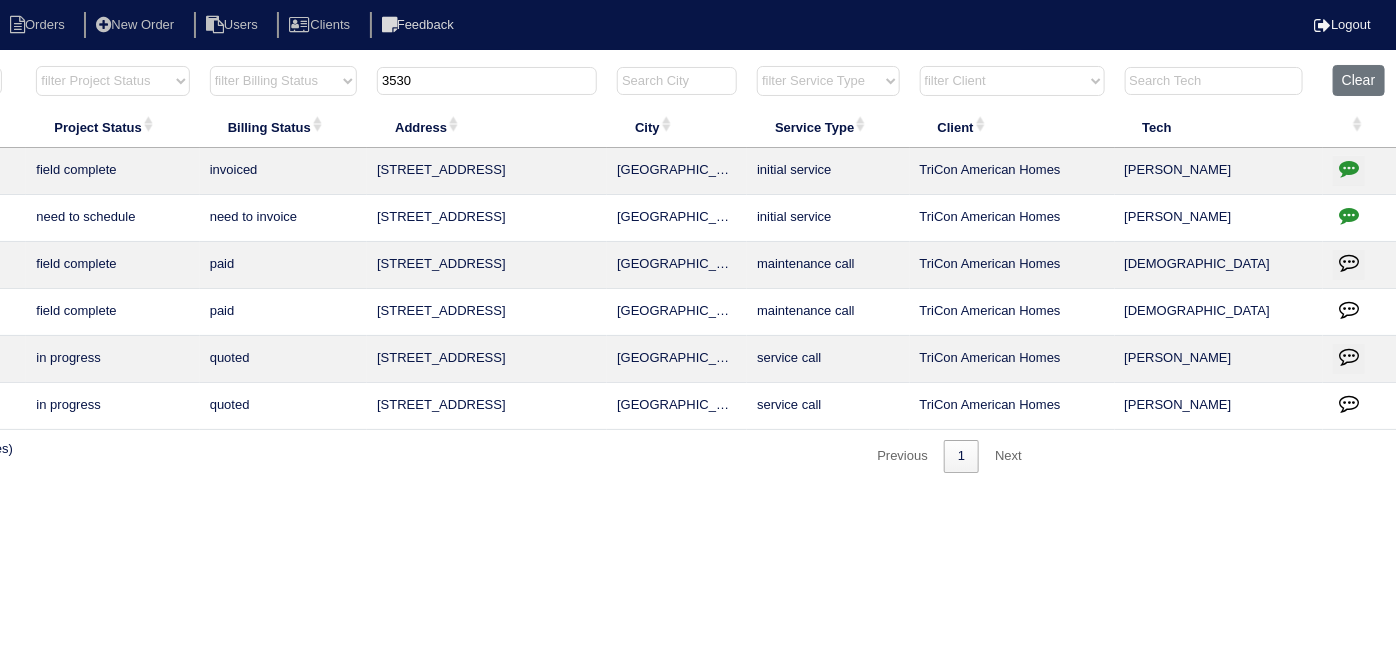 type on "3530" 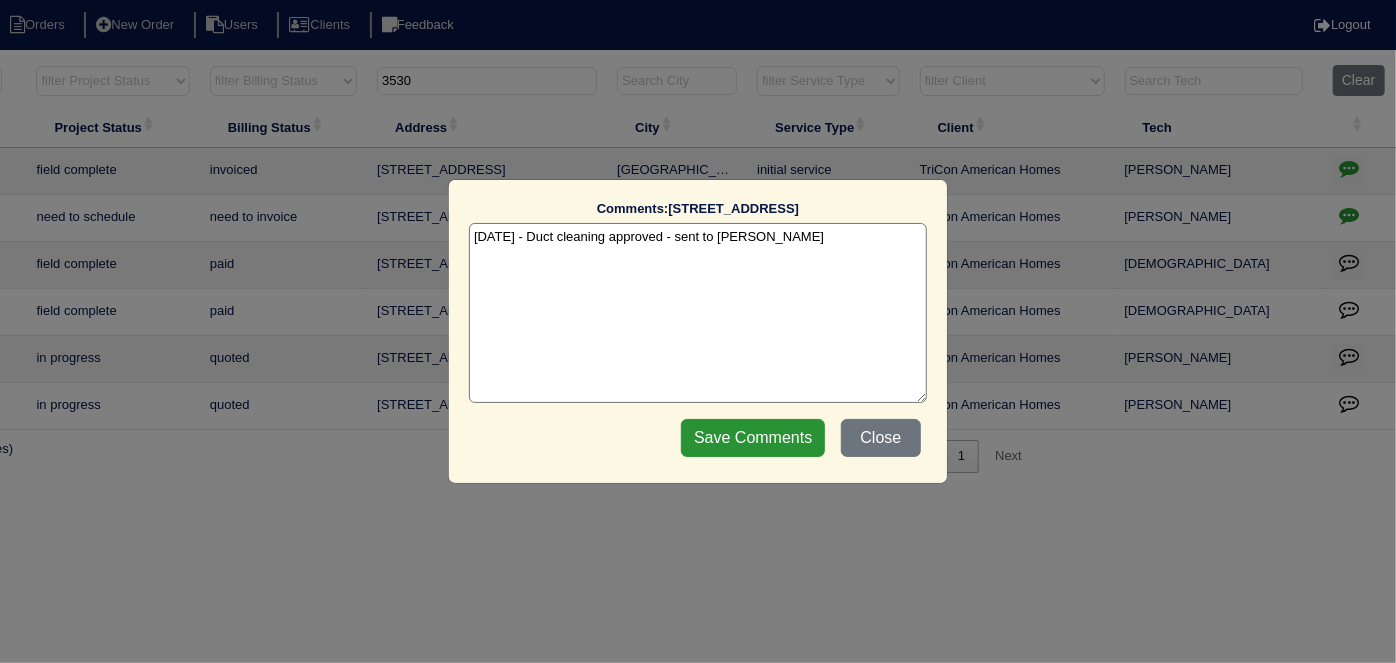 click on "7/16/25 - Duct cleaning approved - sent to Dan - KE" at bounding box center (698, 313) 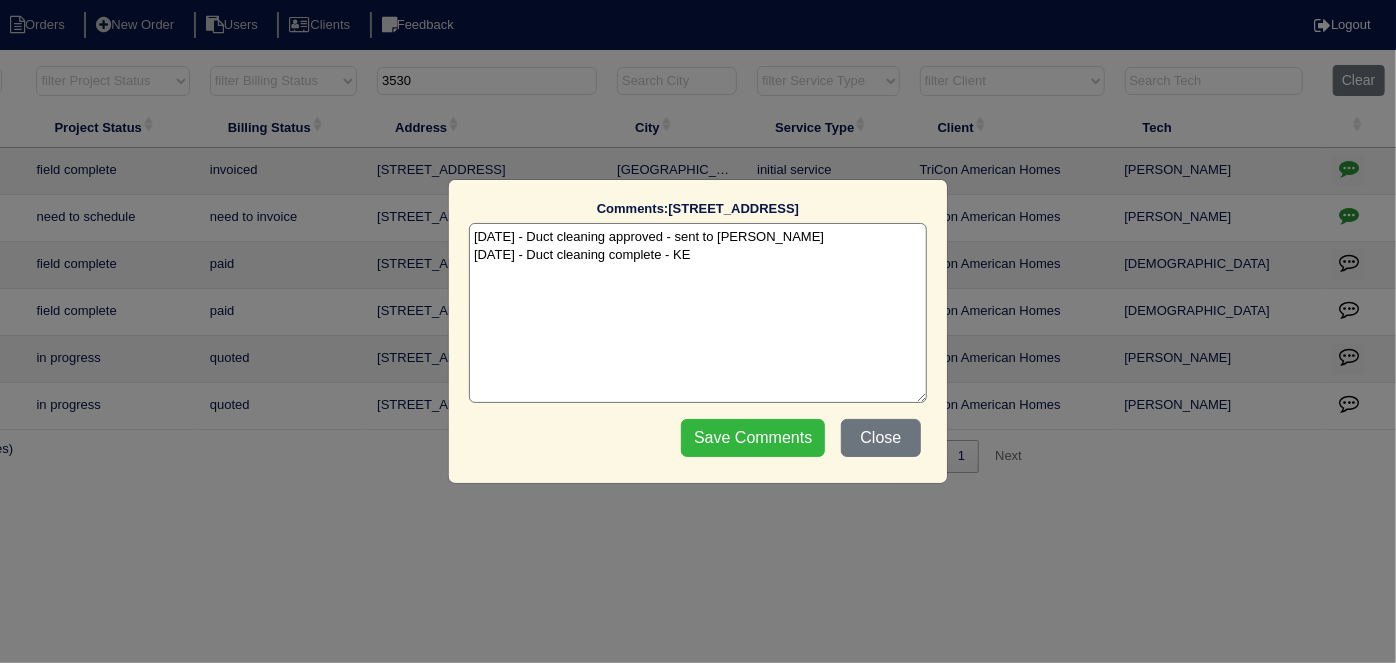 type on "7/16/25 - Duct cleaning approved - sent to Dan - KE
7/18/25 - Duct cleaning complete - KE" 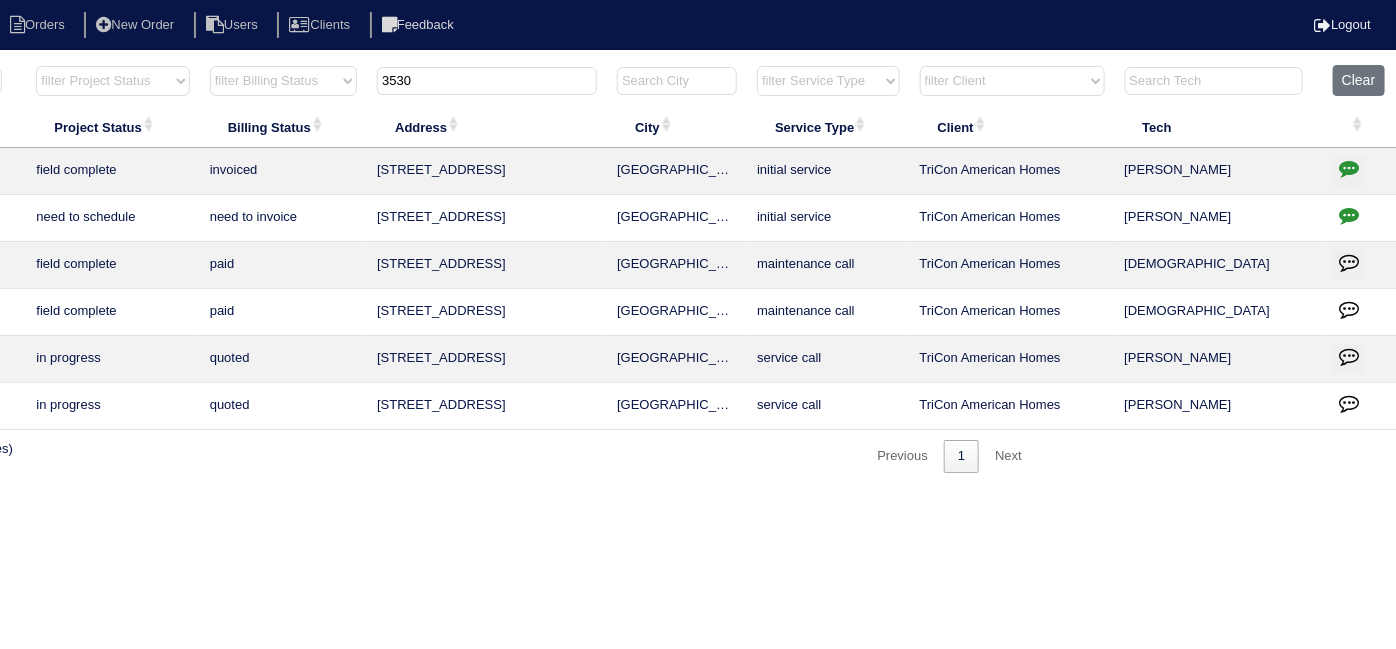 drag, startPoint x: 467, startPoint y: 94, endPoint x: 419, endPoint y: 72, distance: 52.801514 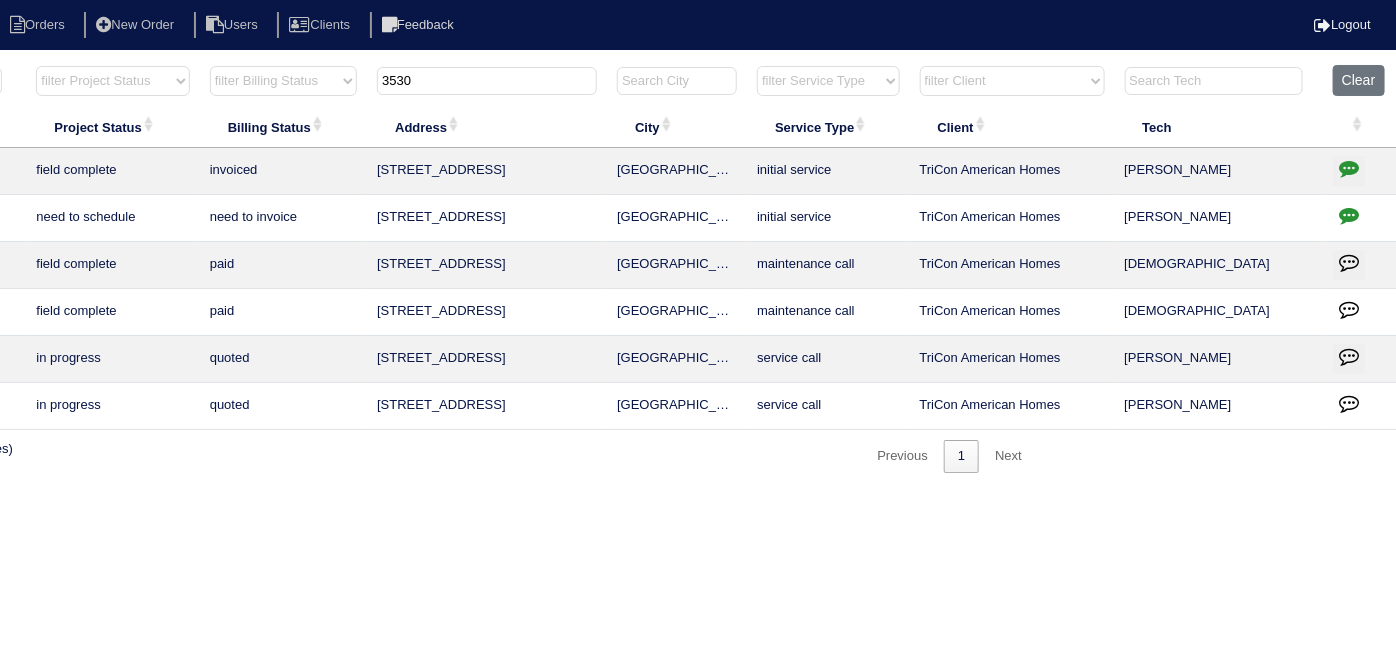 drag, startPoint x: 427, startPoint y: 80, endPoint x: 226, endPoint y: 56, distance: 202.42776 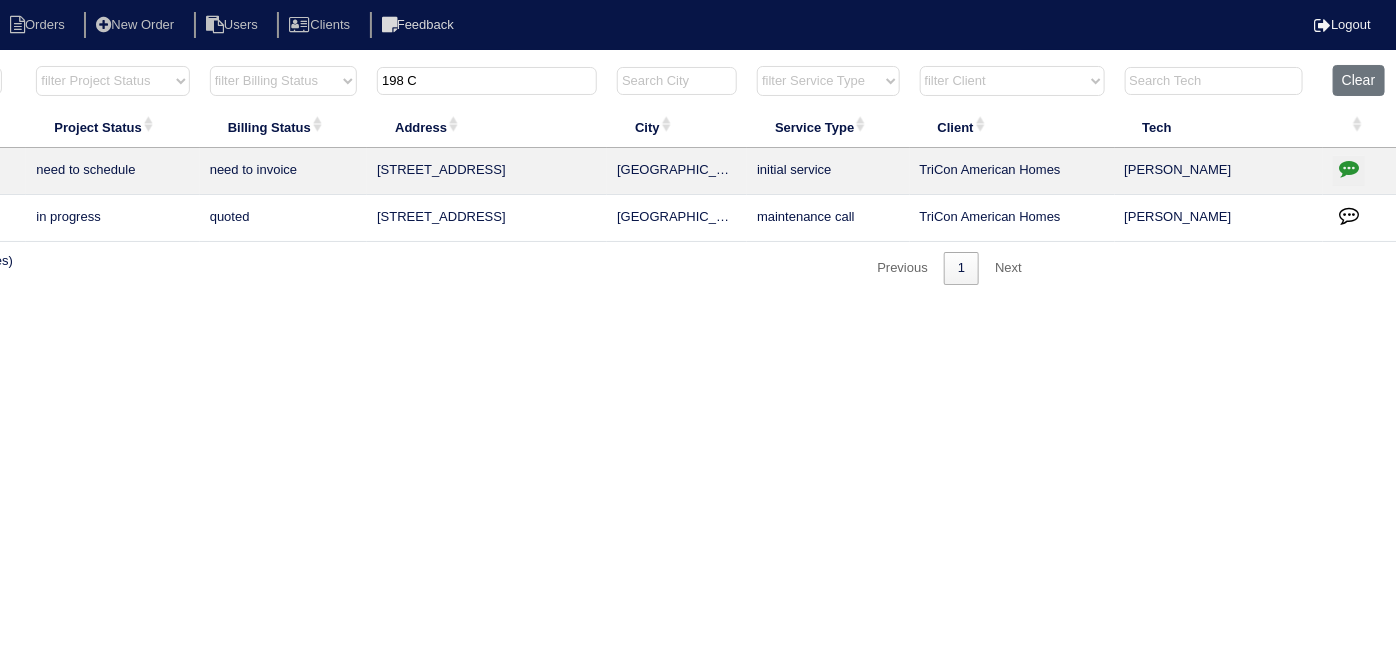 type on "198 C" 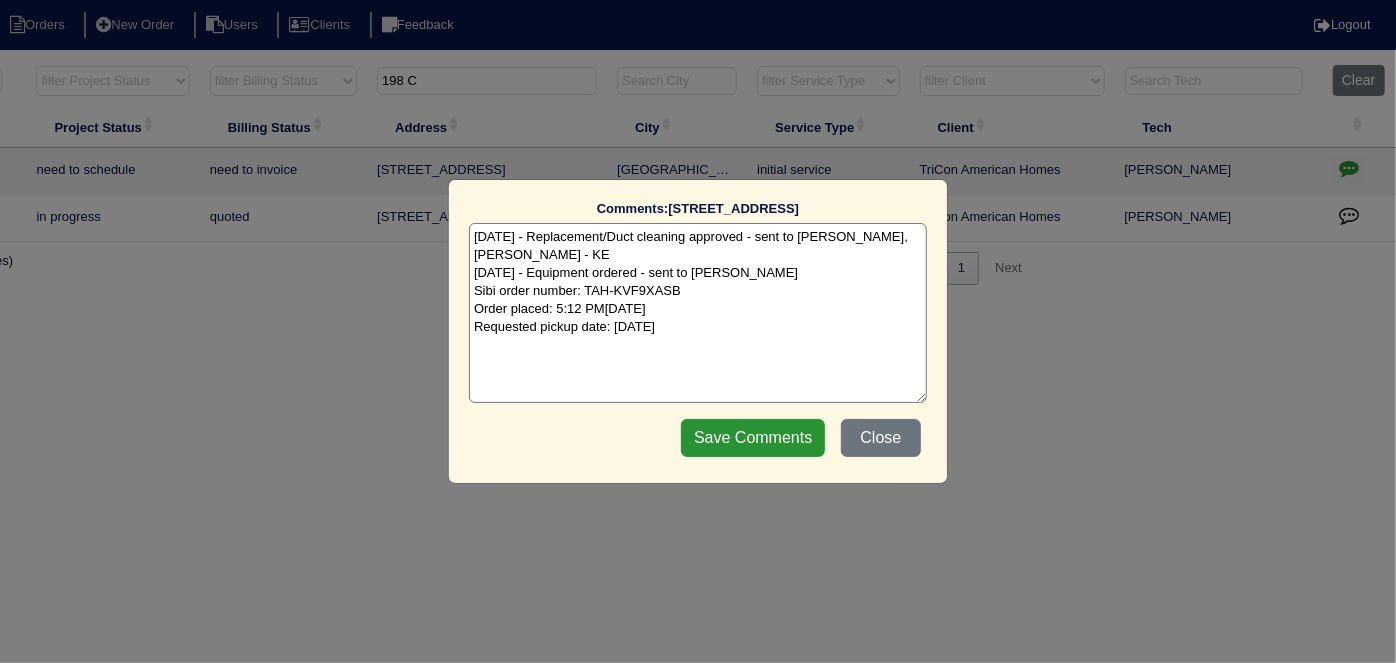 click on "7/14/25 - Replacement/Duct cleaning approved - sent to Dan, Payton, Reeca - KE
7/14/25 - Equipment ordered - sent to Goldie - rk
Sibi order number: TAH-KVF9XASB
Order placed: 5:12 PM, July 14, 2025
Requested pickup date: July 14, 2025" at bounding box center [698, 313] 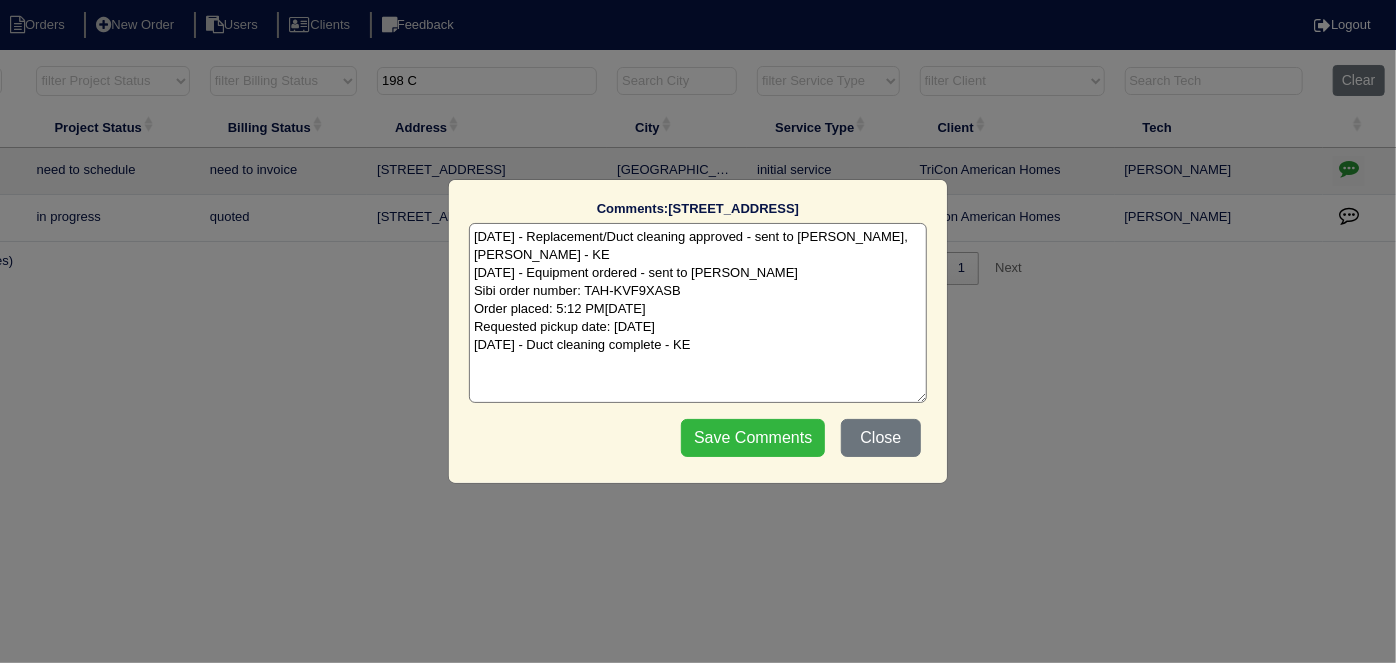 type on "7/14/25 - Replacement/Duct cleaning approved - sent to Dan, Payton, Reeca - KE
7/14/25 - Equipment ordered - sent to Goldie - rk
Sibi order number: TAH-KVF9XASB
Order placed: 5:12 PM, July 14, 2025
Requested pickup date: July 14, 2027
7/18/25 - Duct cleaning complete - KE" 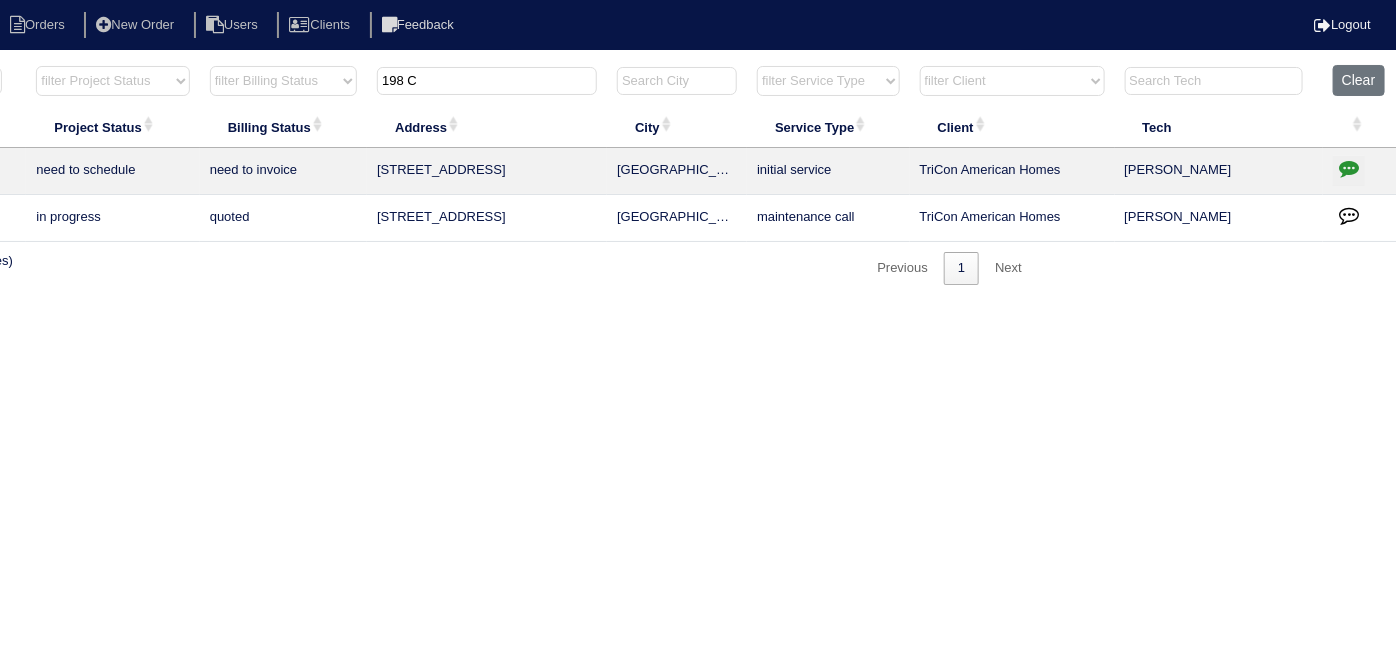 drag, startPoint x: 455, startPoint y: 96, endPoint x: 382, endPoint y: 77, distance: 75.43209 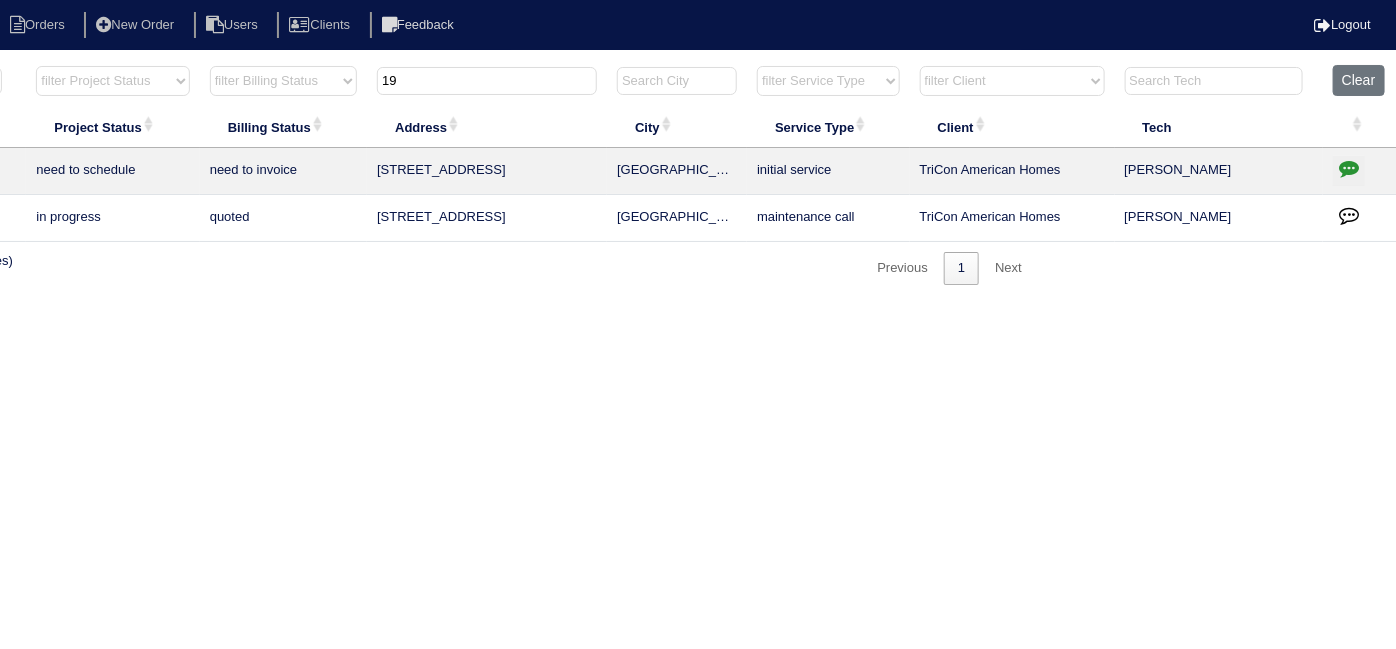 type on "1" 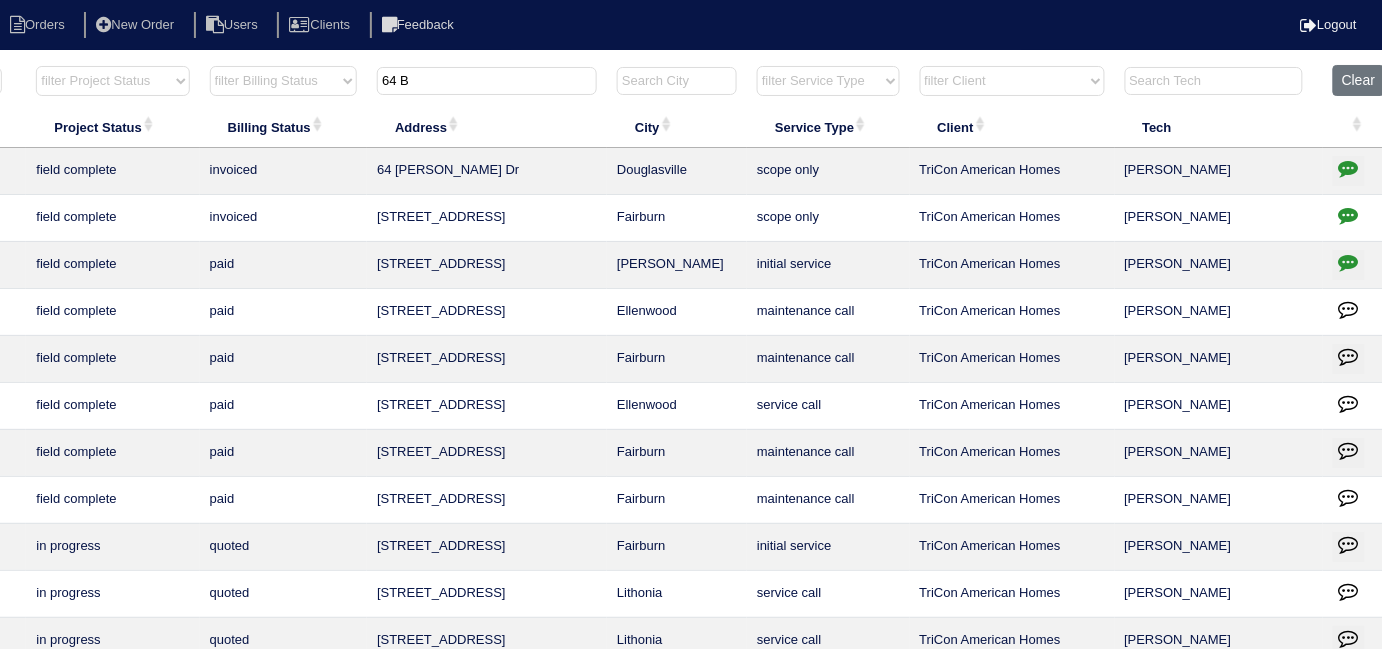 type on "64 B" 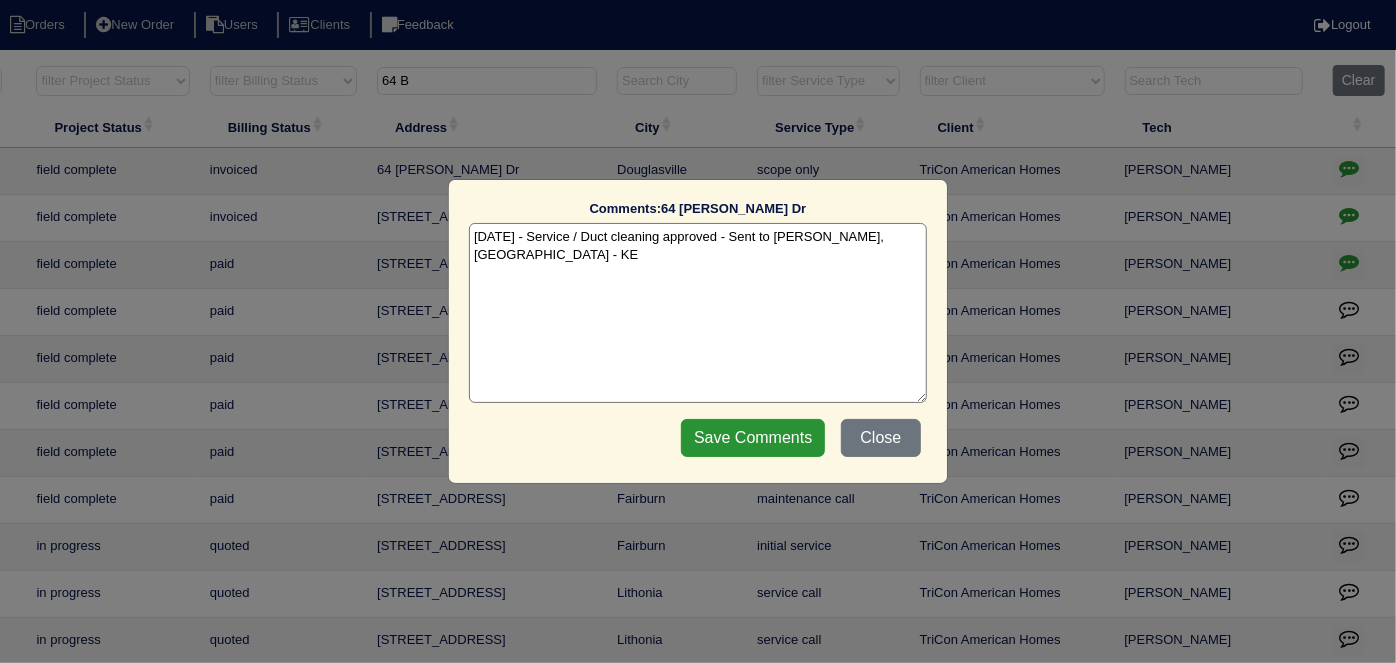 click on "7/17/25 - Service / Duct cleaning approved - Sent to Dan, Payton - KE" at bounding box center [698, 313] 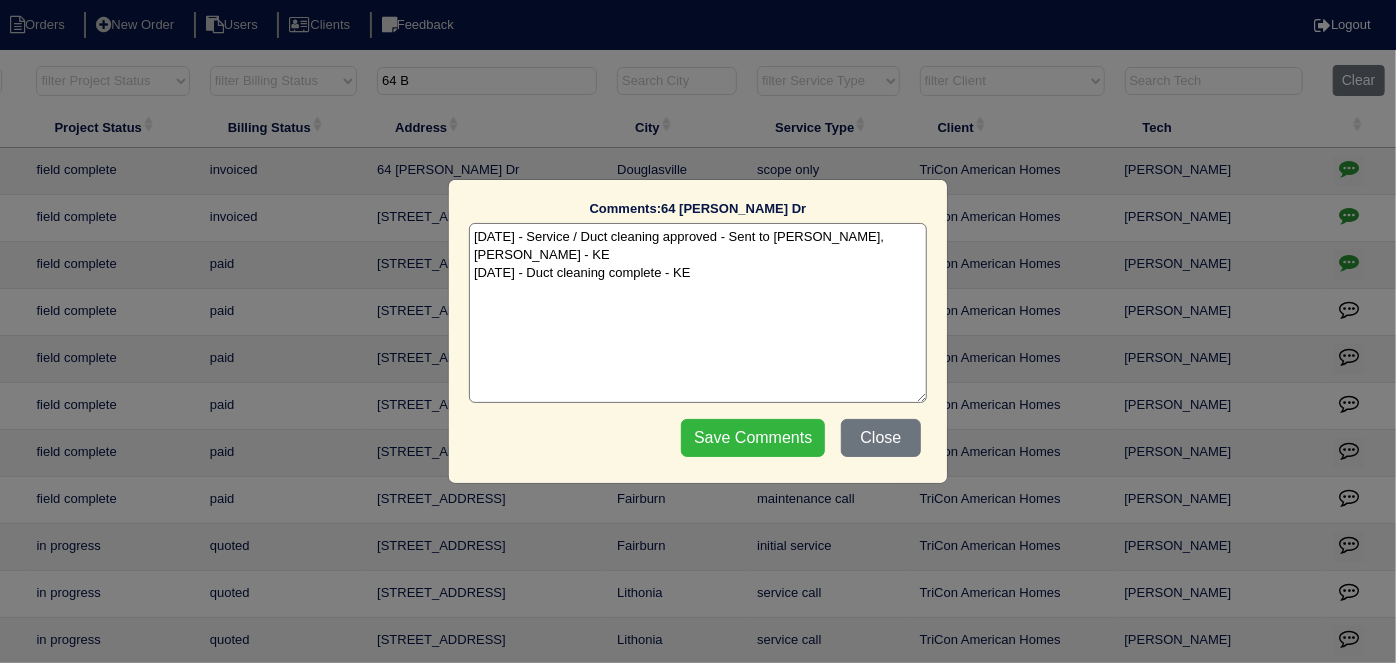 type on "7/17/25 - Service / Duct cleaning approved - Sent to Dan, Payton - KE
7/18/25 - Duct cleaning complete - KE" 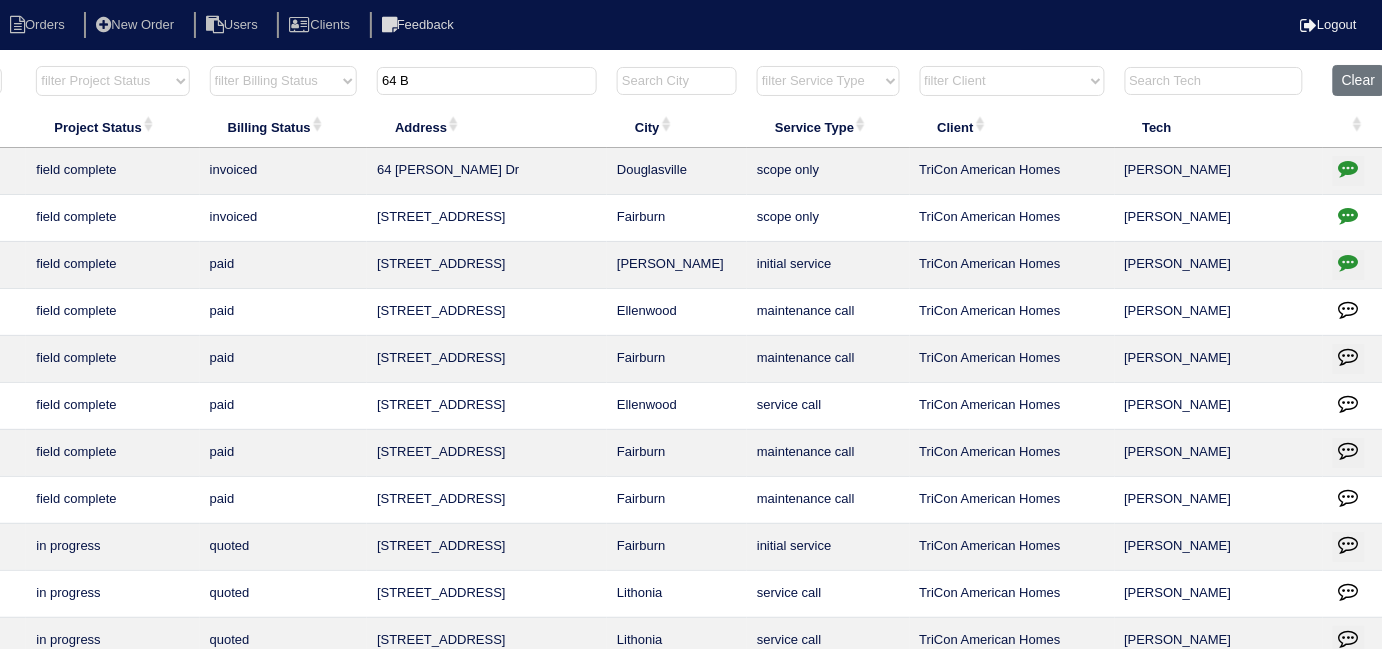 drag, startPoint x: 474, startPoint y: 67, endPoint x: 128, endPoint y: -34, distance: 360.44 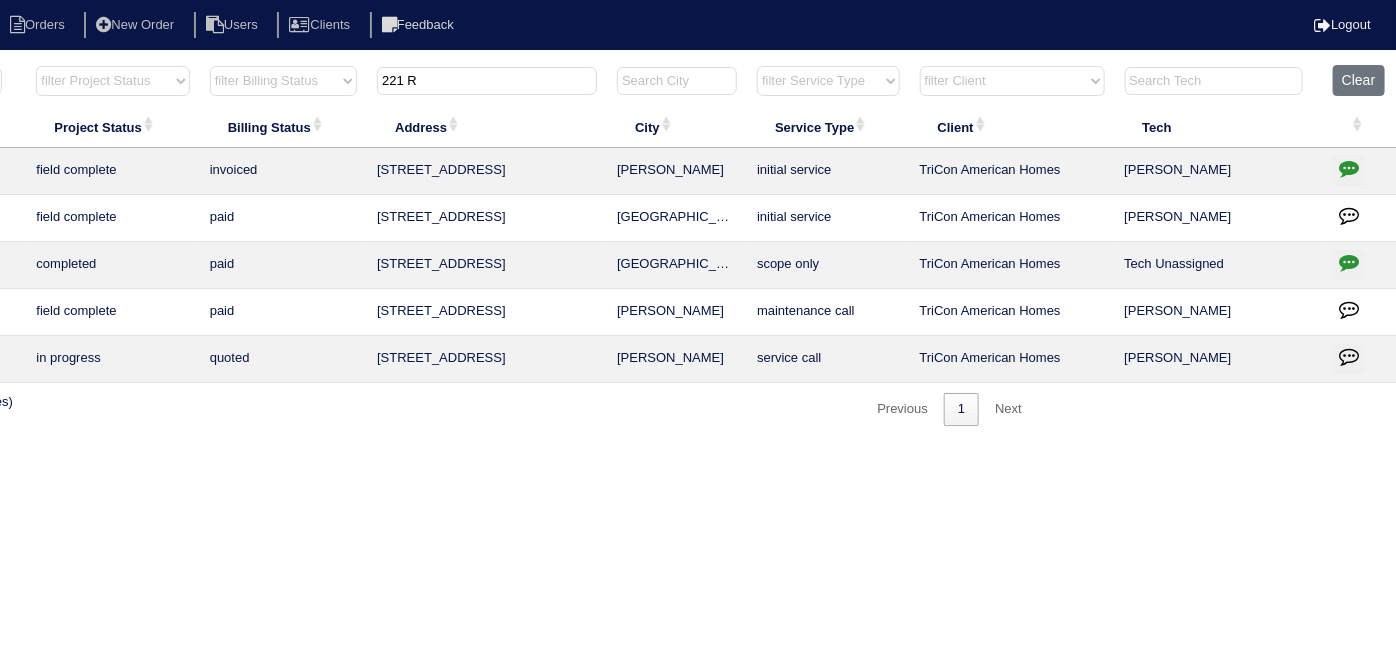type on "221 R" 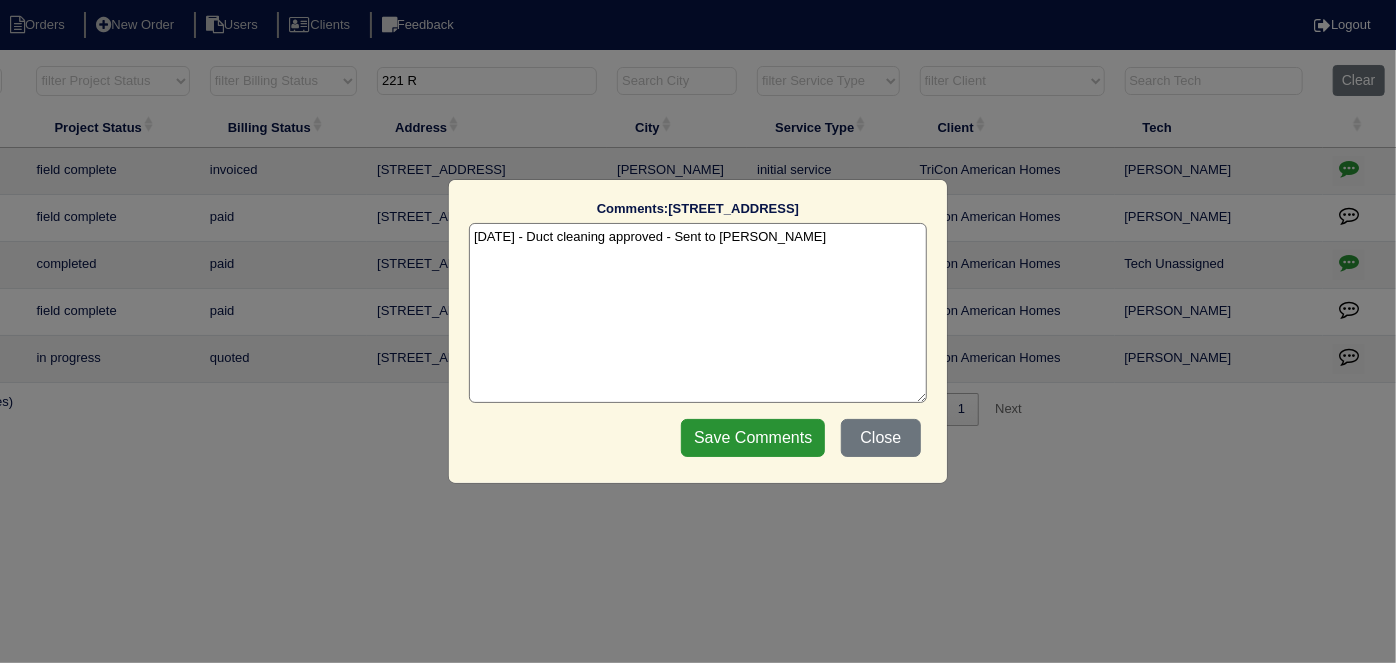 click on "7/17/25 - Duct cleaning approved - Sent to Dan - KE" at bounding box center (698, 313) 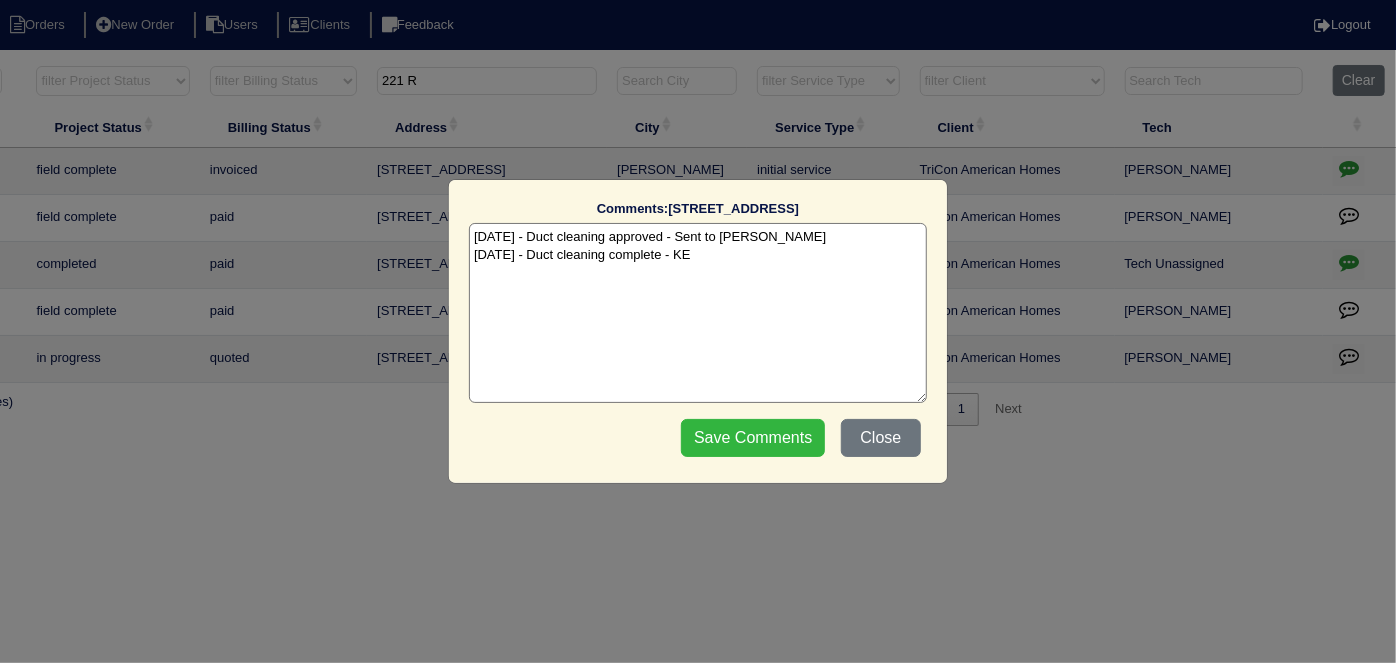 type on "7/17/25 - Duct cleaning approved - Sent to Dan - KE
7/18/25 - Duct cleaning complete - KE" 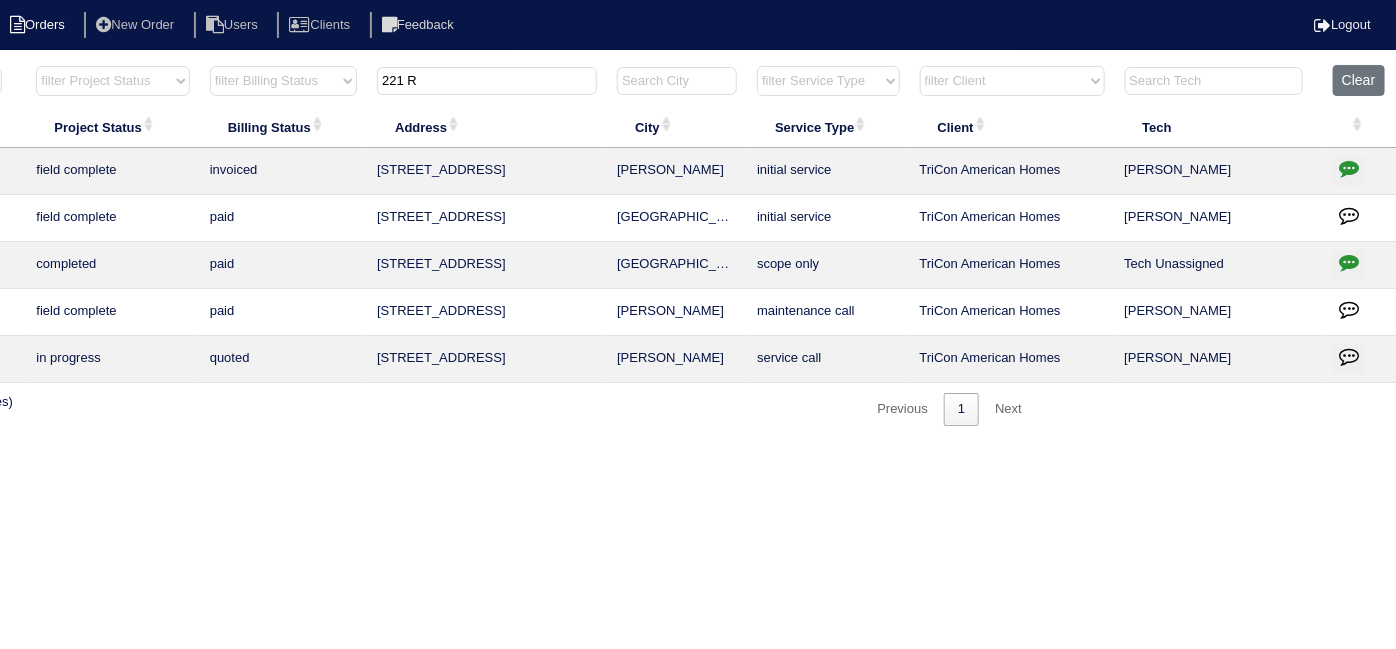 drag, startPoint x: 526, startPoint y: 77, endPoint x: 0, endPoint y: 14, distance: 529.7594 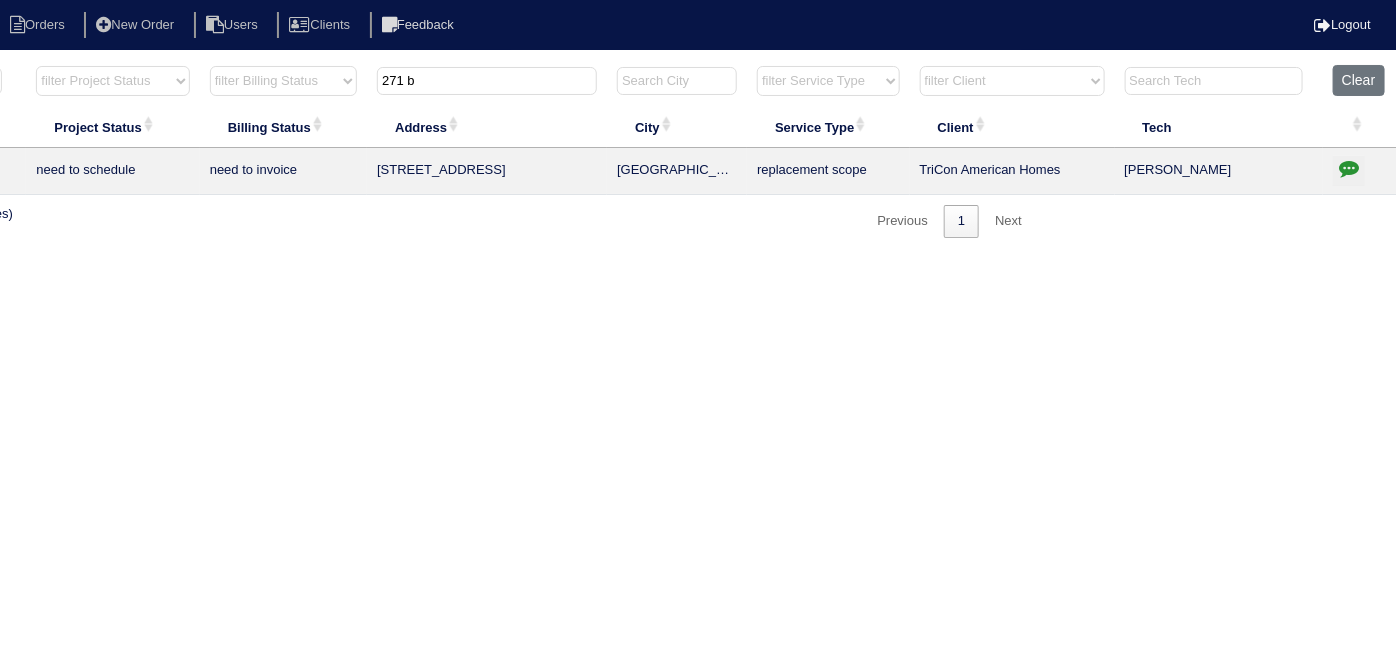 type on "271 b" 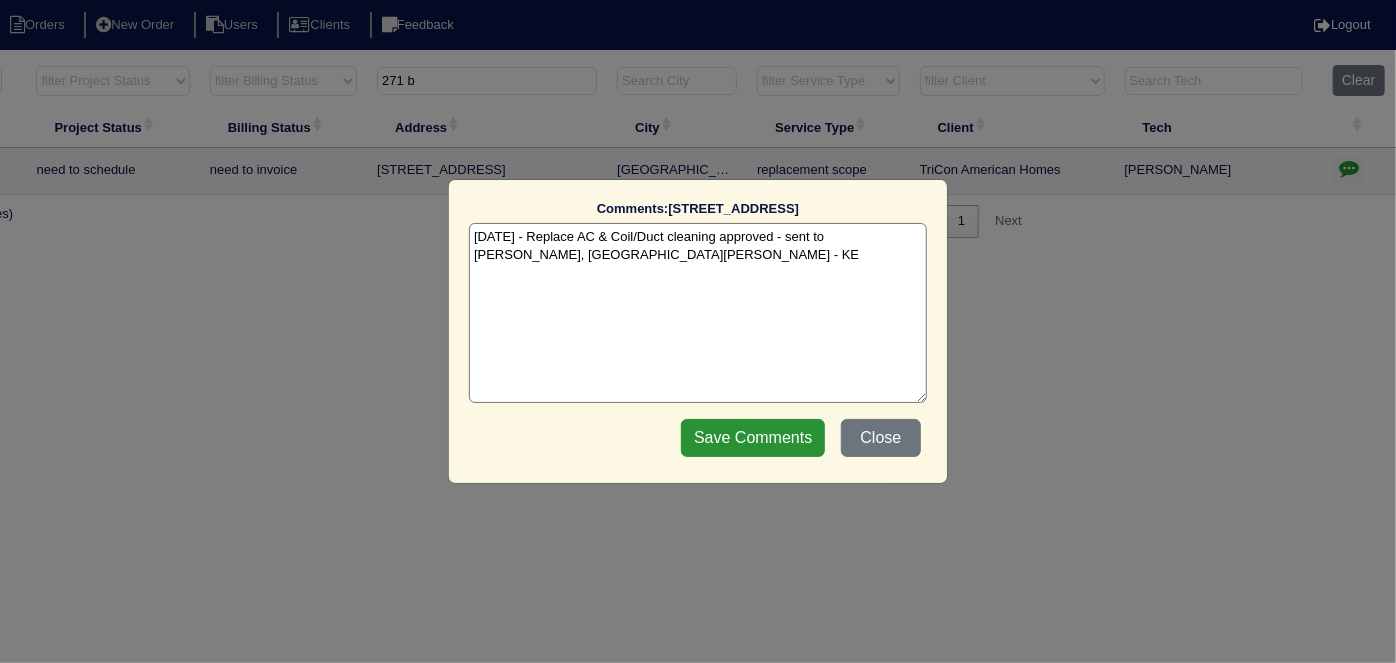click on "7/15/25 - Replace AC & Coil/Duct cleaning approved - sent to Dan, Payton, Reeca - KE" at bounding box center [698, 313] 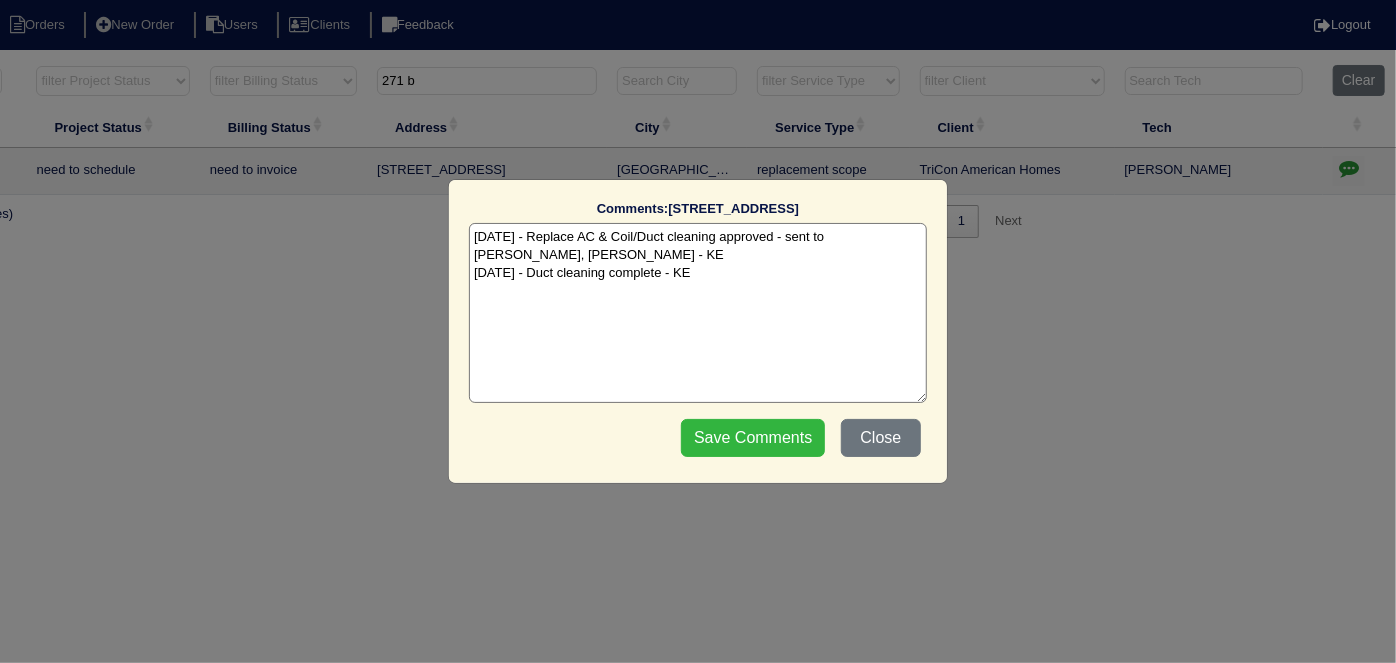 type on "7/15/25 - Replace AC & Coil/Duct cleaning approved - sent to Dan, Payton, Reeca - KE
7/18/25 - Duct cleaning complete - KE" 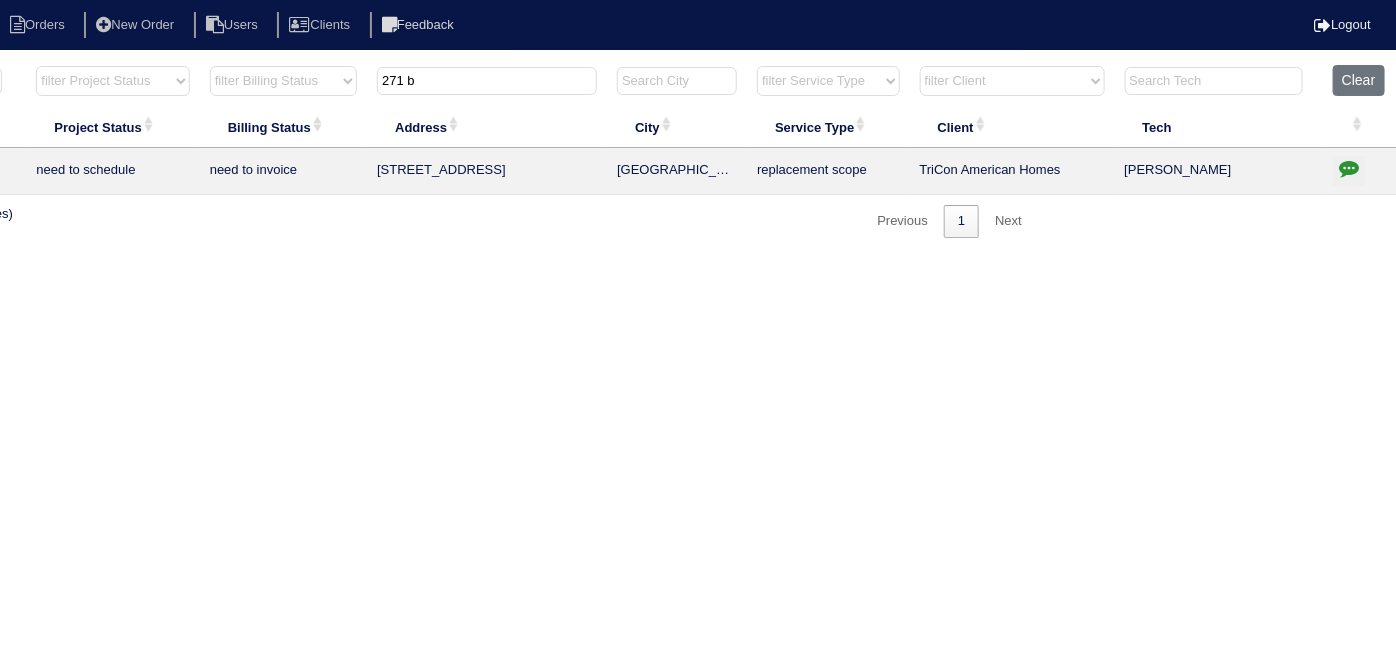 drag, startPoint x: 437, startPoint y: 88, endPoint x: 341, endPoint y: 95, distance: 96.25487 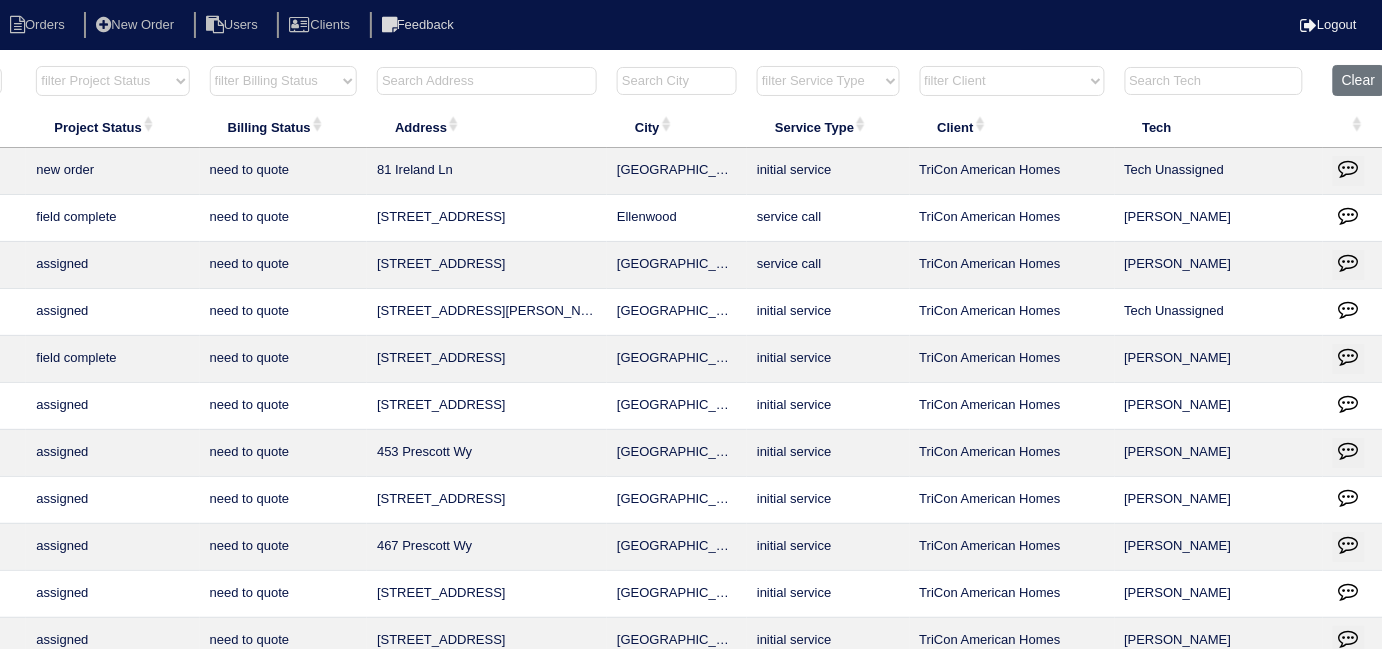 type 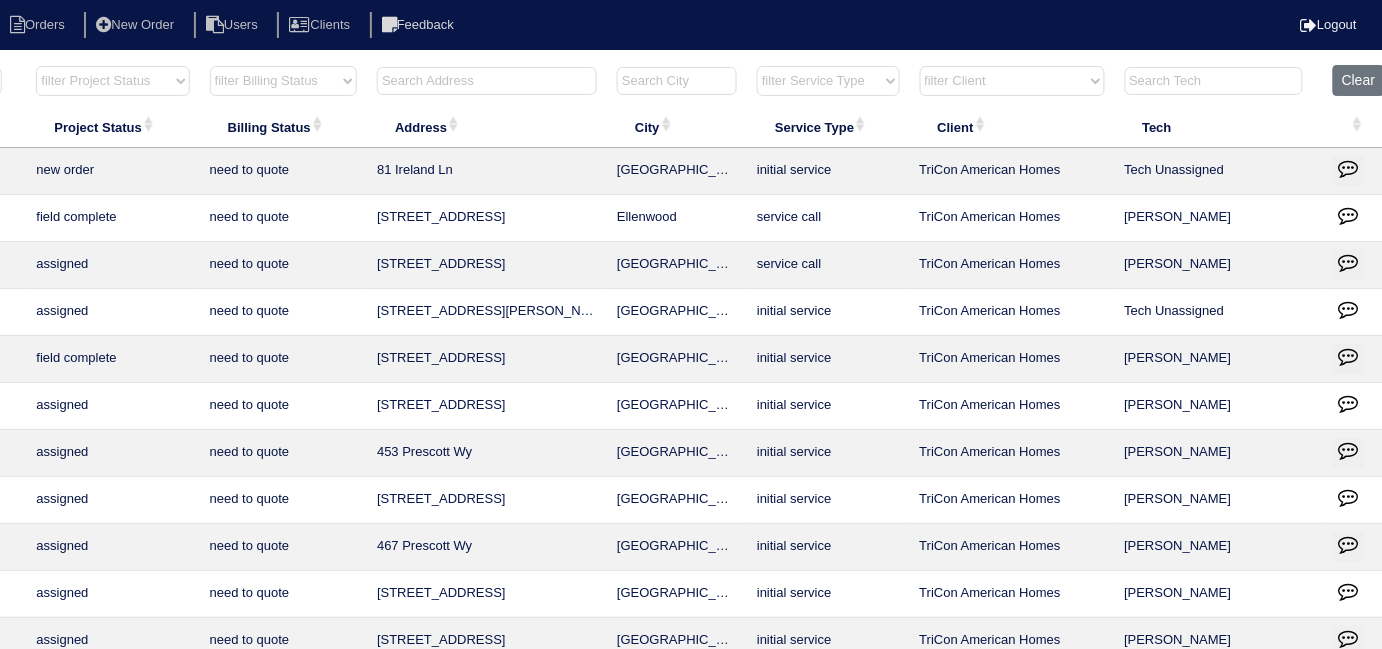 click at bounding box center [487, 81] 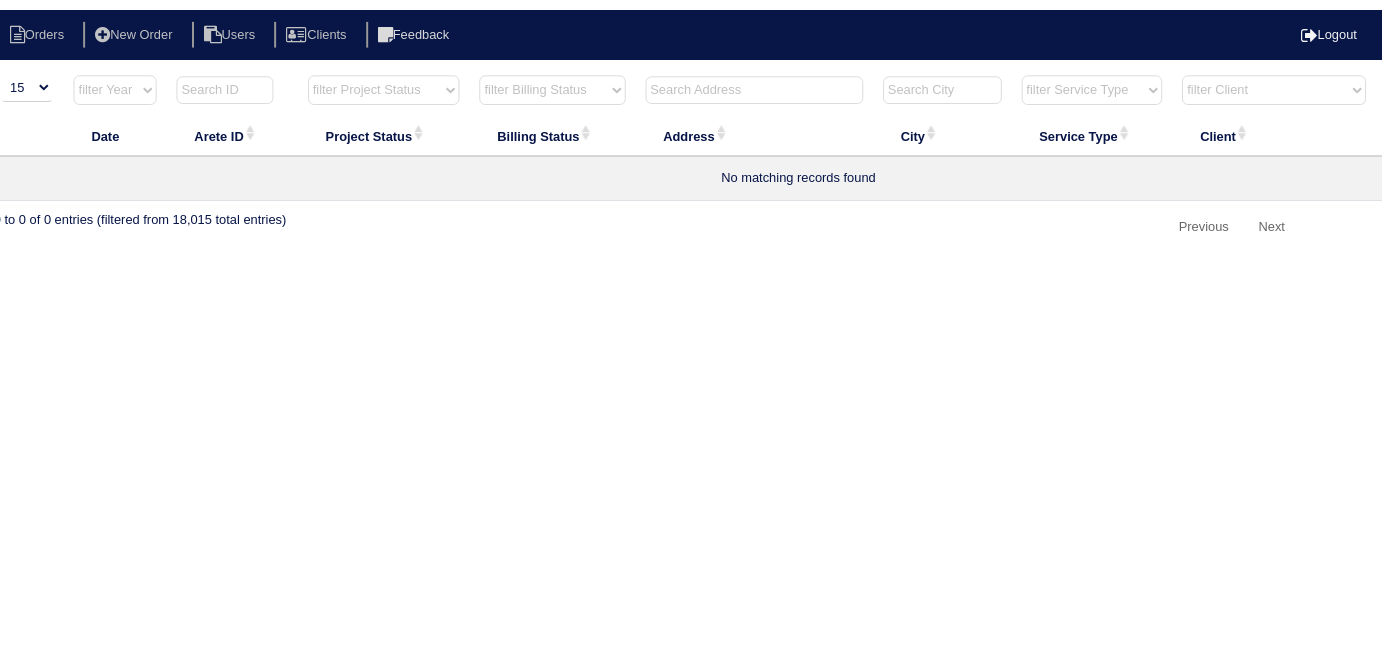 scroll, scrollTop: 0, scrollLeft: 0, axis: both 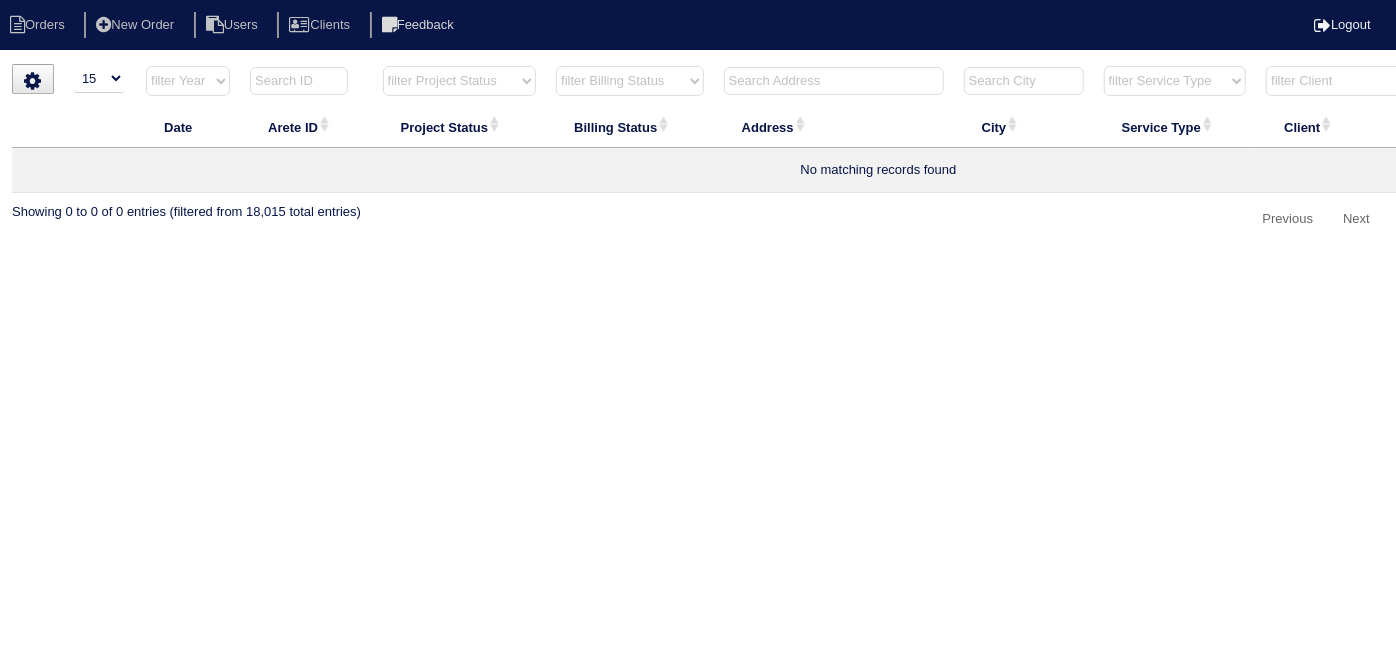 click on "filter Billing Status -- Any Billing Status --  need to quote  quoted  need to invoice  invoiced  paid  warranty  purchase order needed  unknown  in quickbooks" at bounding box center (630, 81) 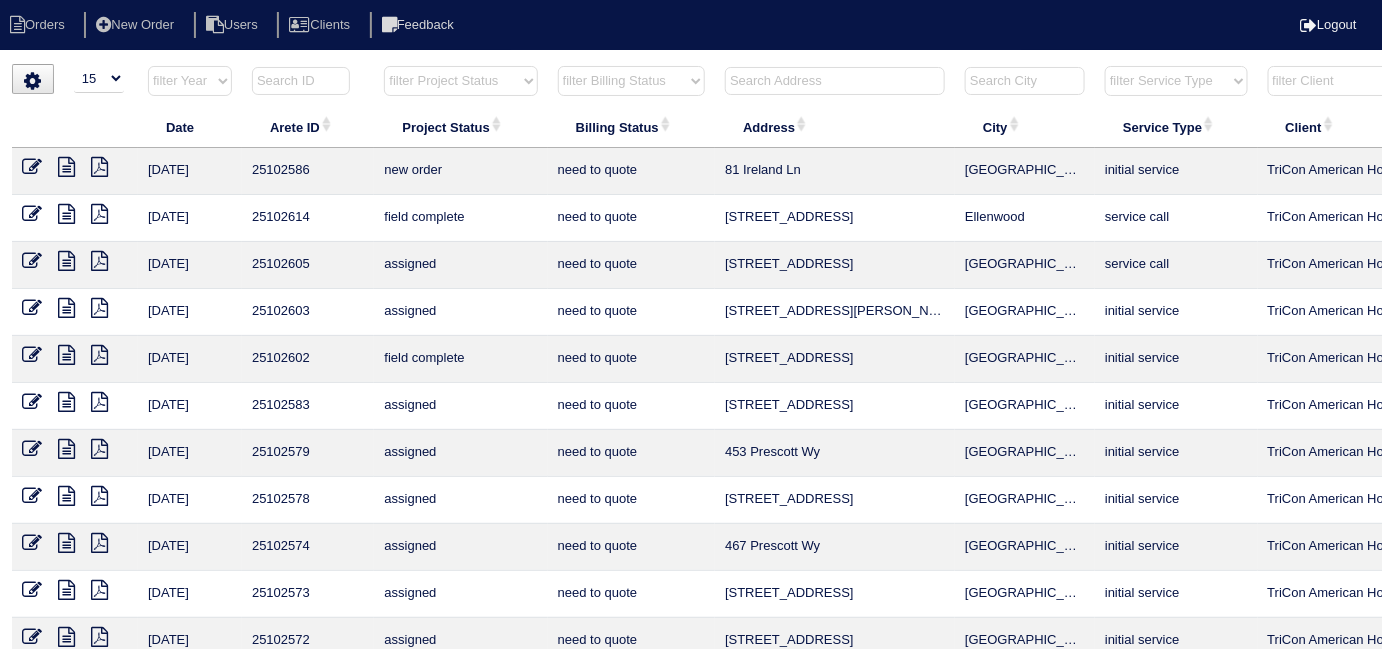 click at bounding box center (835, 81) 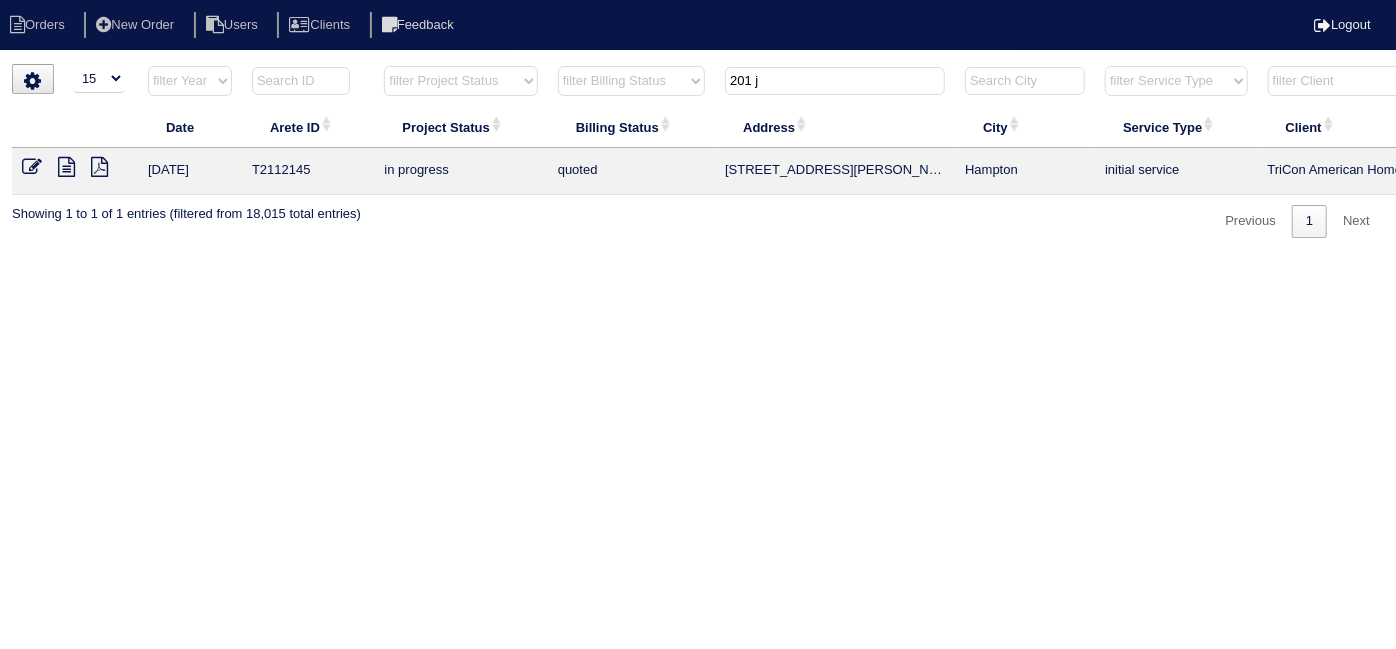 type on "201 j" 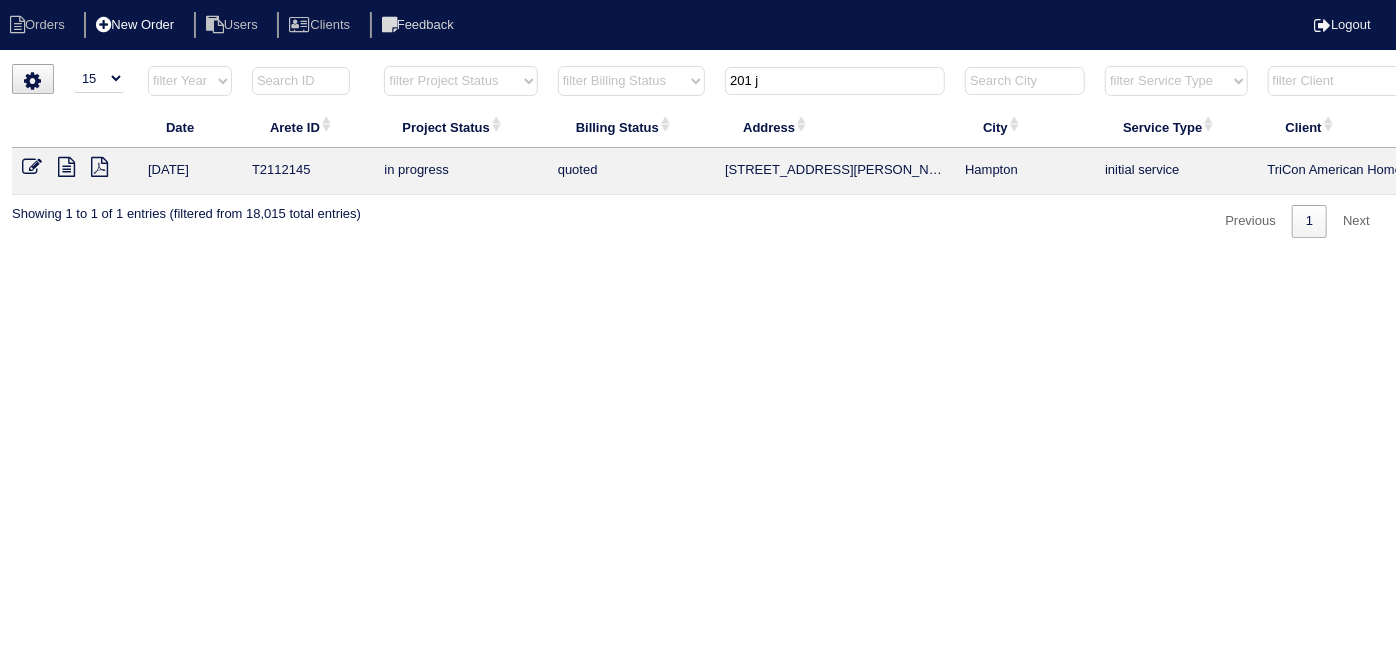 click on "New Order" at bounding box center (137, 25) 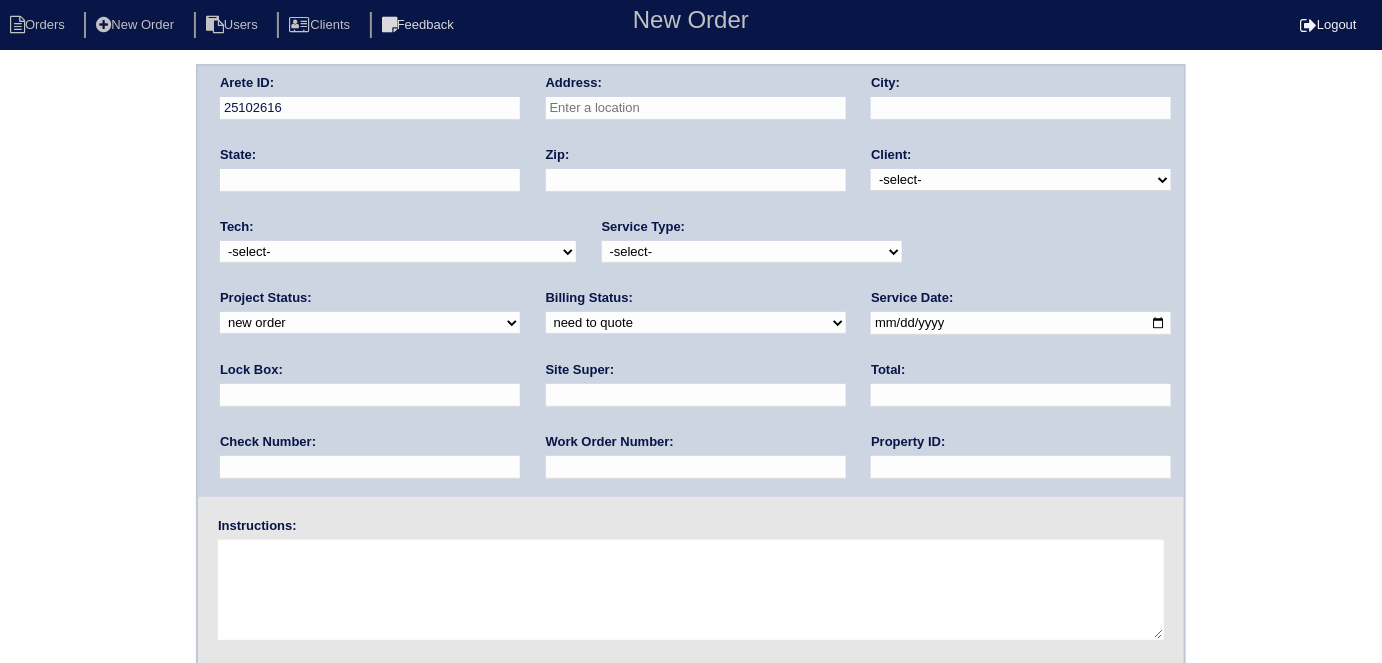 click at bounding box center [696, 108] 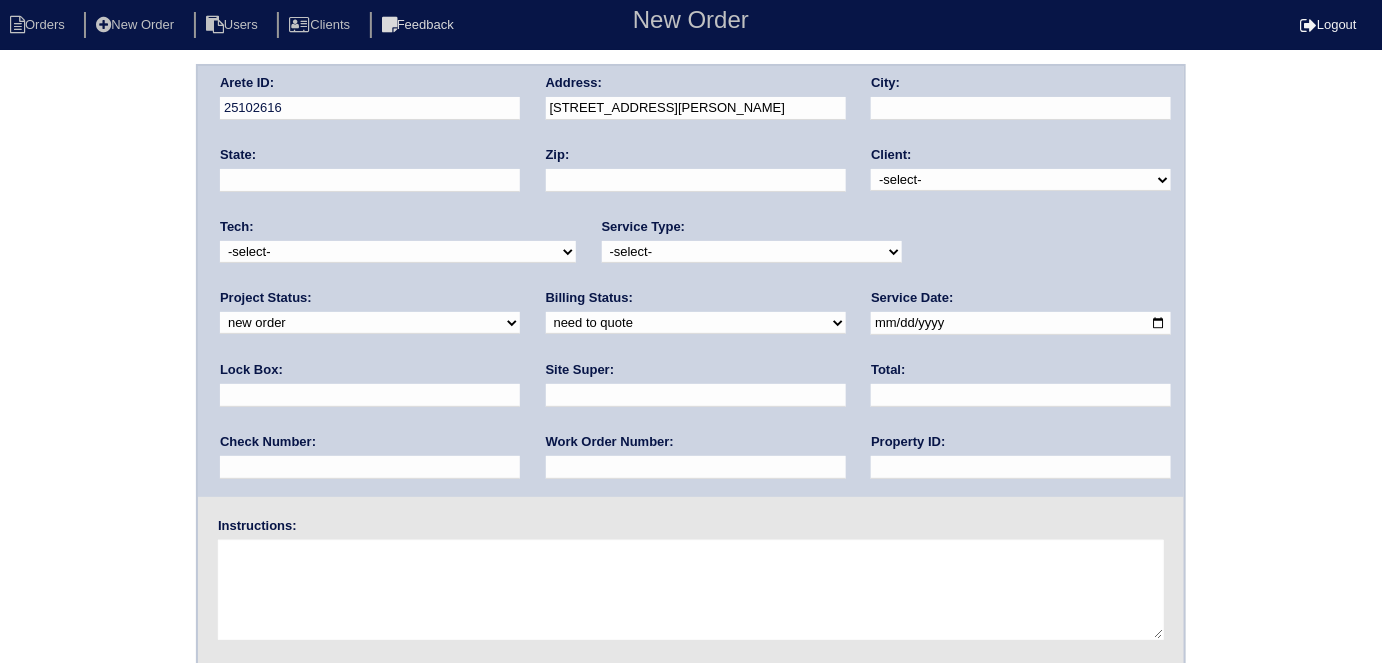 type on "201 Jane Harris Rd" 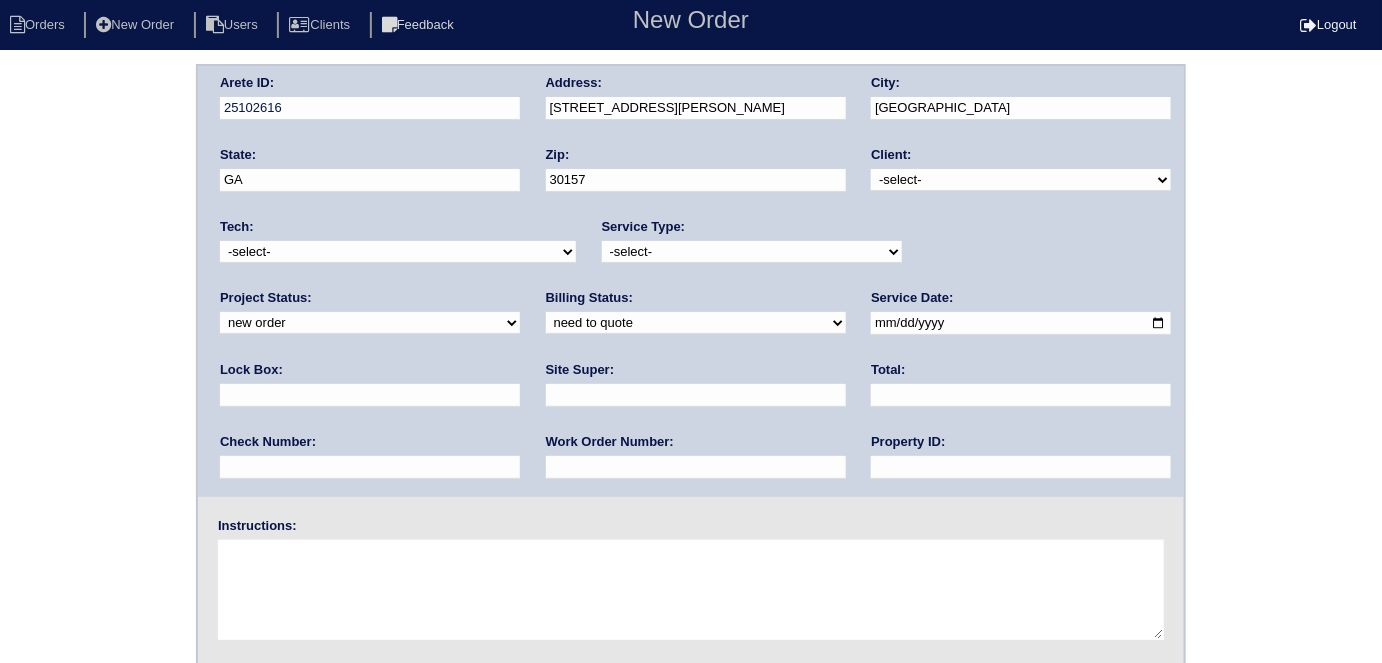 click on "-select-
TriCon American Homes
American Homes 4 Rent
First Key Homes
Zillow
The Renovation Company
On The Level Development Group
[PERSON_NAME] Exposition Group
Sylvan Homes
Pathway Construction
Arete Personal
Arete SMG
Tiber Capital
Tiber Realty
Divvy
Rave
[PERSON_NAME] Construction
[PERSON_NAME]
HomeRiver Group
Test Client
Rasmus Real Estate
Padly
Buffalo Homes
[PERSON_NAME]
Maymont Homes" at bounding box center (1021, 180) 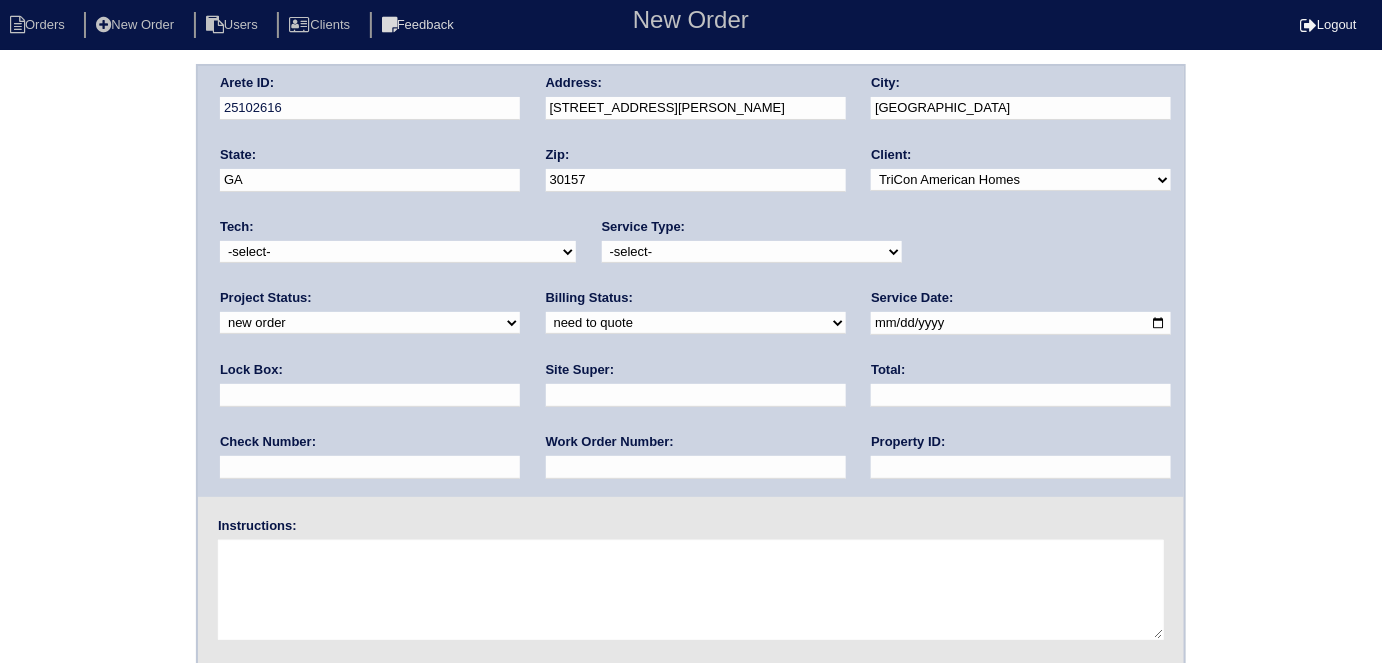 click on "-select-
initial service
basic service
maintenance call
replacement scope
service call
scope only" at bounding box center (752, 252) 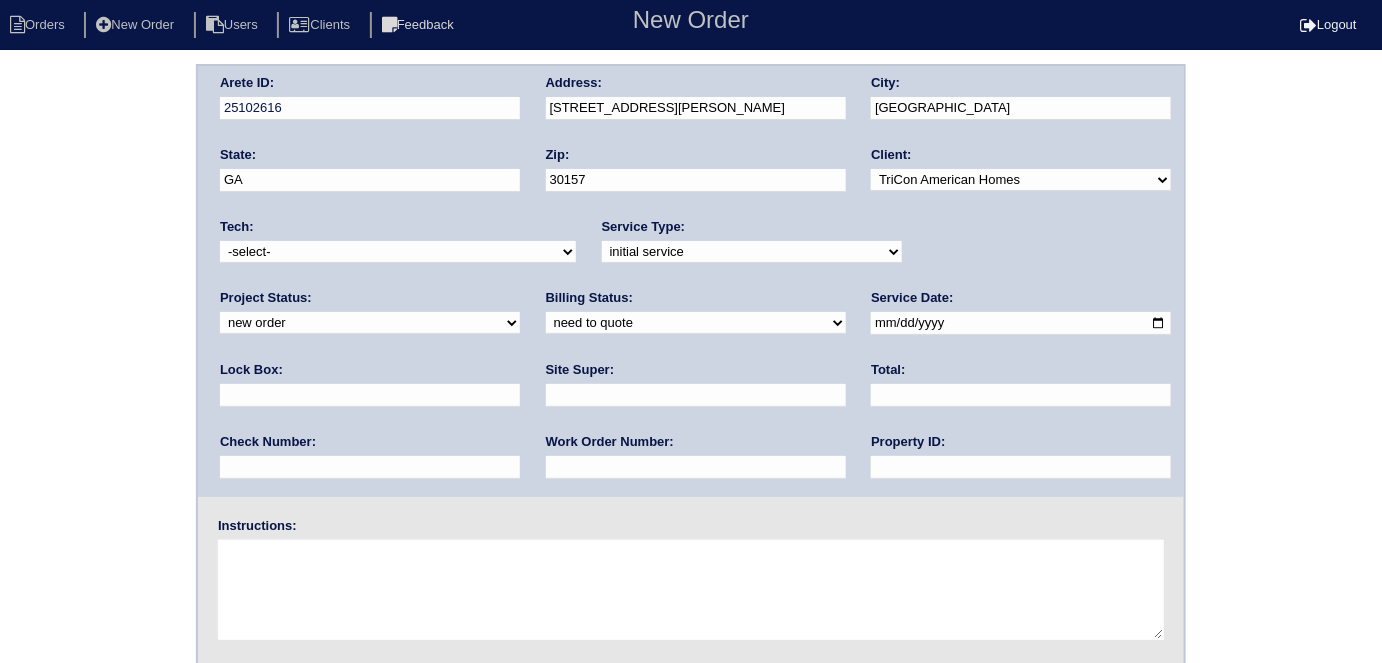 click at bounding box center [370, 395] 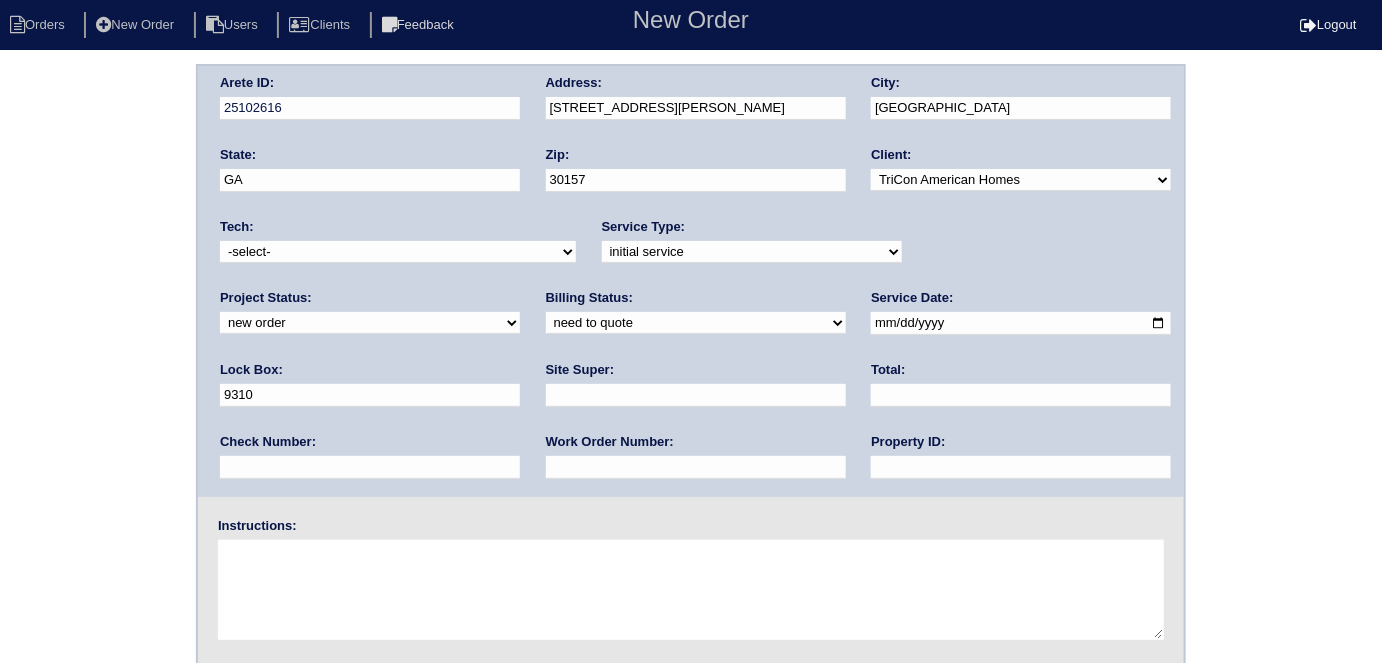click at bounding box center (1021, 323) 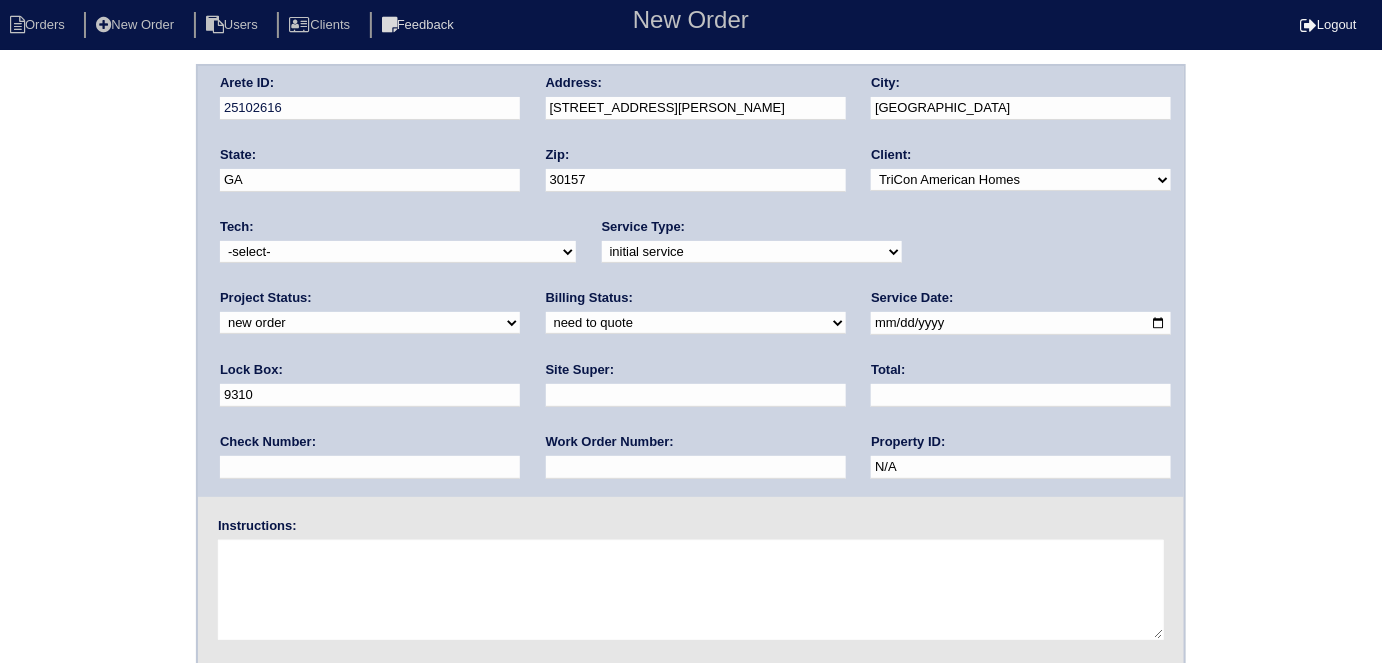 click at bounding box center [696, 395] 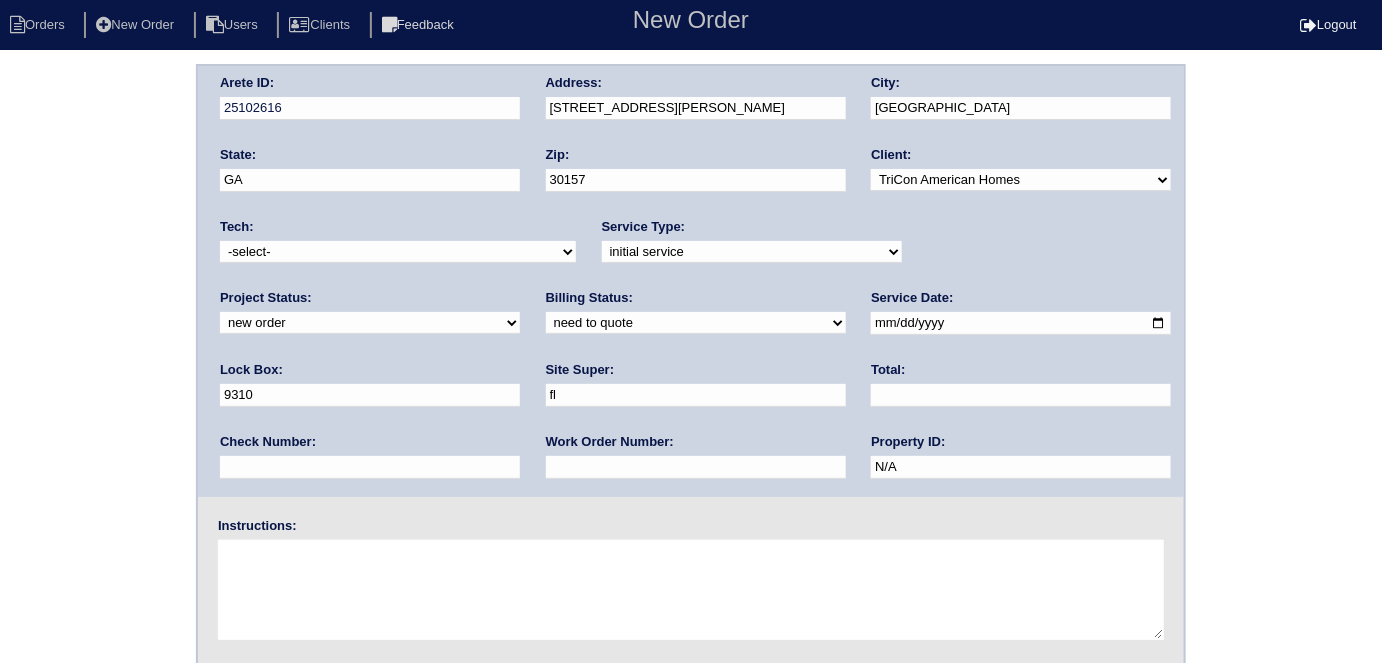 type on "Florence Williams" 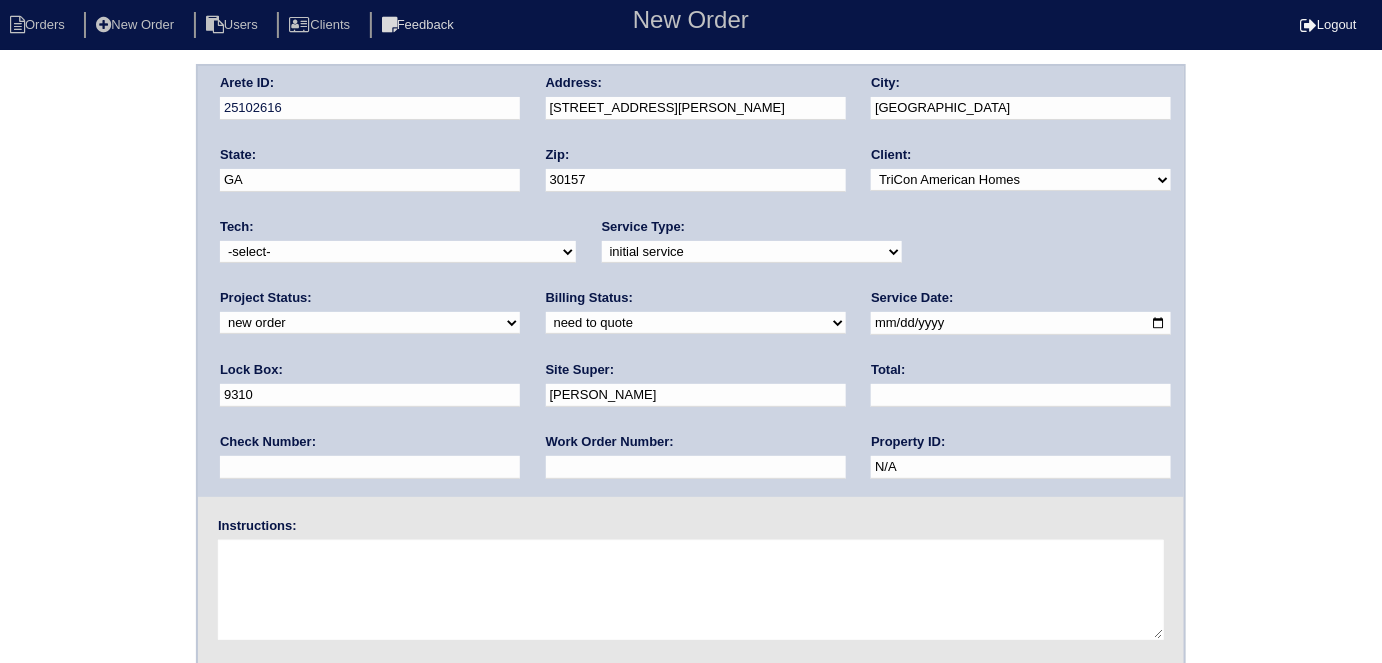 click at bounding box center [696, 467] 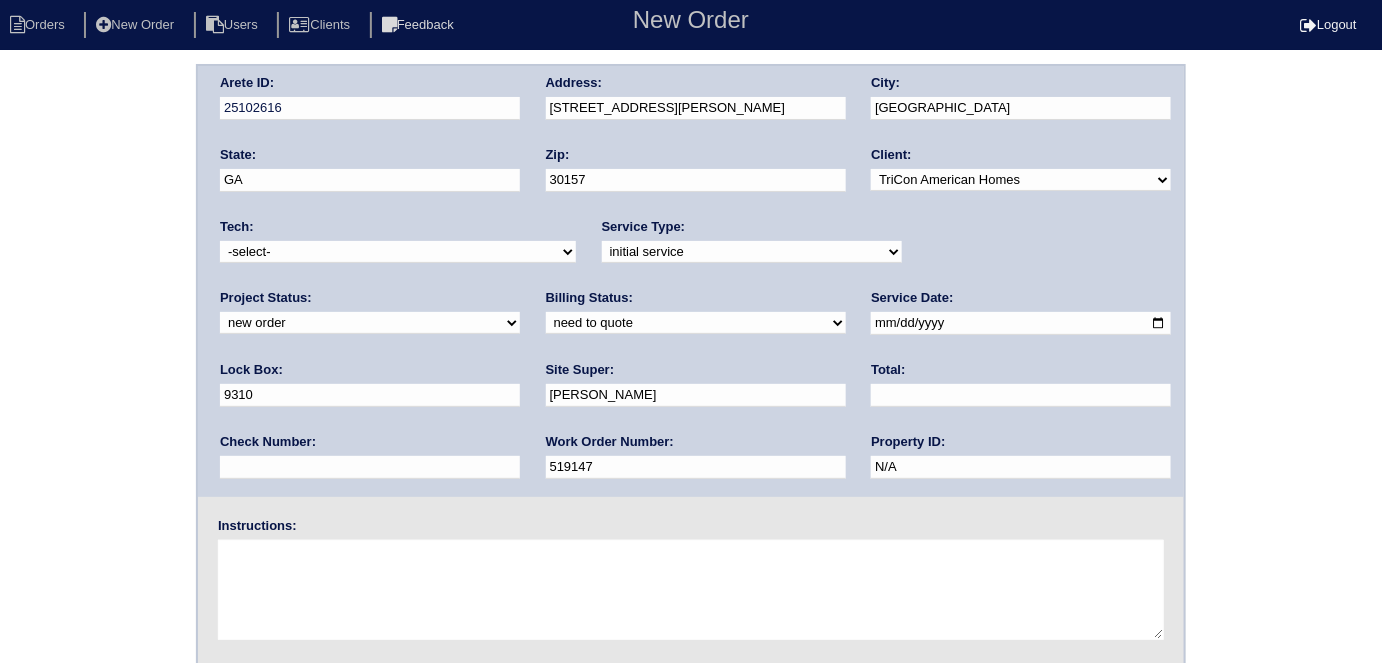type on "519147" 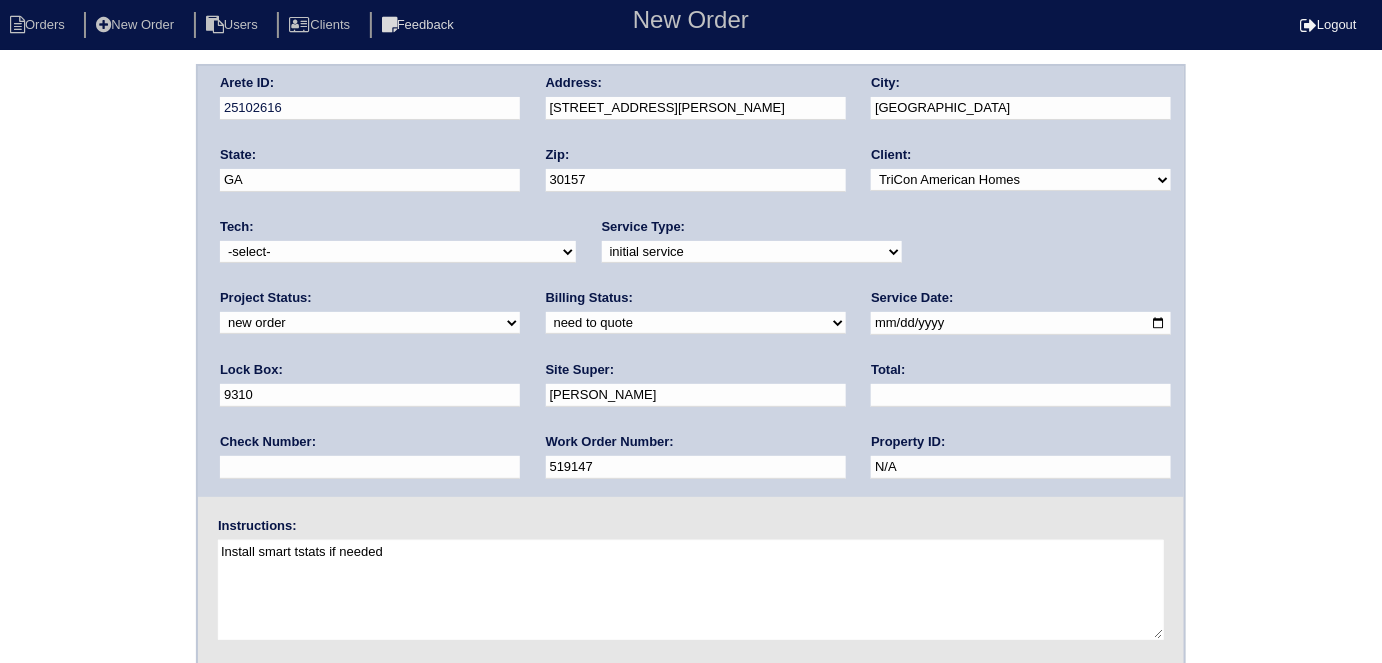 type on "Install smart tstats if needed" 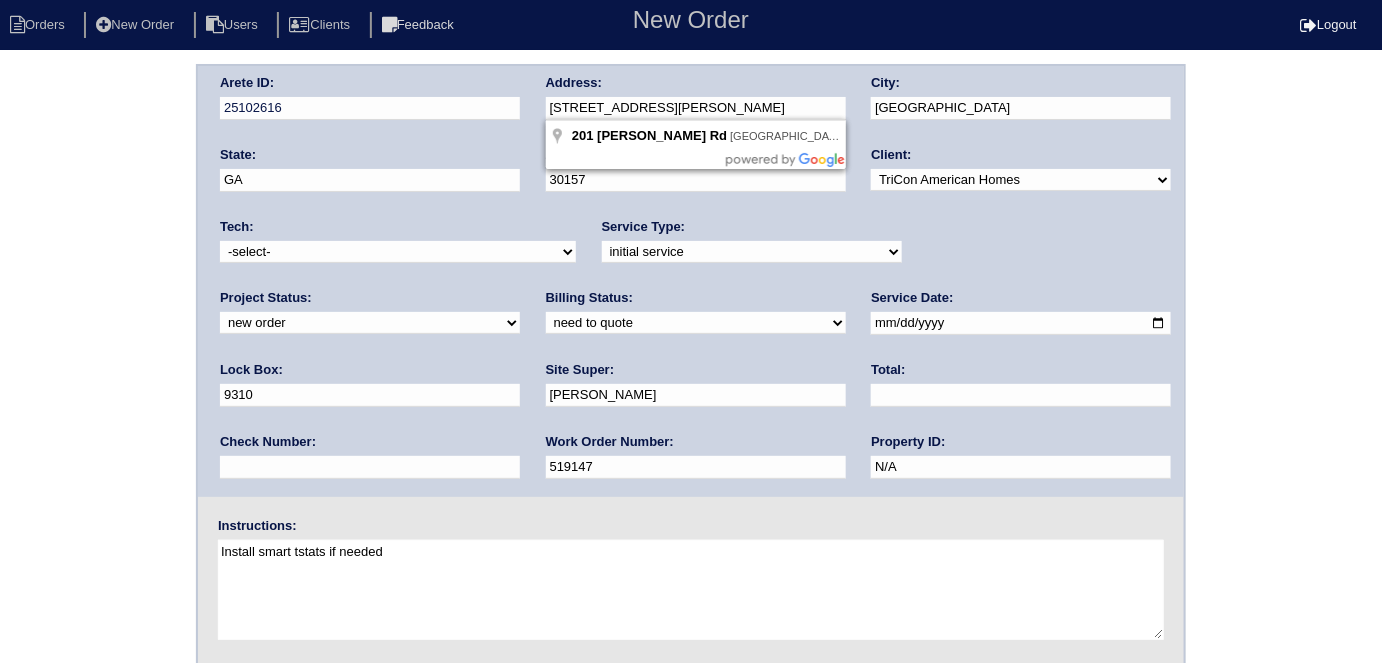 drag, startPoint x: 736, startPoint y: 110, endPoint x: 523, endPoint y: 114, distance: 213.03755 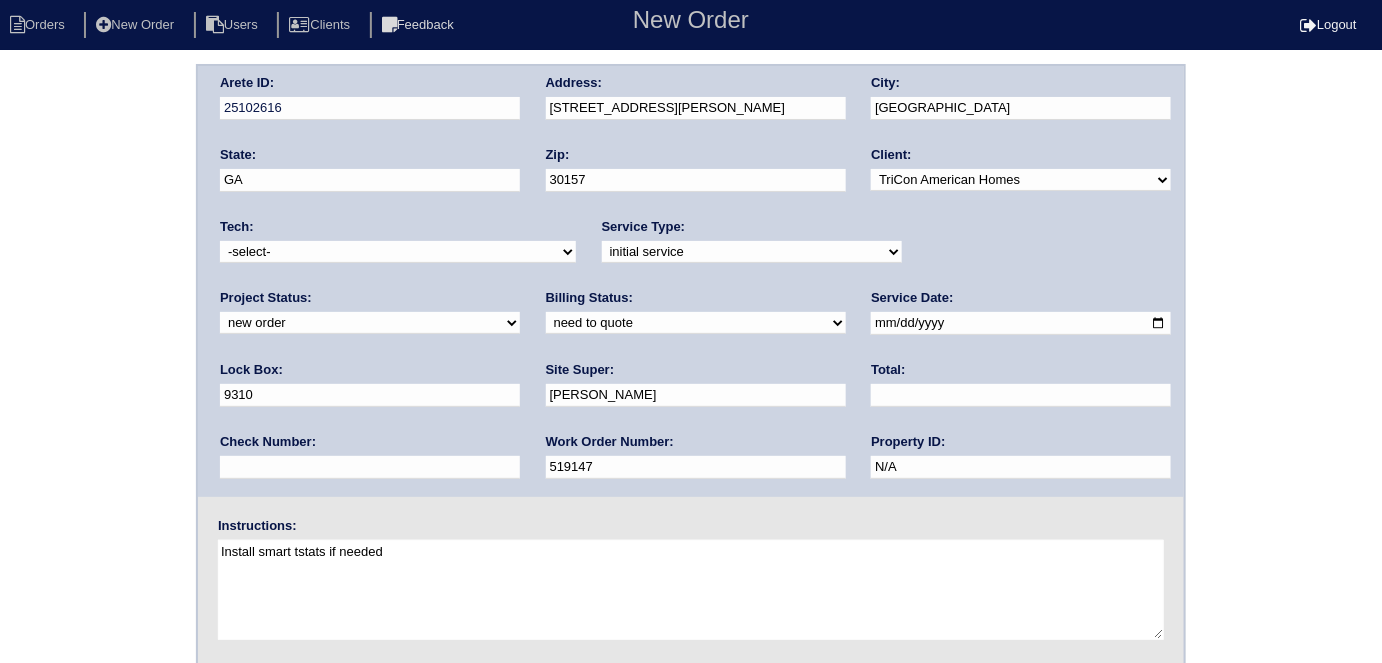 click on "Arete ID:
25102616
Address:
201 Jane Harris Rd
City:
Dallas
State:
GA
Zip:
30157
Client:
-select-
TriCon American Homes
American Homes 4 Rent
First Key Homes
Zillow
The Renovation Company
On The Level Development Group
Shepard Exposition Group
Sylvan Homes
Pathway Construction
Arete Personal
Arete SMG
Tiber Capital
Tiber Realty
Divvy
Rave
Stine Construction
Alan Luther
HomeRiver Group
Test Client
Rasmus Real Estate
Padly
Buffalo Homes
Phillip Brothers
Maymont Homes
Tech:" at bounding box center (691, 468) 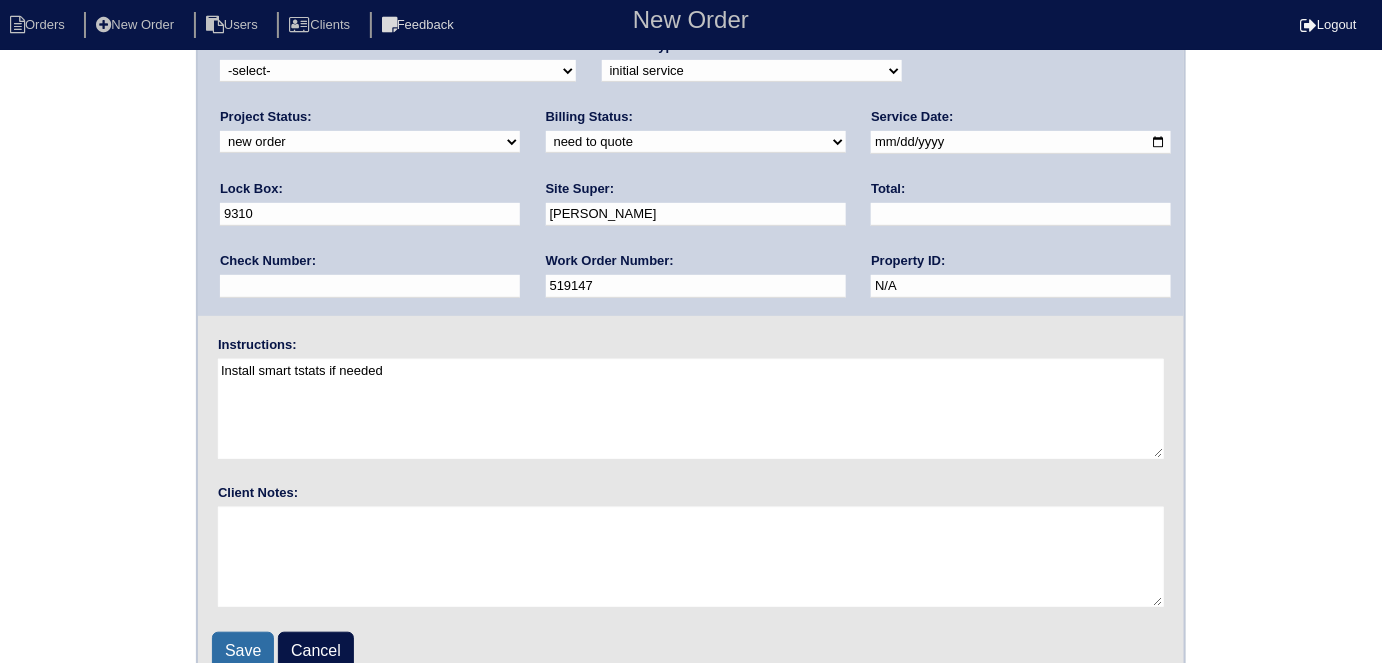 scroll, scrollTop: 181, scrollLeft: 0, axis: vertical 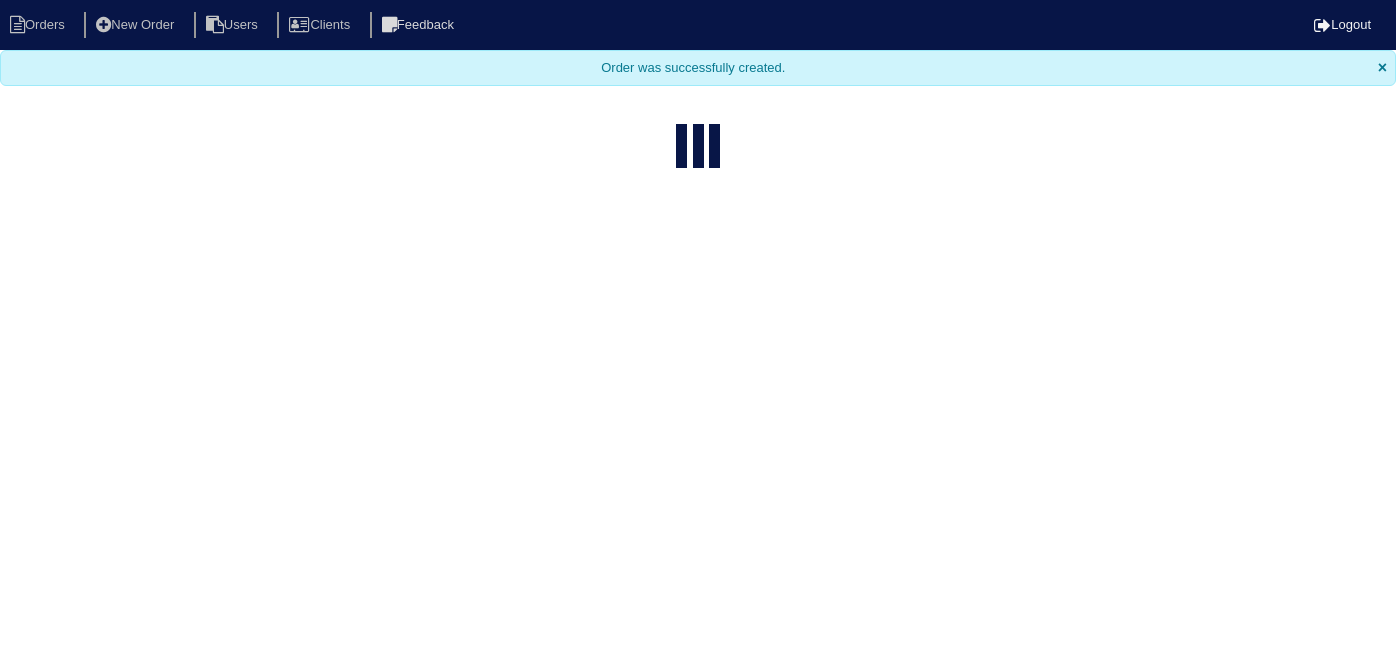 select on "15" 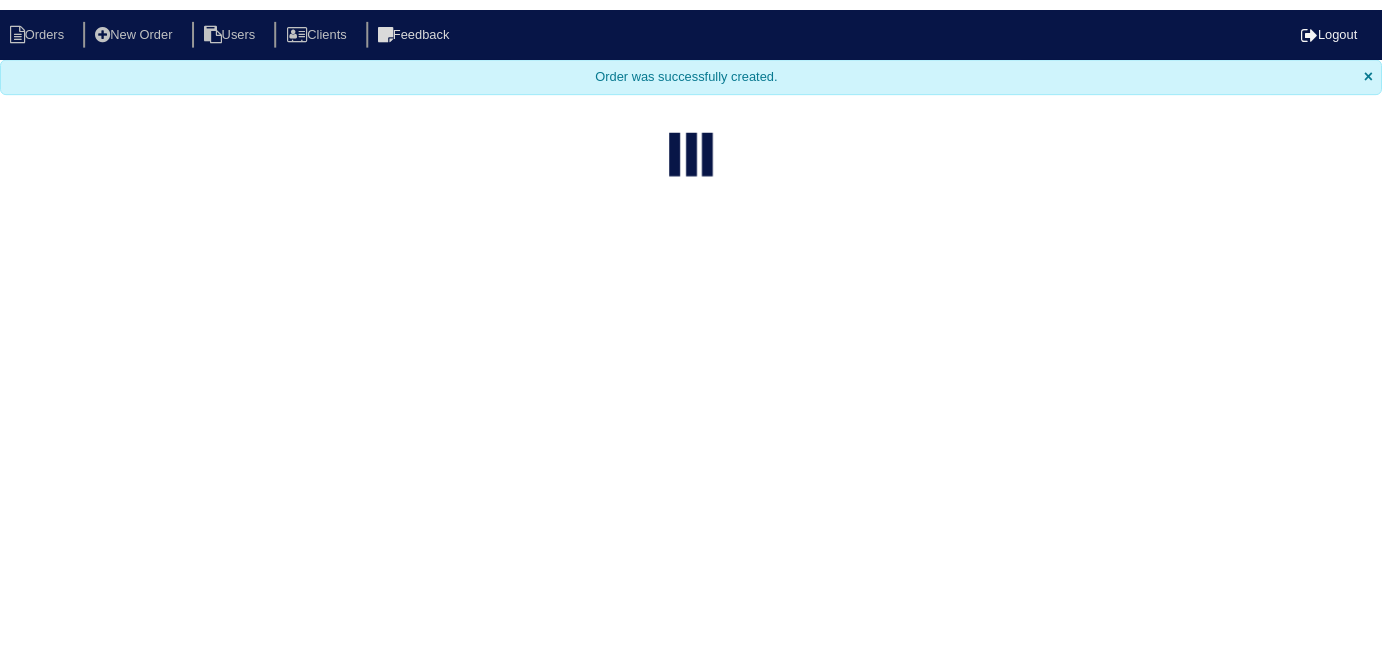 scroll, scrollTop: 0, scrollLeft: 0, axis: both 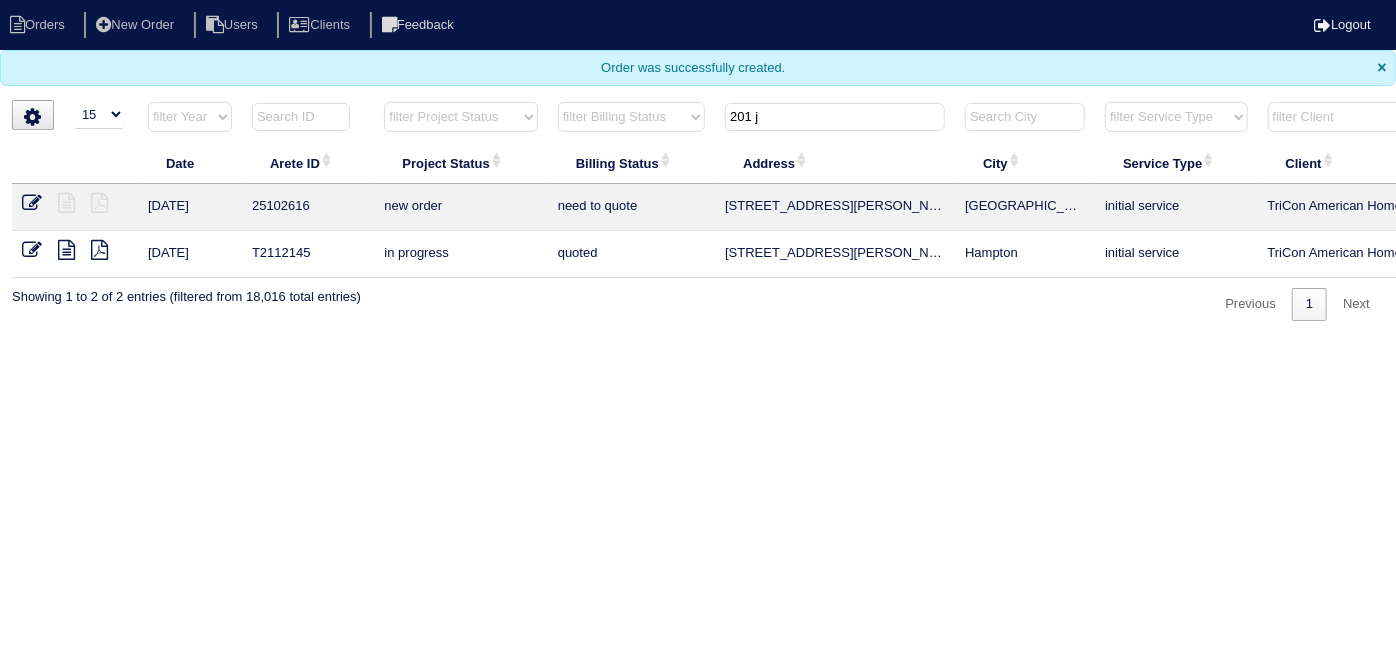 drag, startPoint x: 785, startPoint y: 114, endPoint x: 525, endPoint y: 22, distance: 275.79703 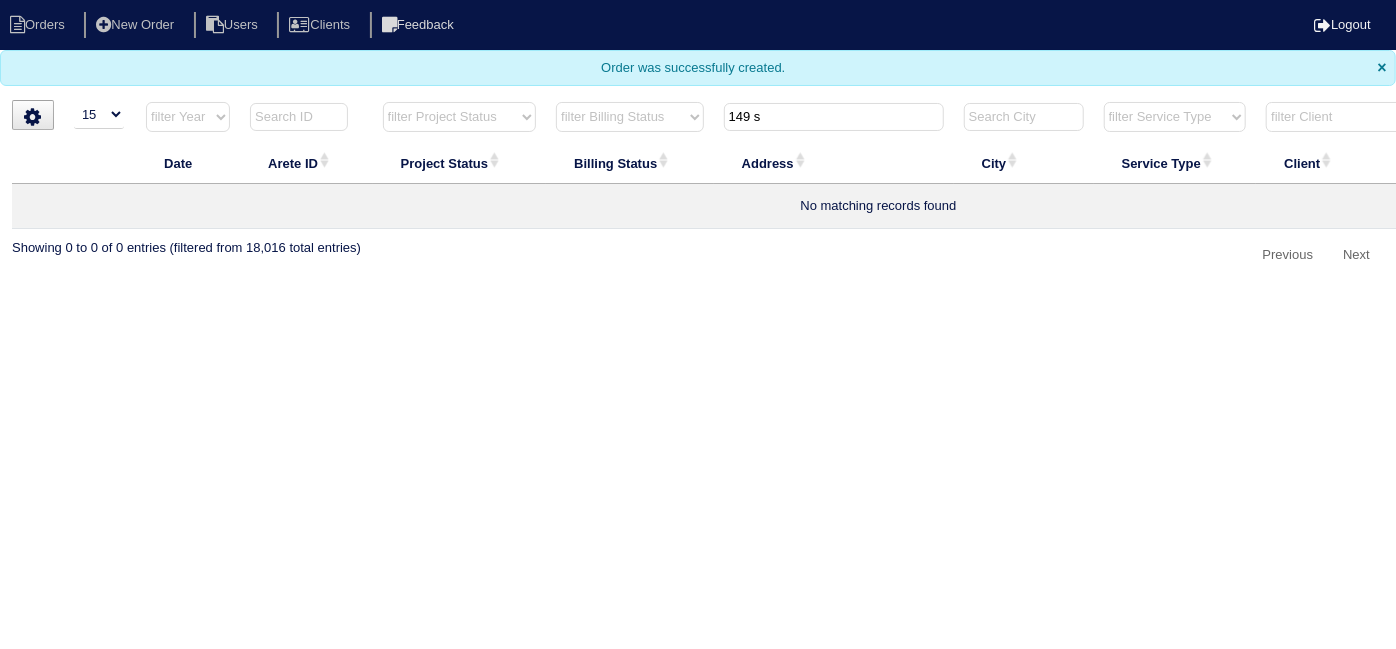 type on "149 s" 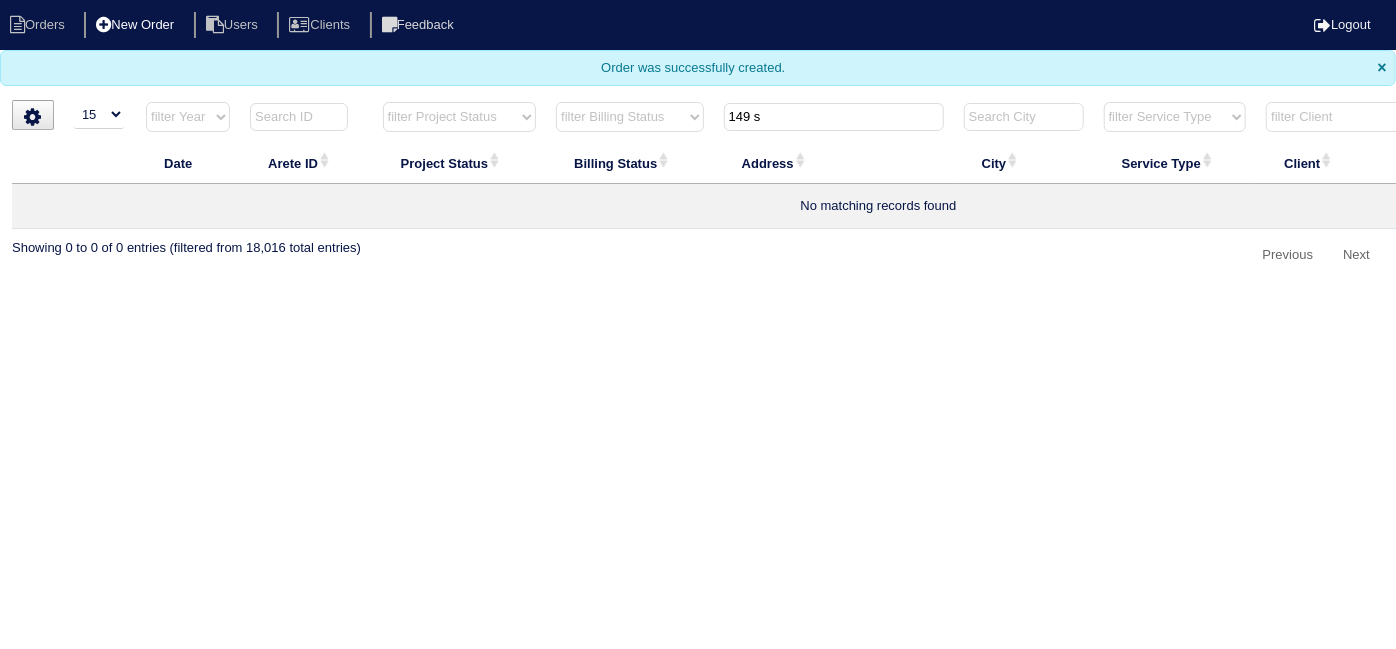 click on "New Order" at bounding box center [137, 25] 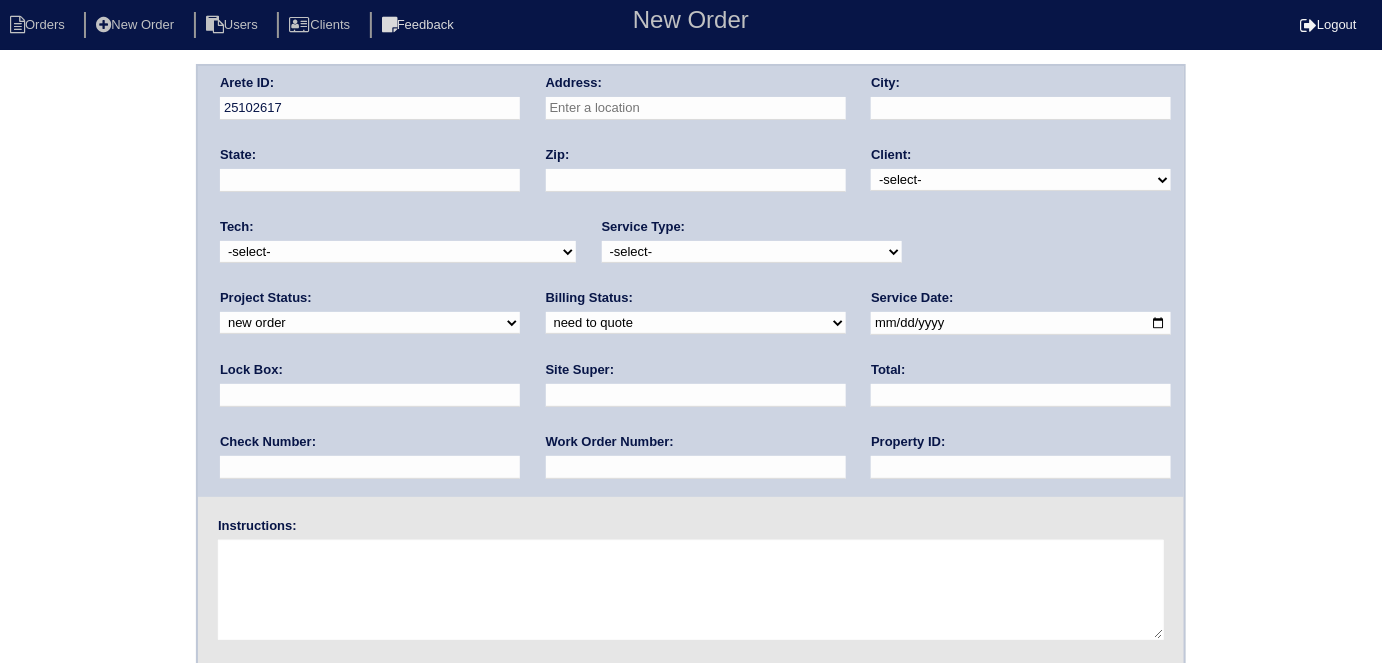 click at bounding box center (696, 108) 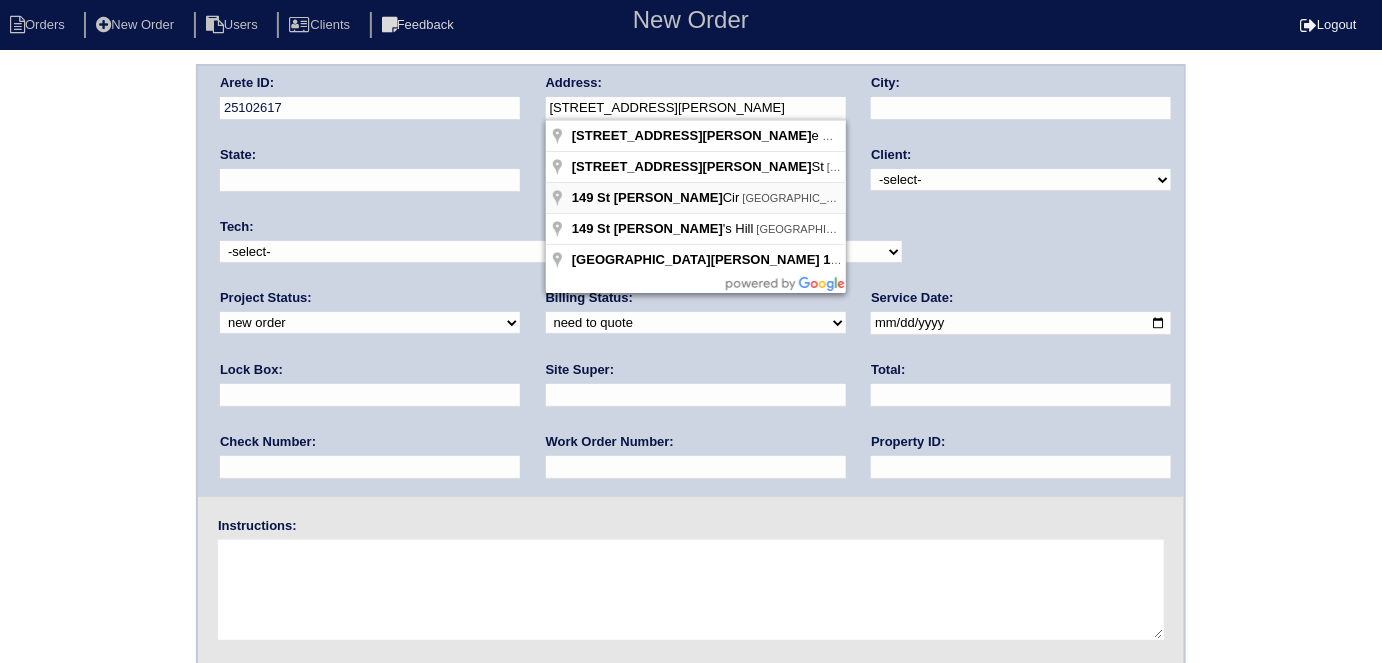 type on "[STREET_ADDRESS][PERSON_NAME]" 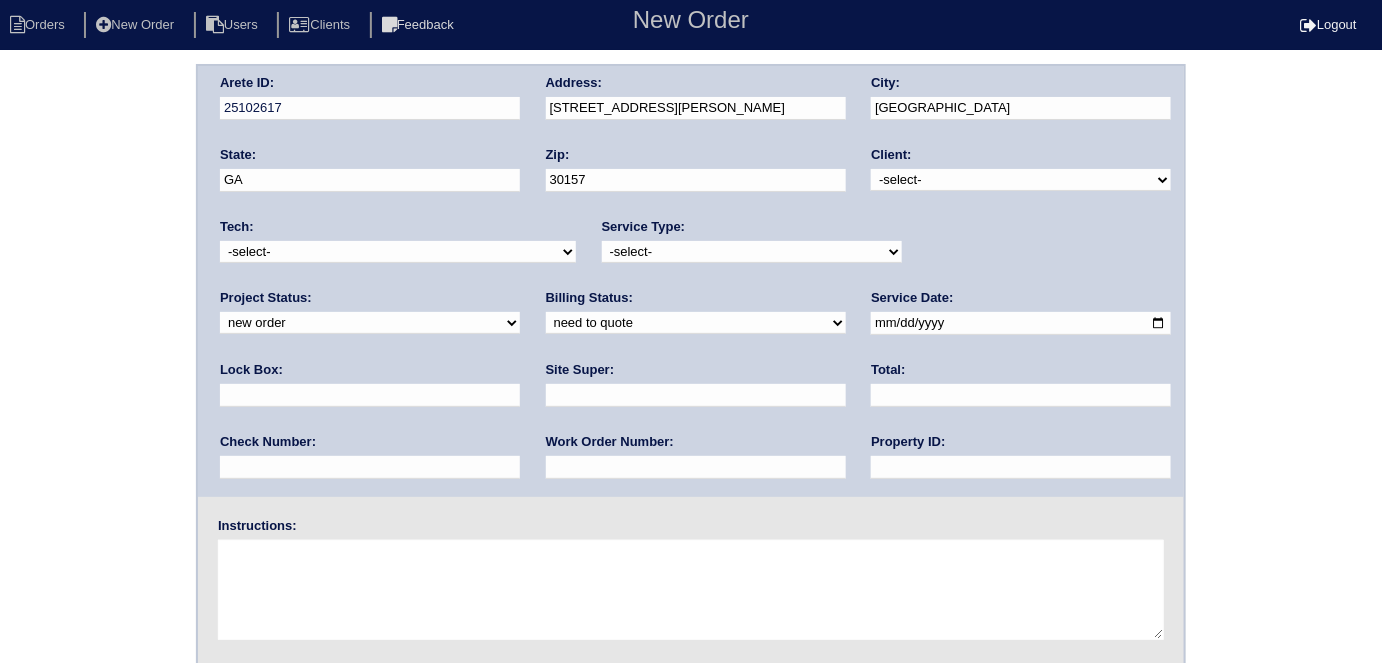 click on "-select-
TriCon American Homes
American Homes 4 Rent
First Key Homes
Zillow
The Renovation Company
On The Level Development Group
Shepard Exposition Group
Sylvan Homes
Pathway Construction
Arete Personal
Arete SMG
Tiber Capital
Tiber Realty
Divvy
Rave
Stine Construction
Alan Luther
HomeRiver Group
Test Client
Rasmus Real Estate
Padly
Buffalo Homes
Phillip Brothers
Maymont Homes" at bounding box center (1021, 180) 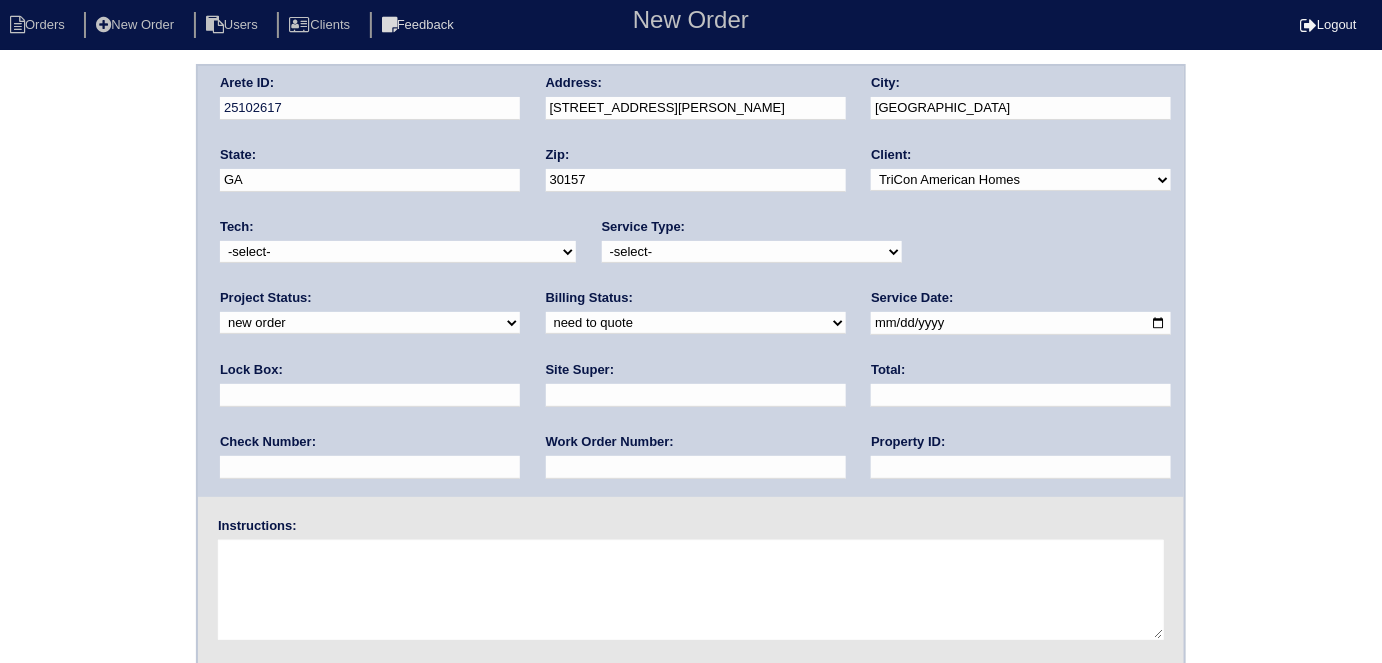 click on "-select-
initial service
basic service
maintenance call
replacement scope
service call
scope only" at bounding box center [752, 252] 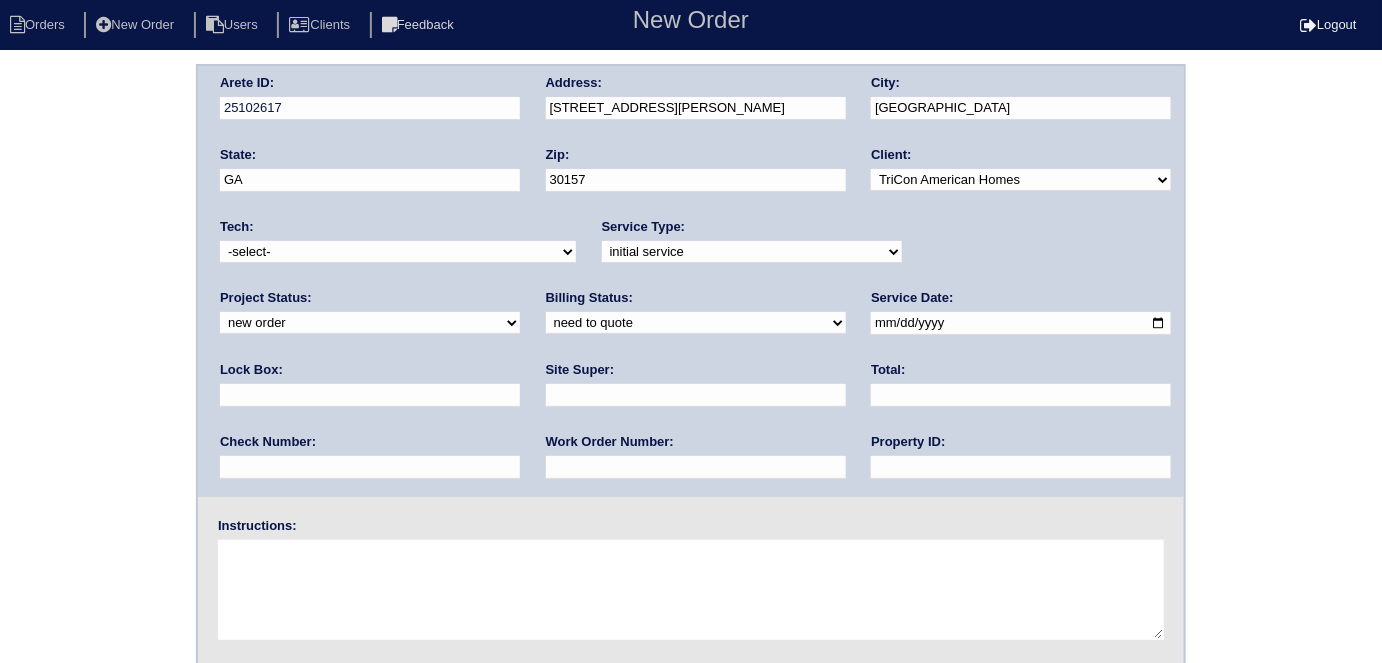 click at bounding box center (370, 395) 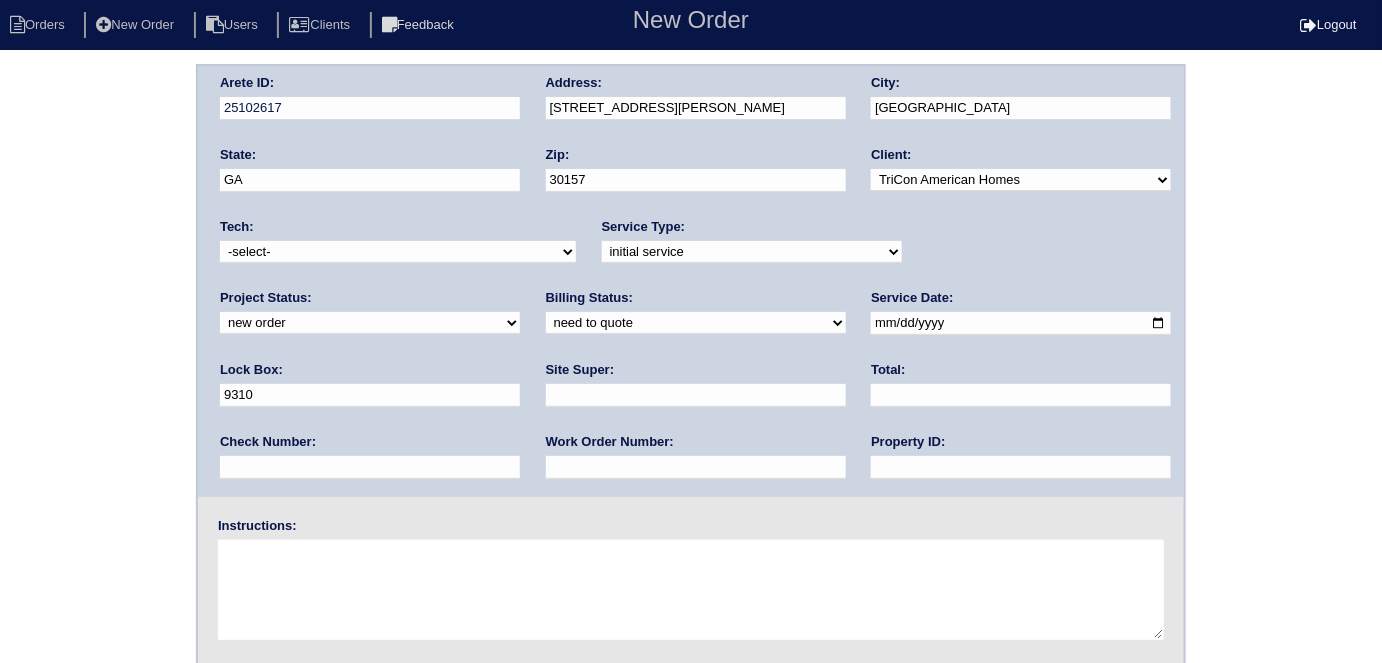 click at bounding box center (1021, 323) 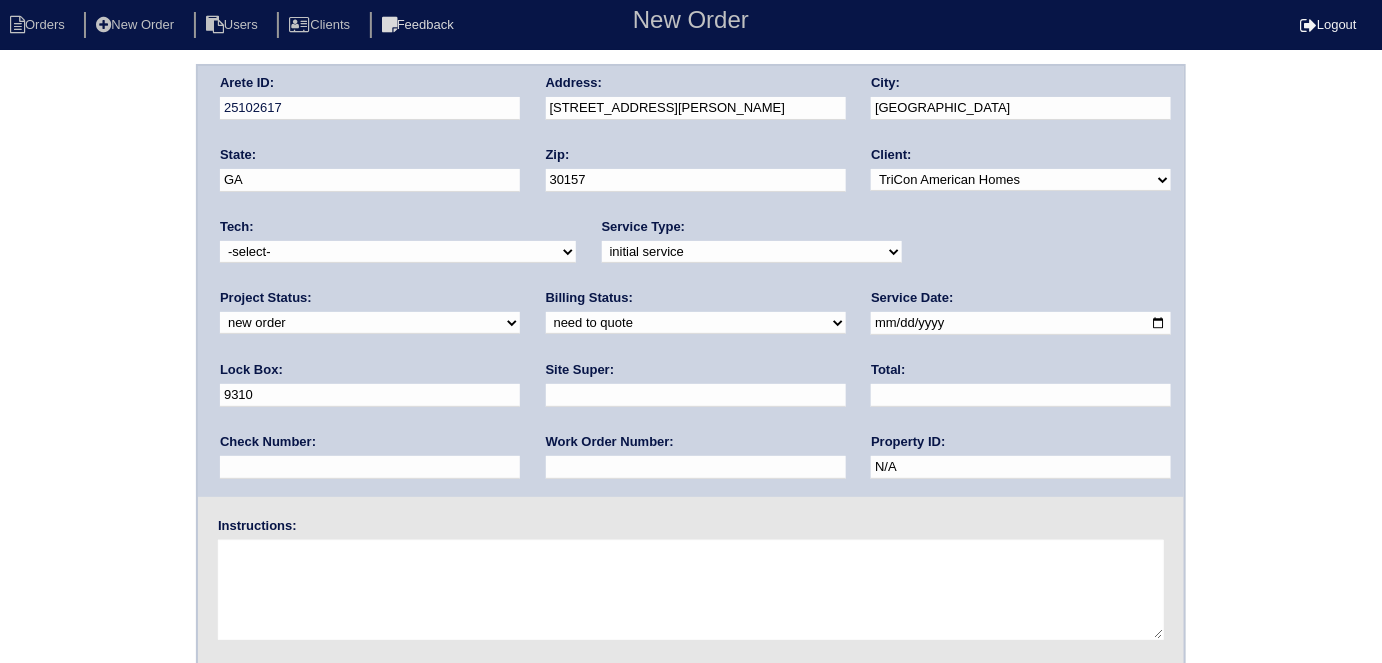 click at bounding box center [696, 395] 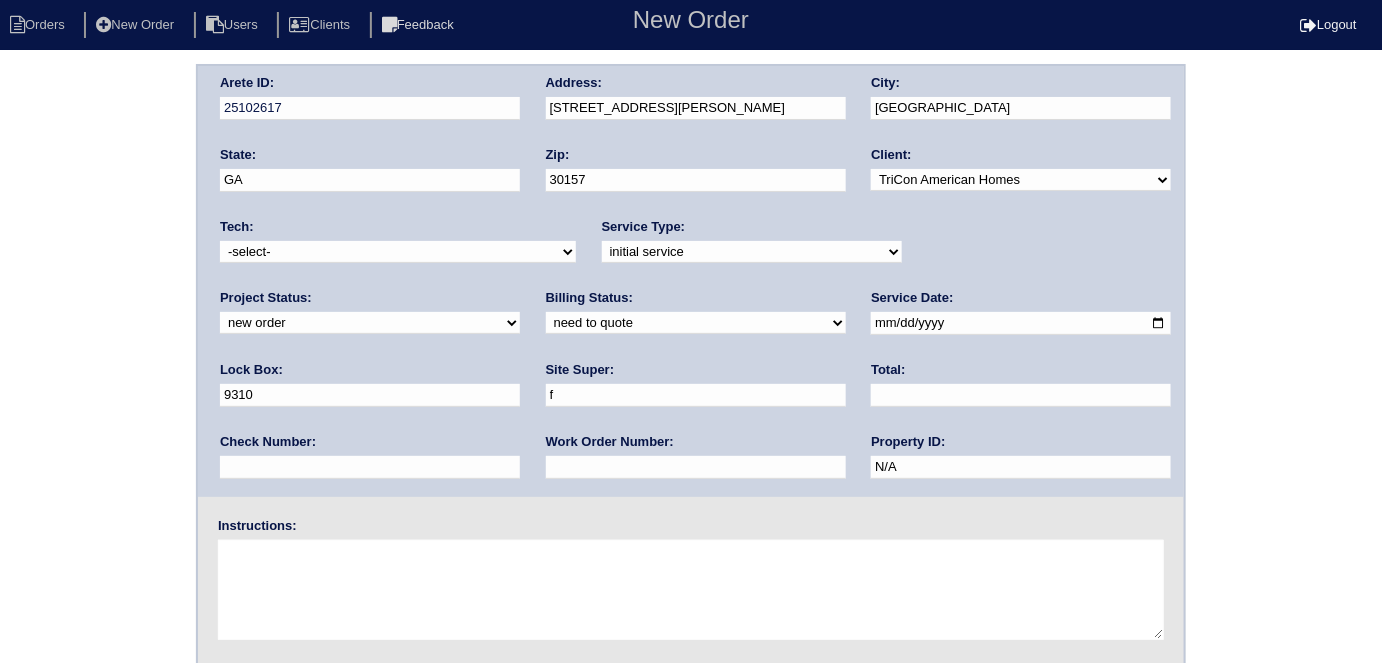 type on "Florence Williams" 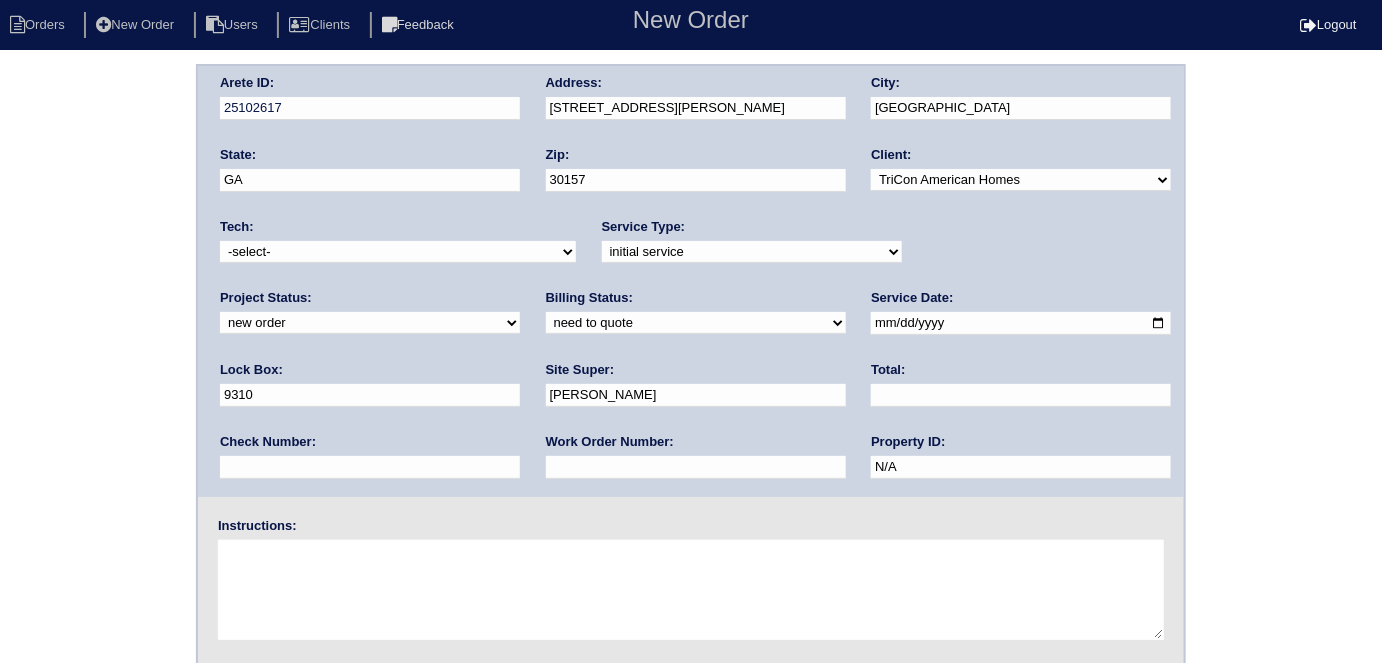 click at bounding box center (696, 467) 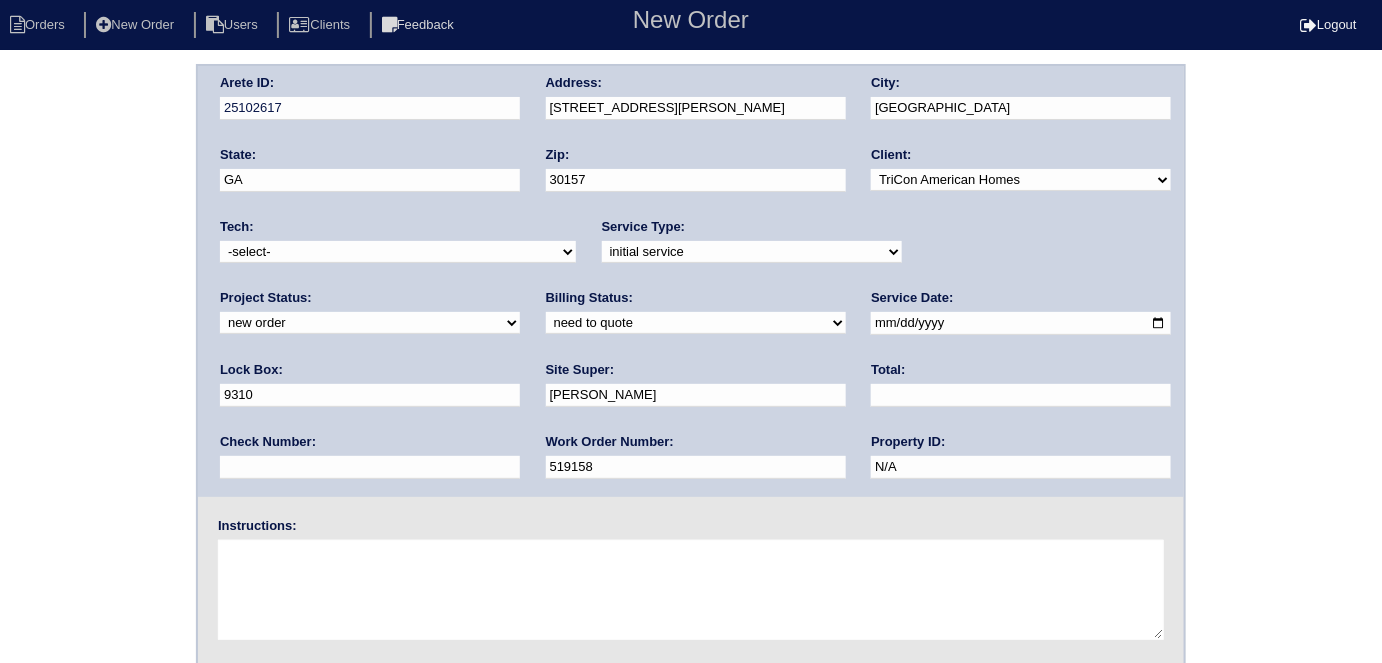 type on "519158" 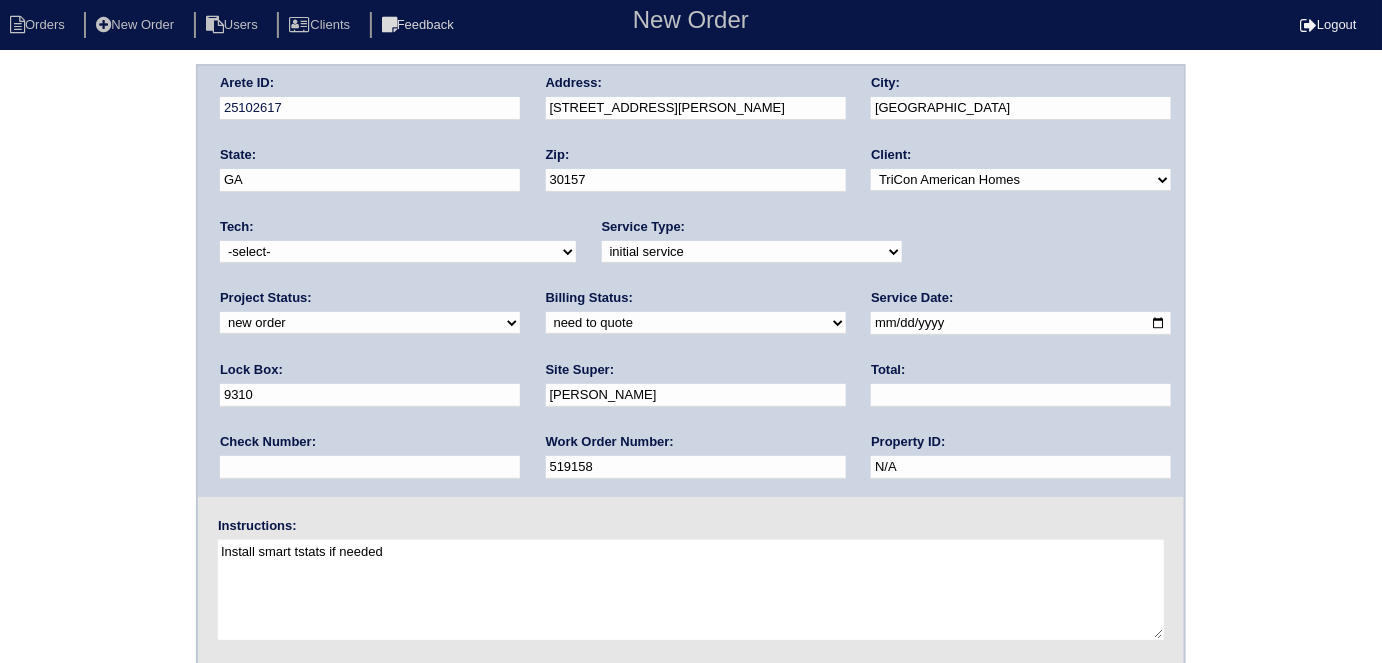 type on "Install smart tstats if needed" 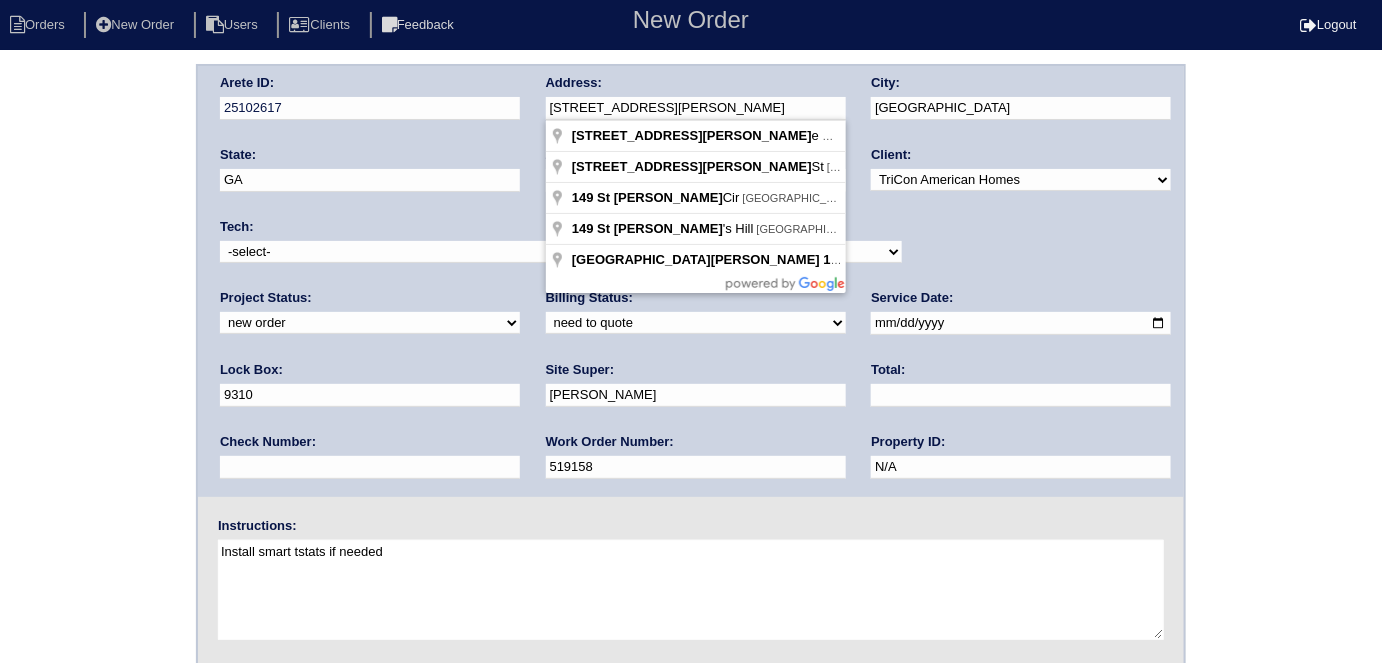 click on "Arete ID:
25102617
Address:
149 St Ann Cir
City:
Dallas
State:
GA
Zip:
30157
Client:
-select-
TriCon American Homes
American Homes 4 Rent
First Key Homes
Zillow
The Renovation Company
On The Level Development Group
Shepard Exposition Group
Sylvan Homes
Pathway Construction
Arete Personal
Arete SMG
Tiber Capital
Tiber Realty
Divvy
Rave
Stine Construction
Alan Luther
HomeRiver Group
Test Client
Rasmus Real Estate
Padly
Buffalo Homes
Phillip Brothers
Maymont Homes
Tech:" at bounding box center [691, 281] 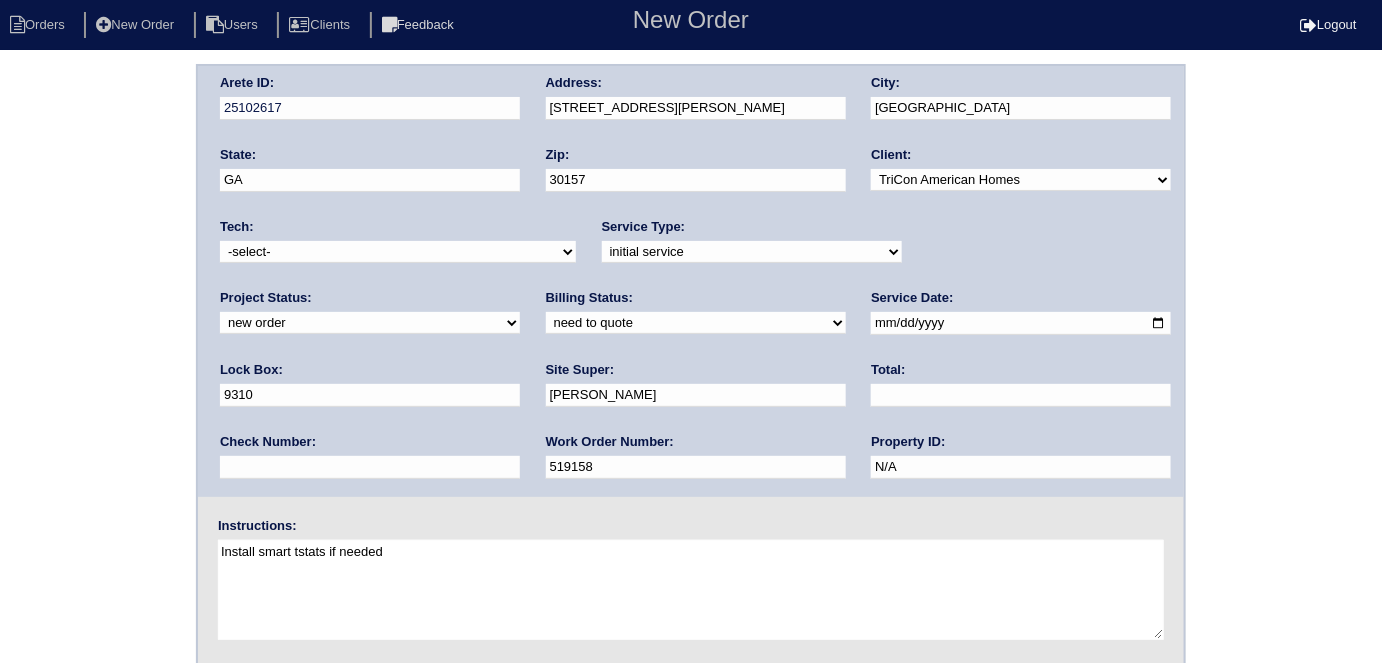 click on "Arete ID:
25102617
Address:
149 St Ann Cir
City:
Dallas
State:
GA
Zip:
30157
Client:
-select-
TriCon American Homes
American Homes 4 Rent
First Key Homes
Zillow
The Renovation Company
On The Level Development Group
Shepard Exposition Group
Sylvan Homes
Pathway Construction
Arete Personal
Arete SMG
Tiber Capital
Tiber Realty
Divvy
Rave
Stine Construction
Alan Luther
HomeRiver Group
Test Client
Rasmus Real Estate
Padly
Buffalo Homes
Phillip Brothers
Maymont Homes
Tech:" at bounding box center [691, 468] 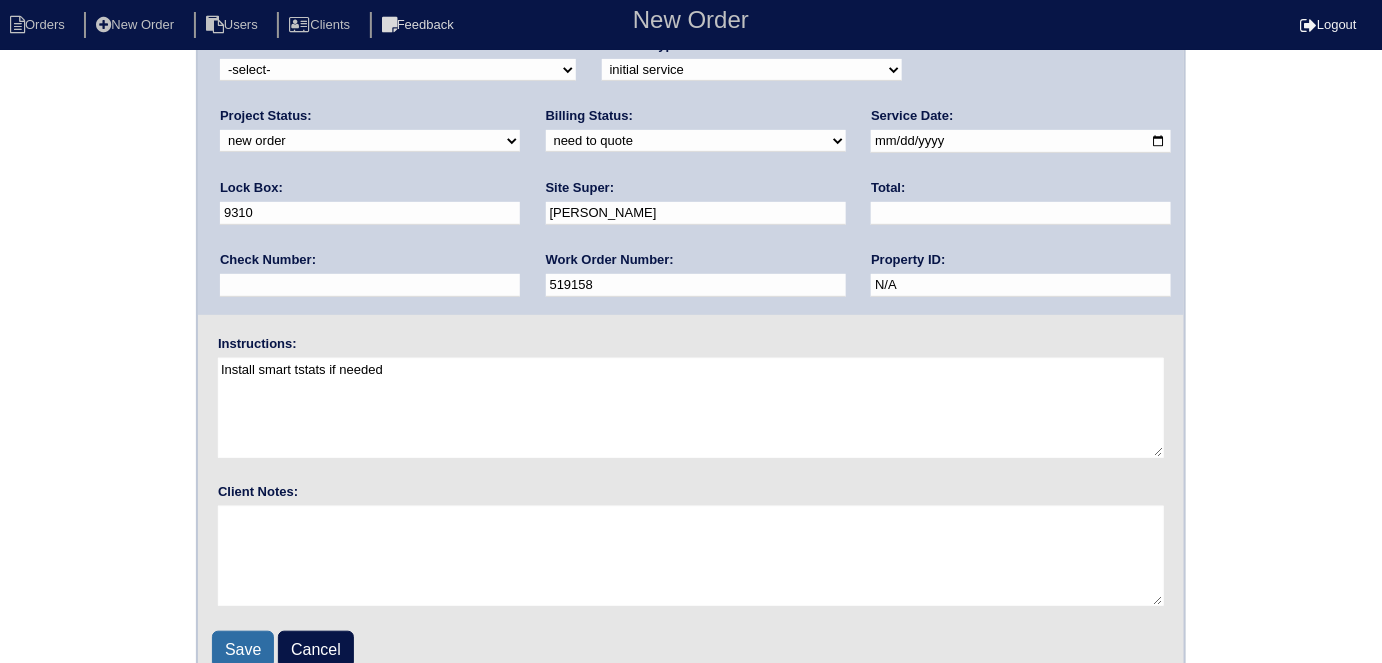 scroll, scrollTop: 205, scrollLeft: 0, axis: vertical 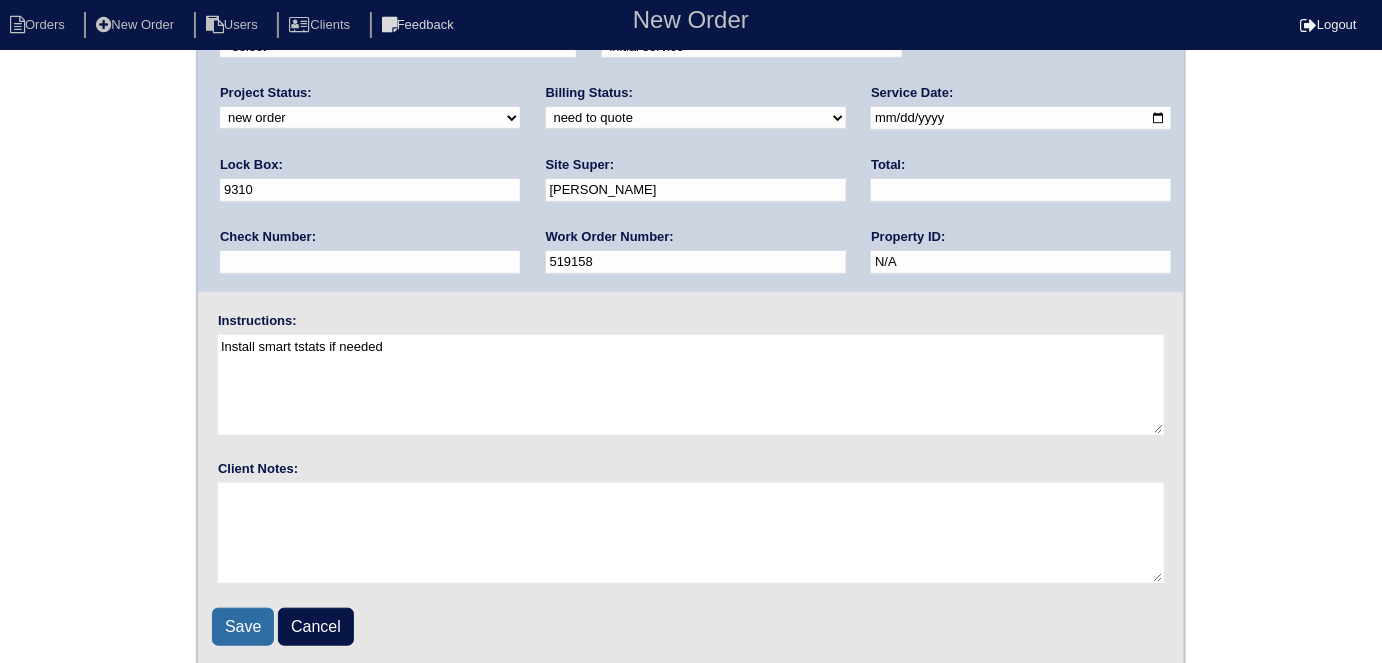 click on "Save" at bounding box center [243, 627] 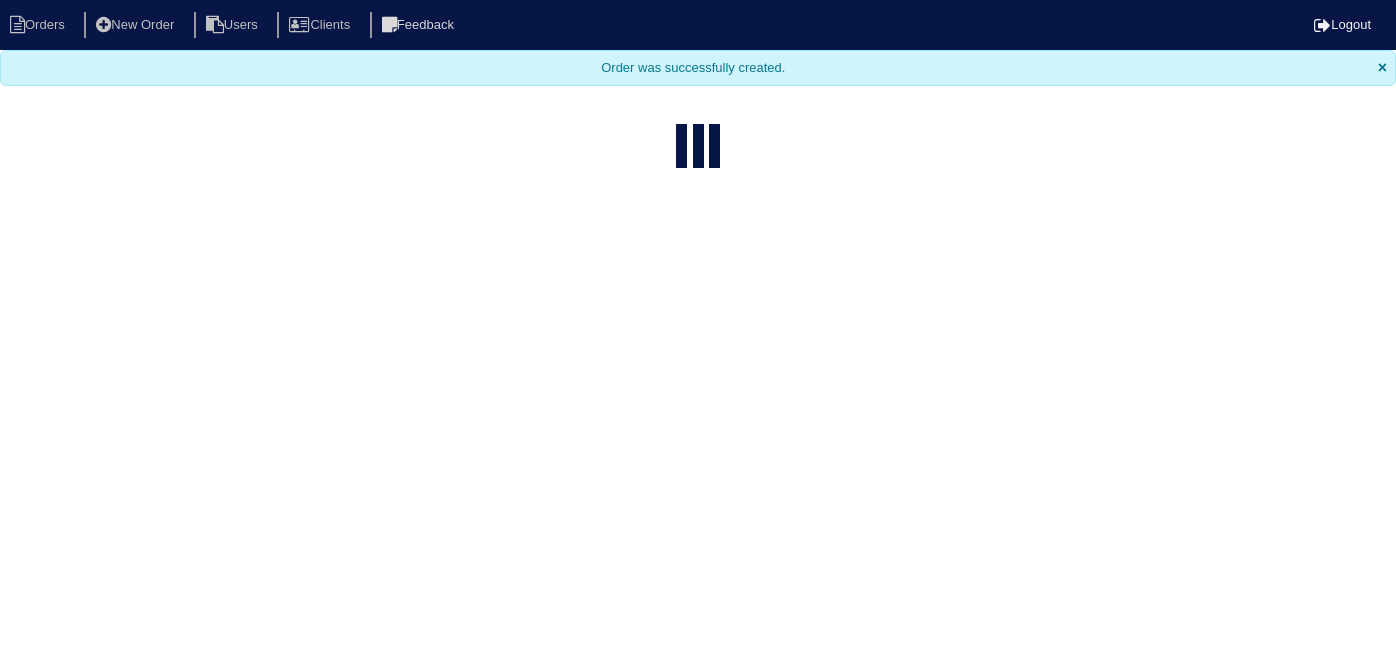select on "15" 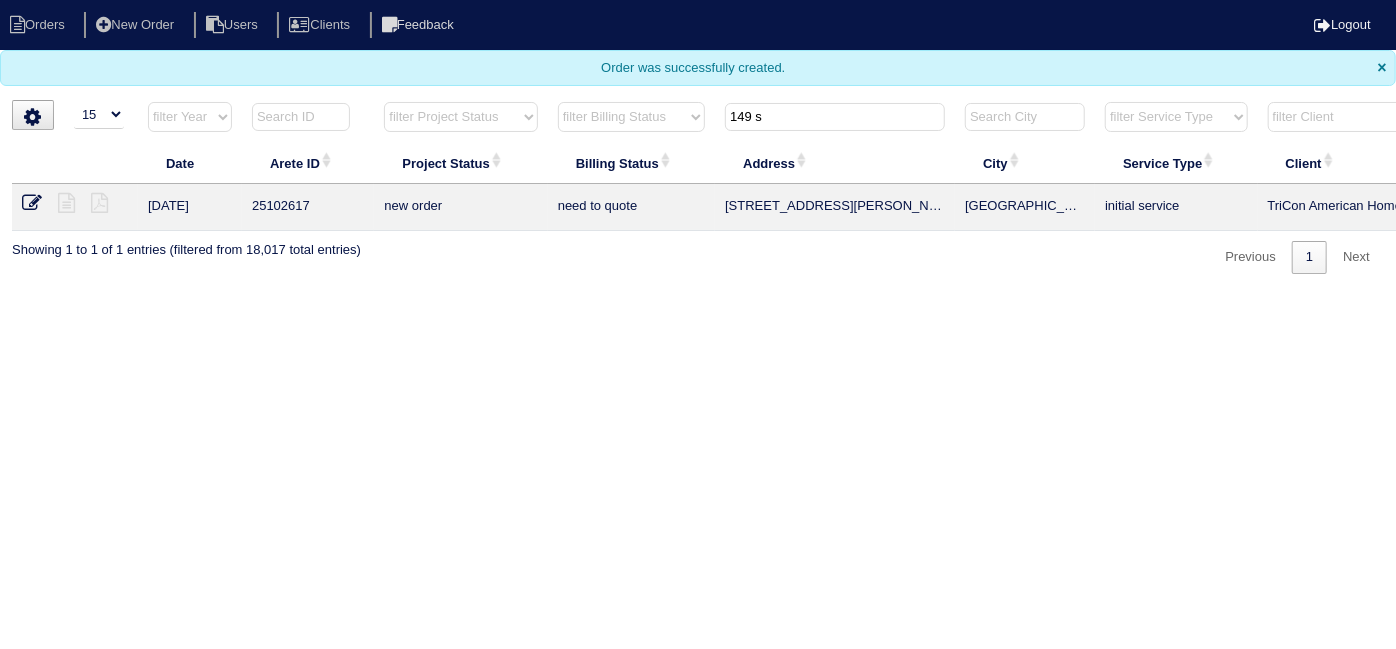 drag, startPoint x: 765, startPoint y: 123, endPoint x: 527, endPoint y: 101, distance: 239.01465 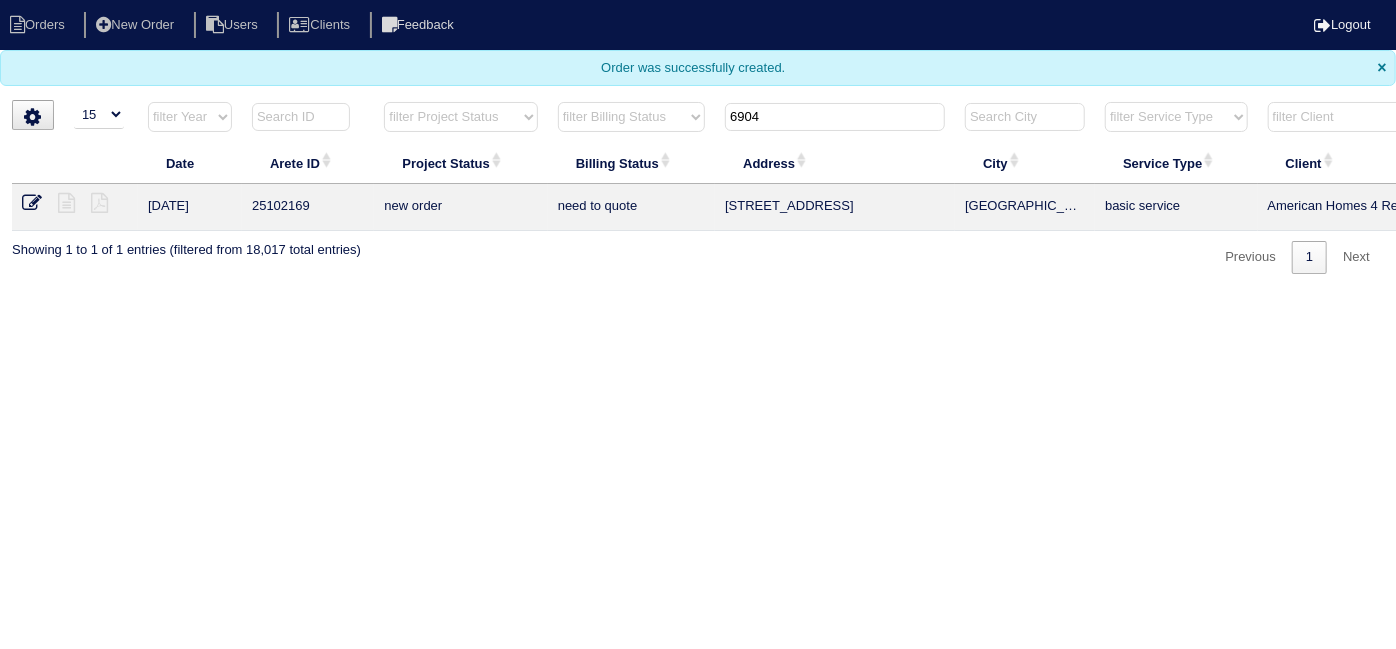 type on "6904" 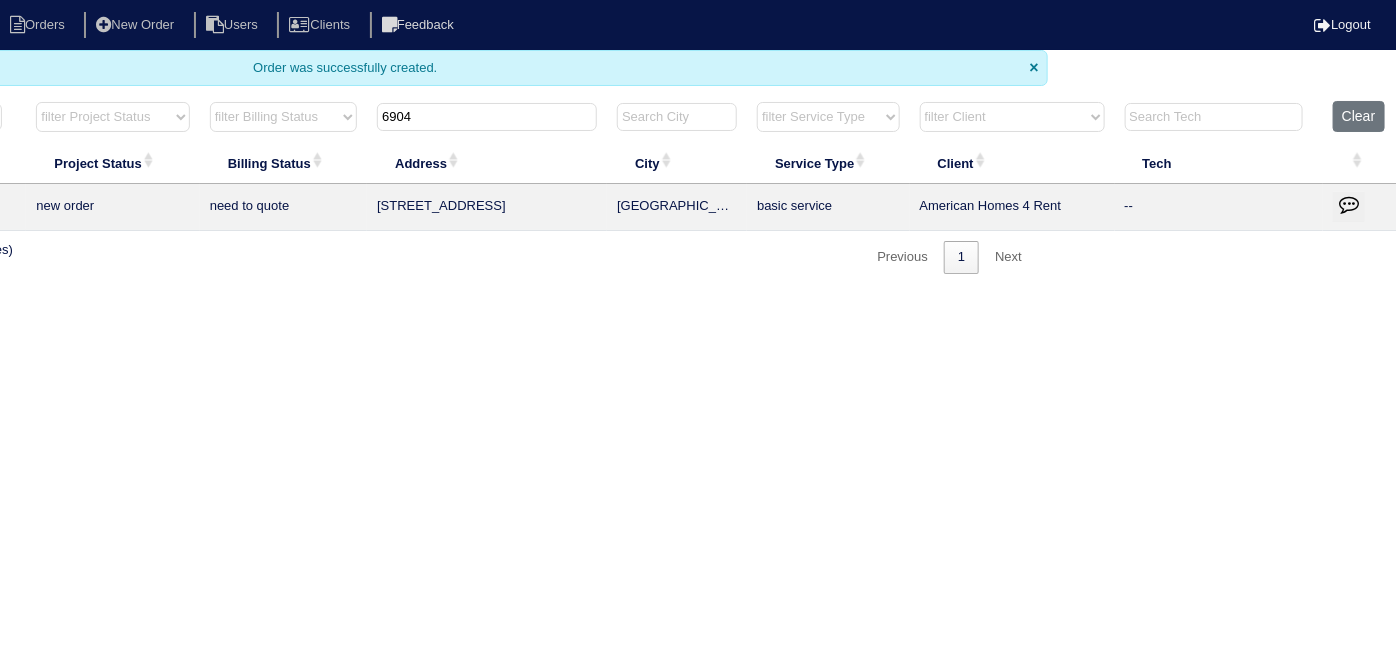 scroll, scrollTop: 0, scrollLeft: 0, axis: both 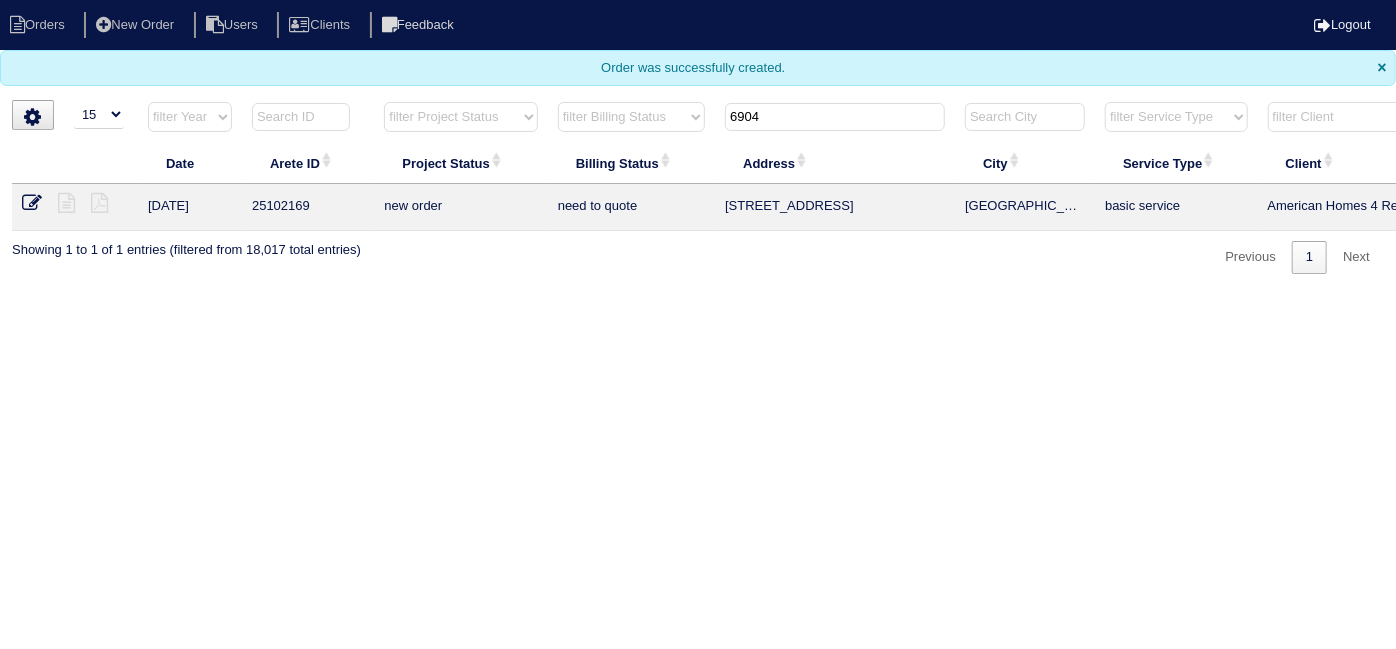 click at bounding box center [32, 203] 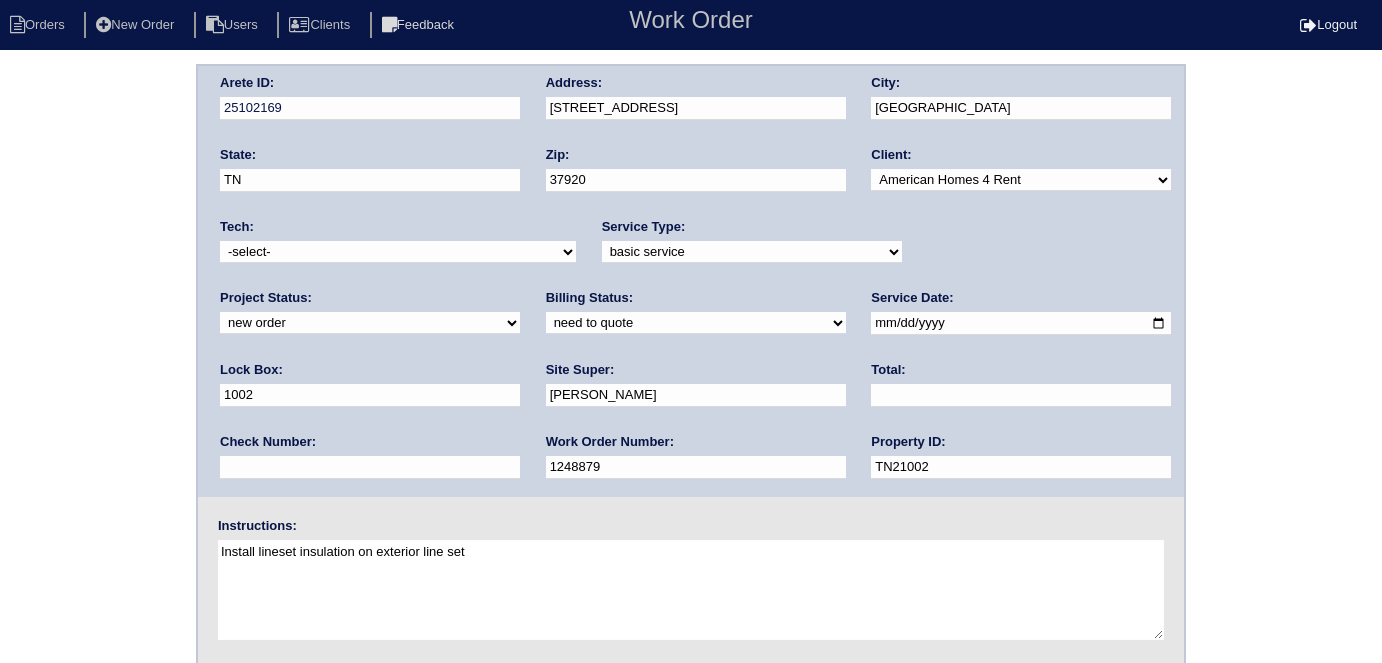 scroll, scrollTop: 0, scrollLeft: 0, axis: both 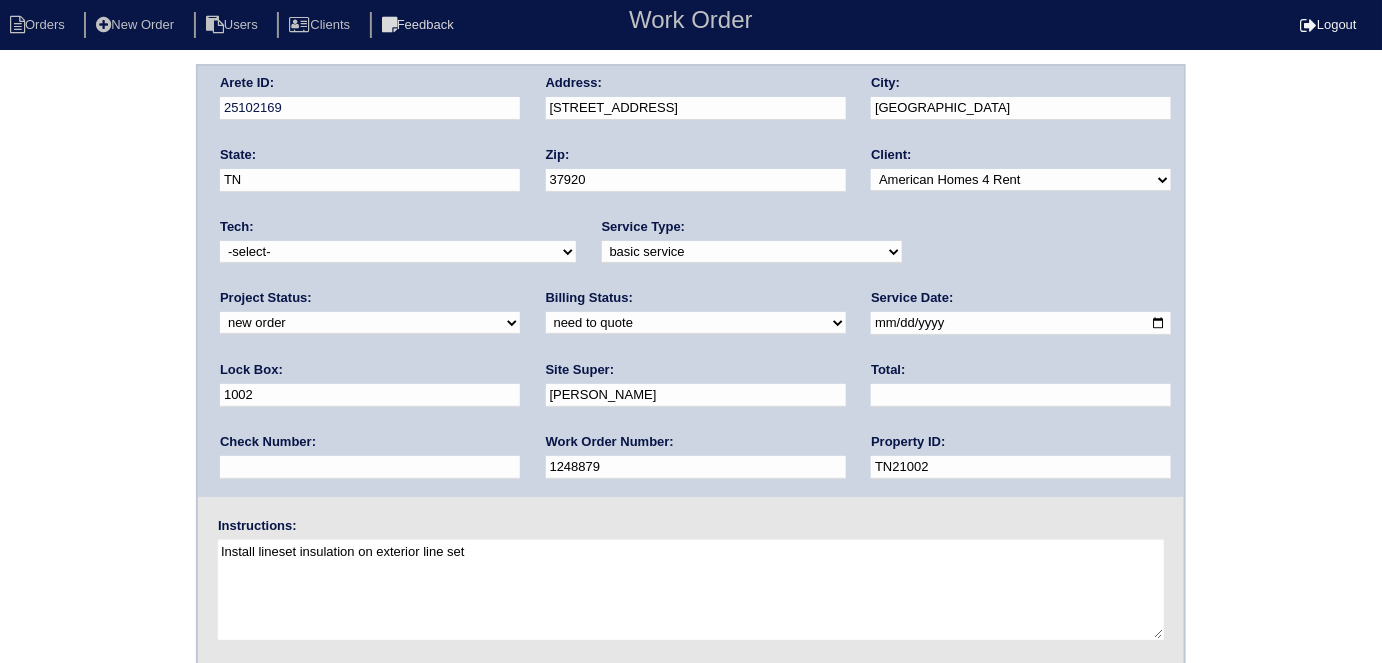 click on "-select- aretesmg+backup-tech@gmail.com
benjohnholt88@gmail.com
callisonhvac@yahoo.com
chasecrankshaw63@gmail.com
jesusomelendez18@gmail.com
jonathanswilliams20@gmail.com
justincasereese@gmail.com
maynor.menjivar1991@gmail.com
silverszack2@icloud.com
tobukuro724@gmail.com" at bounding box center [398, 252] 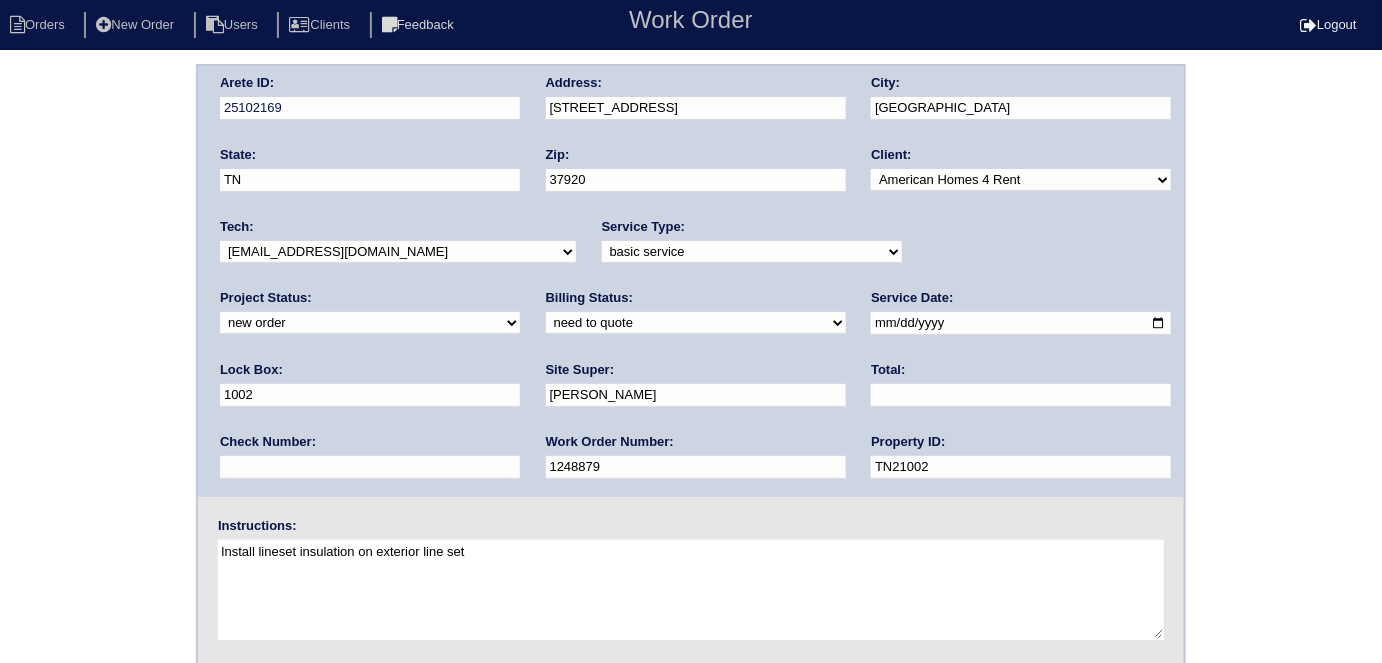 click on "new order
assigned
in progress
field complete
need to schedule
admin review
archived
completed
need to approve
in quickbooks
unknown
repairs needed
canceled
manager review" at bounding box center [370, 323] 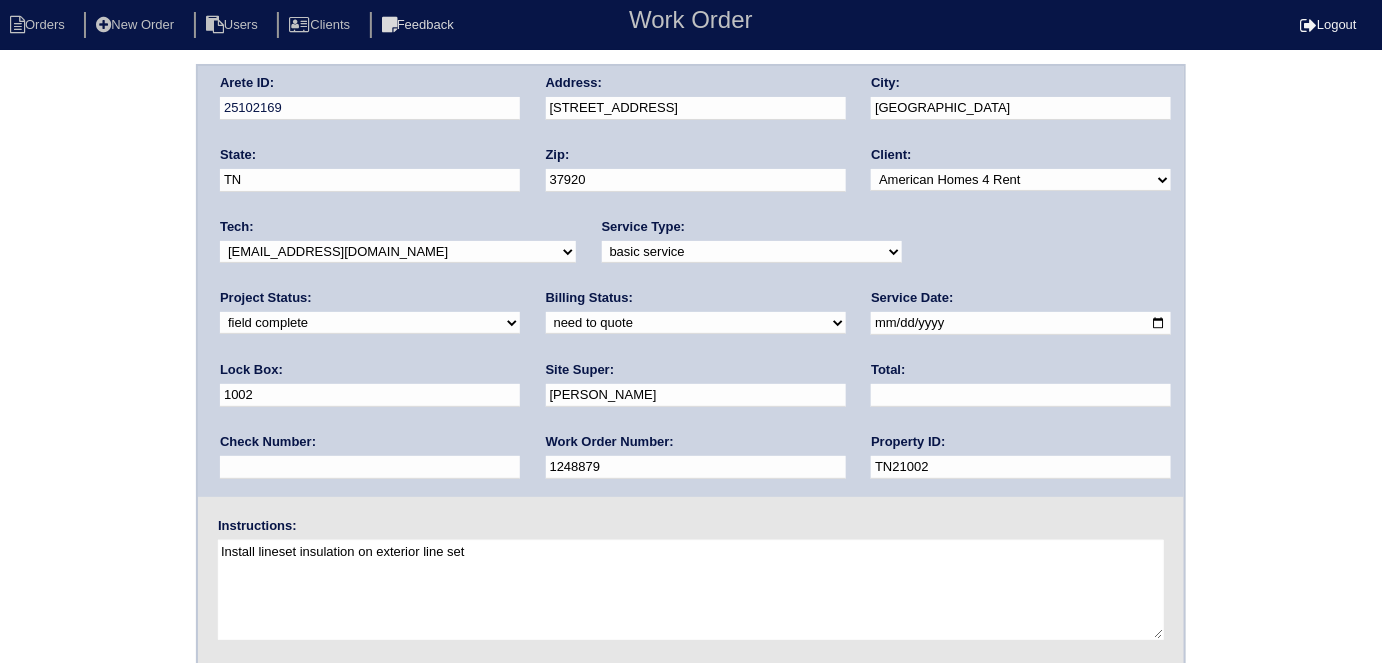 click on "Arete ID:
25102169
Address:
6904 Poplar Wood Trail
City:
Knoxville
State:
TN
Zip:
37920
Client:
-select-
TriCon American Homes
American Homes 4 Rent
First Key Homes
Zillow
The Renovation Company
On The Level Development Group
Shepard Exposition Group
Sylvan Homes
Pathway Construction
Arete Personal
Arete SMG
Tiber Capital
Tiber Realty
Divvy
Rave
Stine Construction
Alan Luther
HomeRiver Group
Test Client
Rasmus Real Estate
Padly
Buffalo Homes
Phillip Brothers
Maymont Homes" at bounding box center [691, 468] 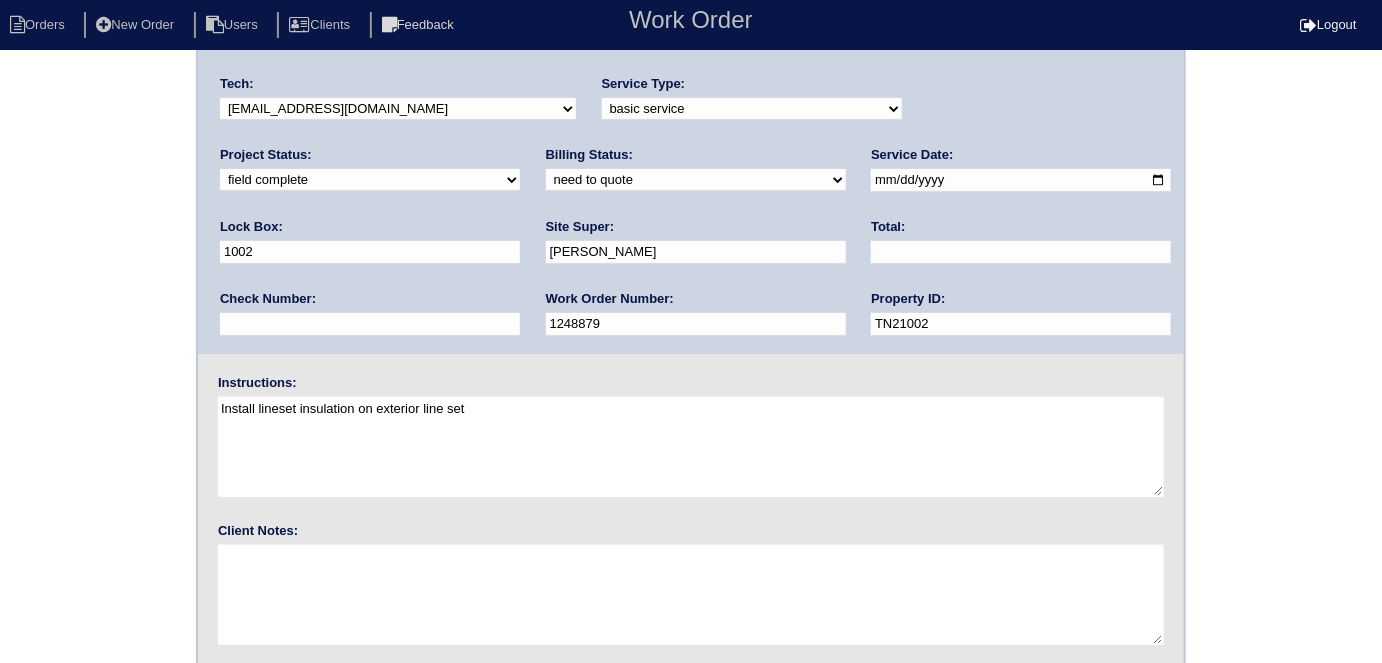 scroll, scrollTop: 205, scrollLeft: 0, axis: vertical 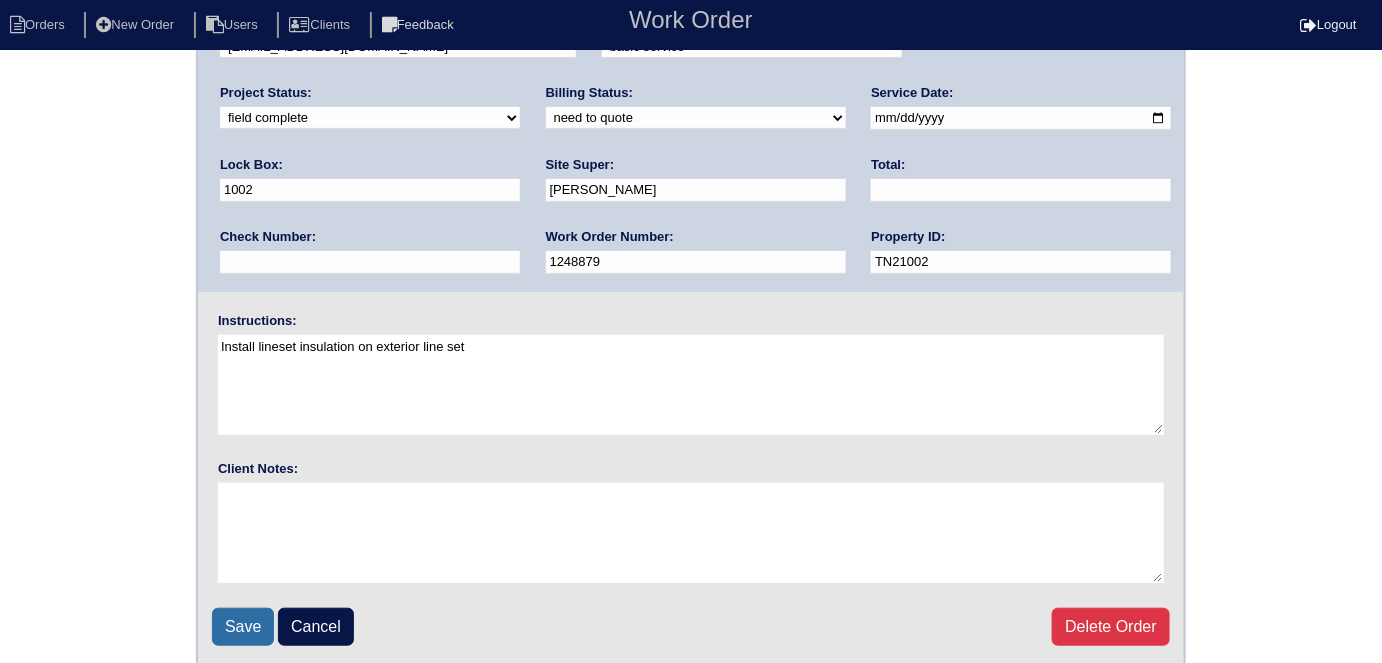 click on "Save" at bounding box center [243, 627] 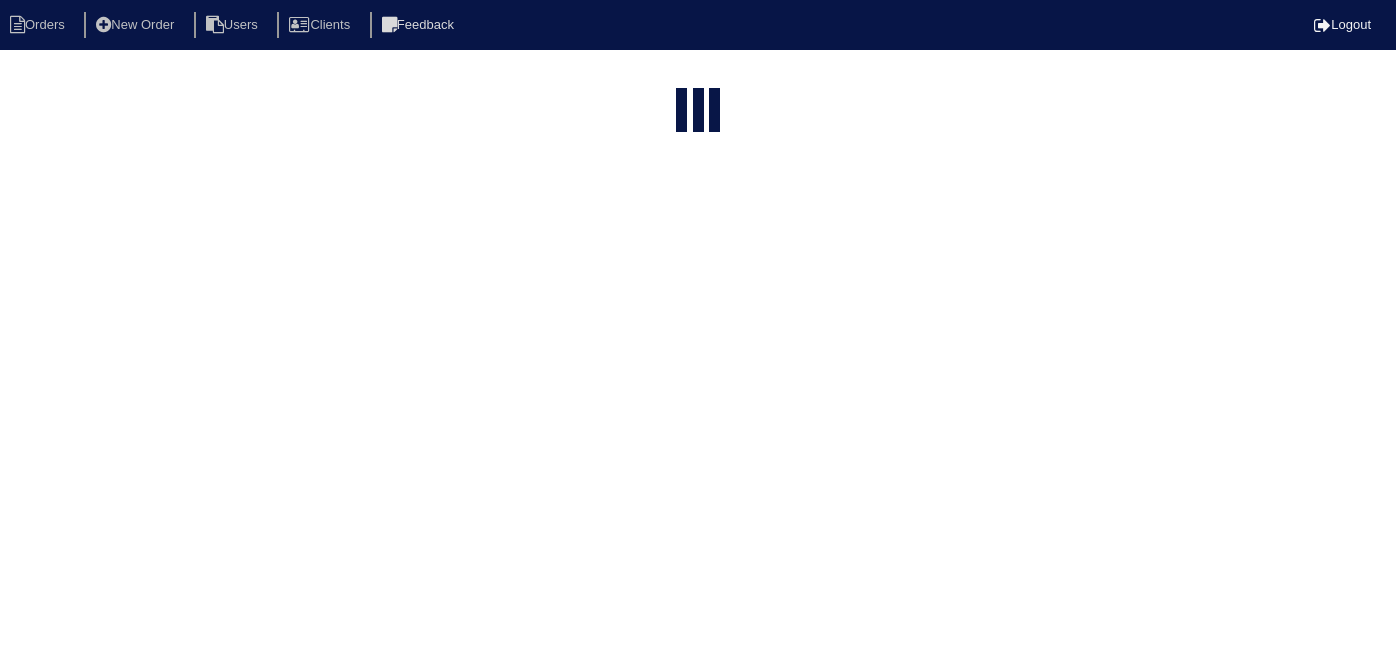 select on "15" 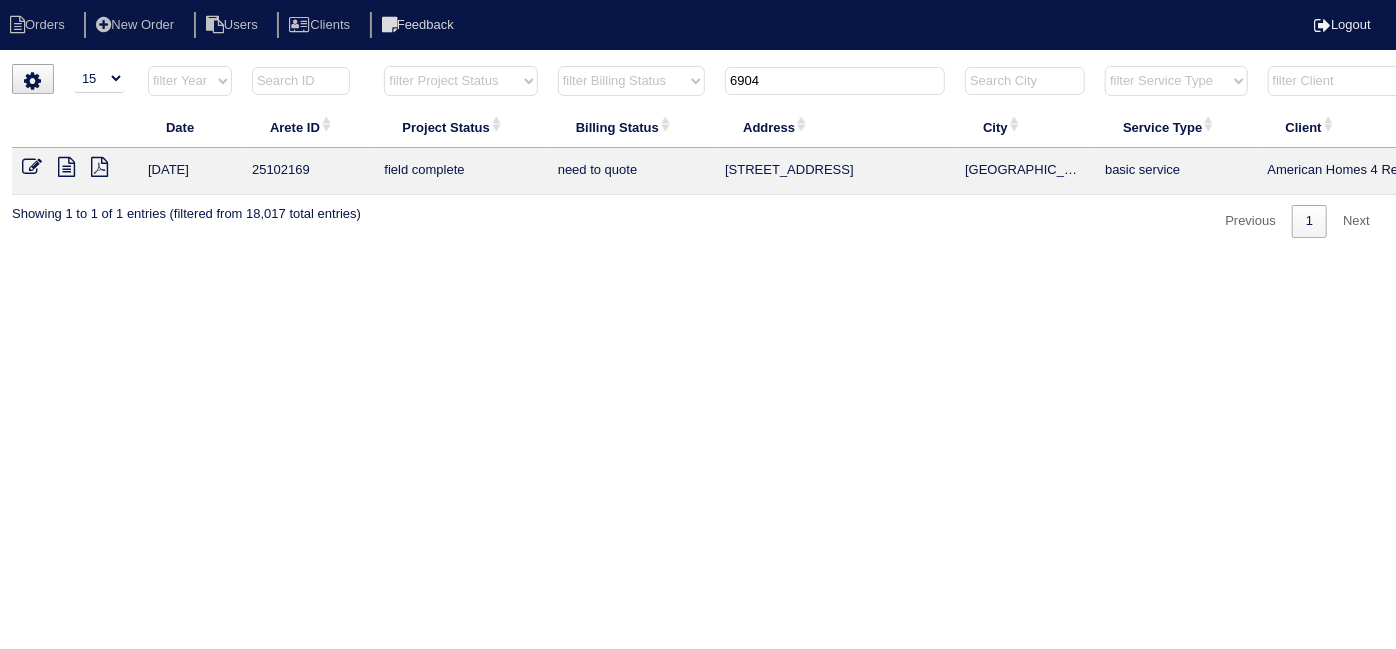 click at bounding box center [66, 167] 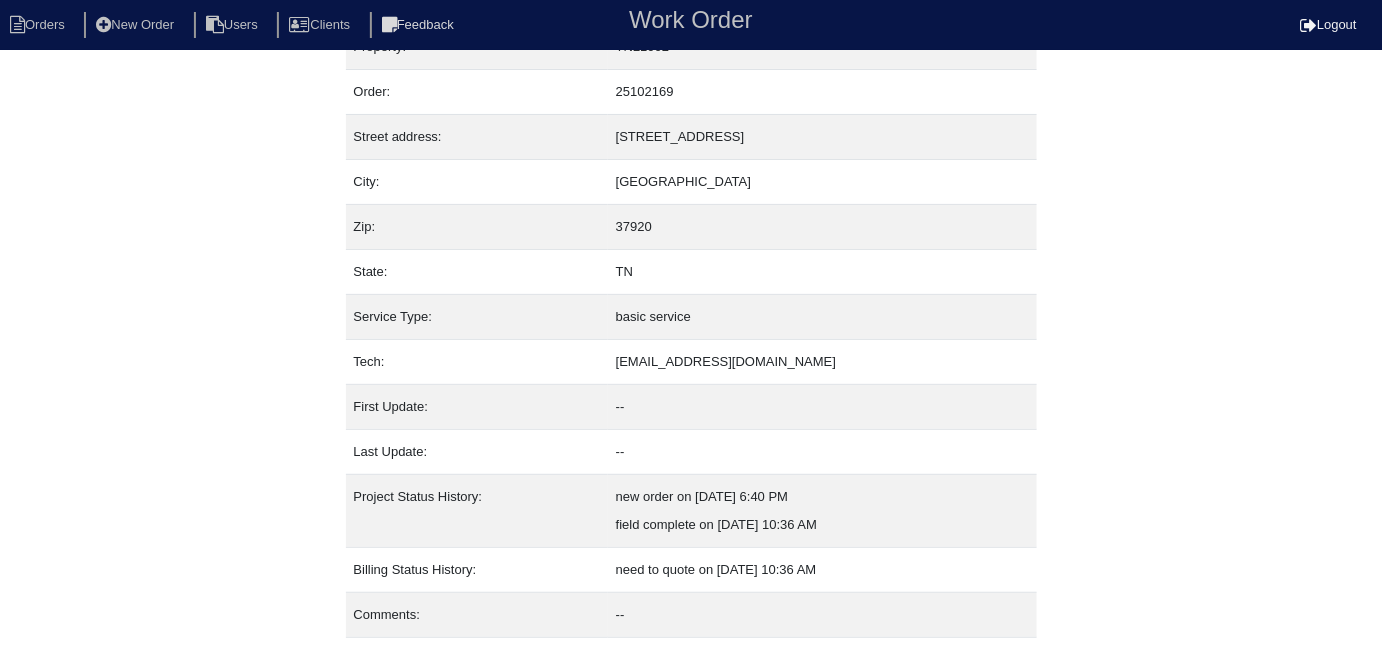 scroll, scrollTop: 77, scrollLeft: 0, axis: vertical 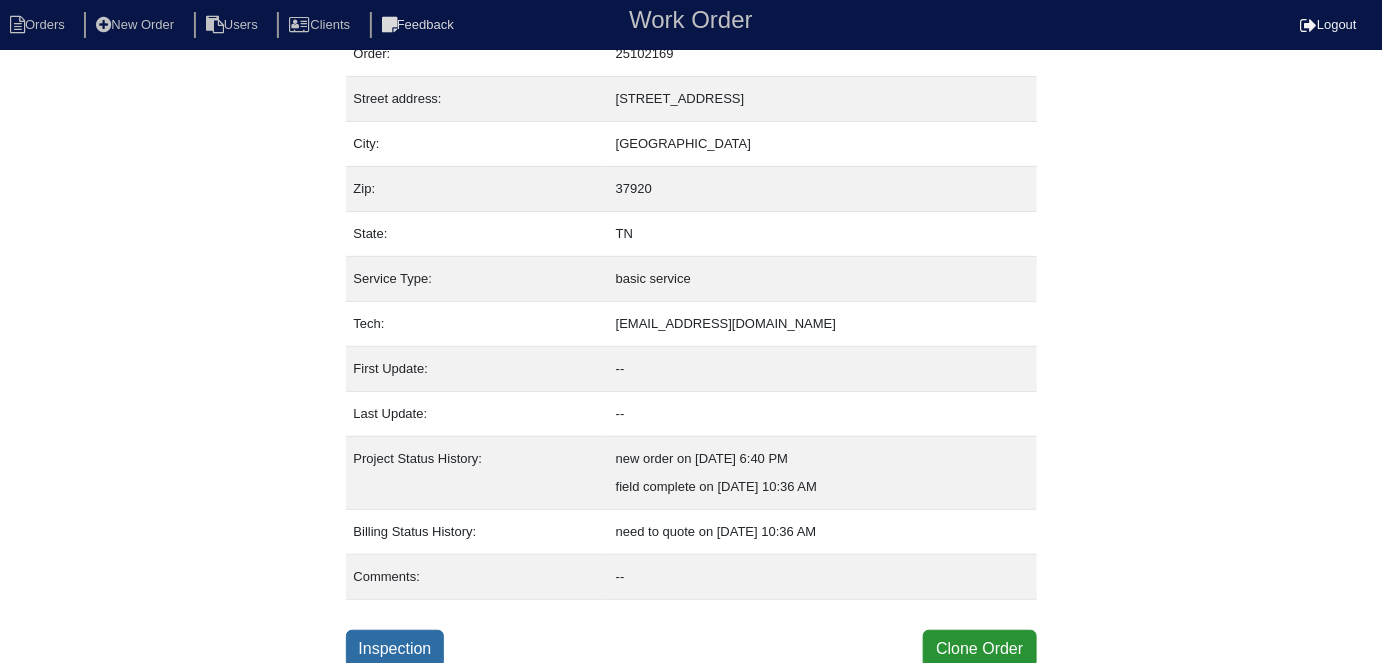 click on "Inspection" at bounding box center [395, 649] 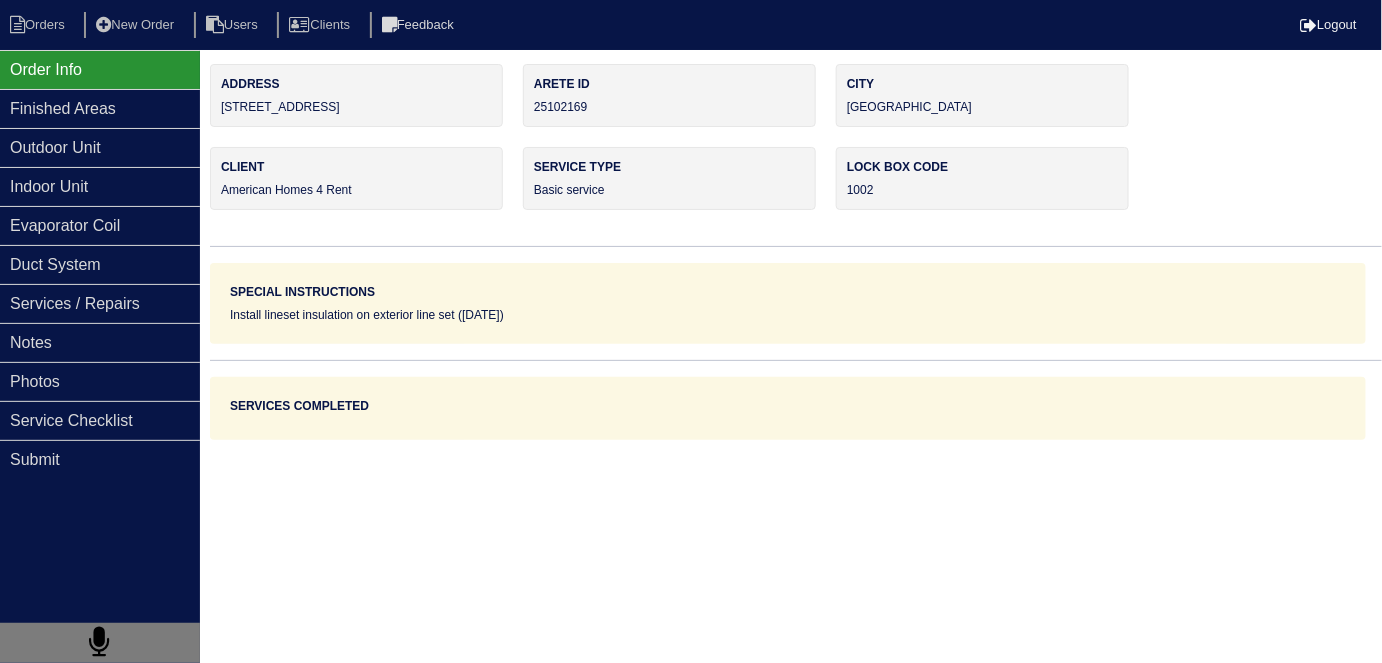 scroll, scrollTop: 0, scrollLeft: 0, axis: both 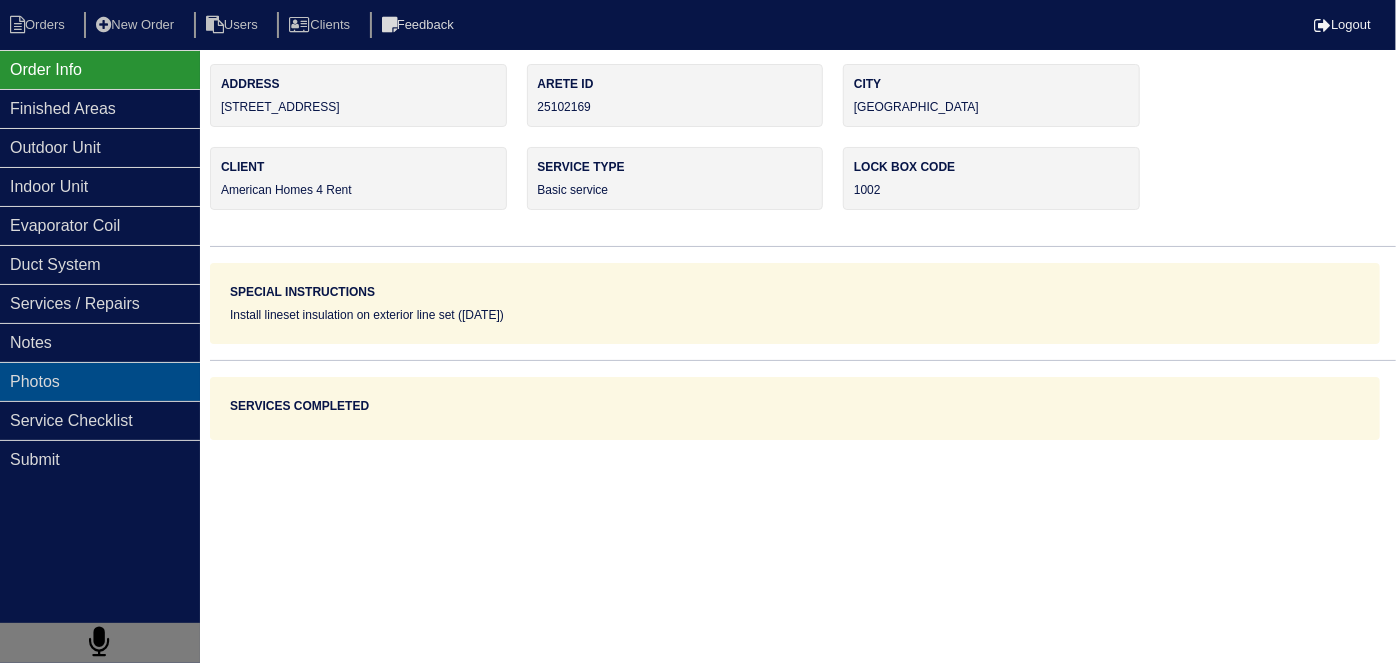click on "Photos" at bounding box center (100, 381) 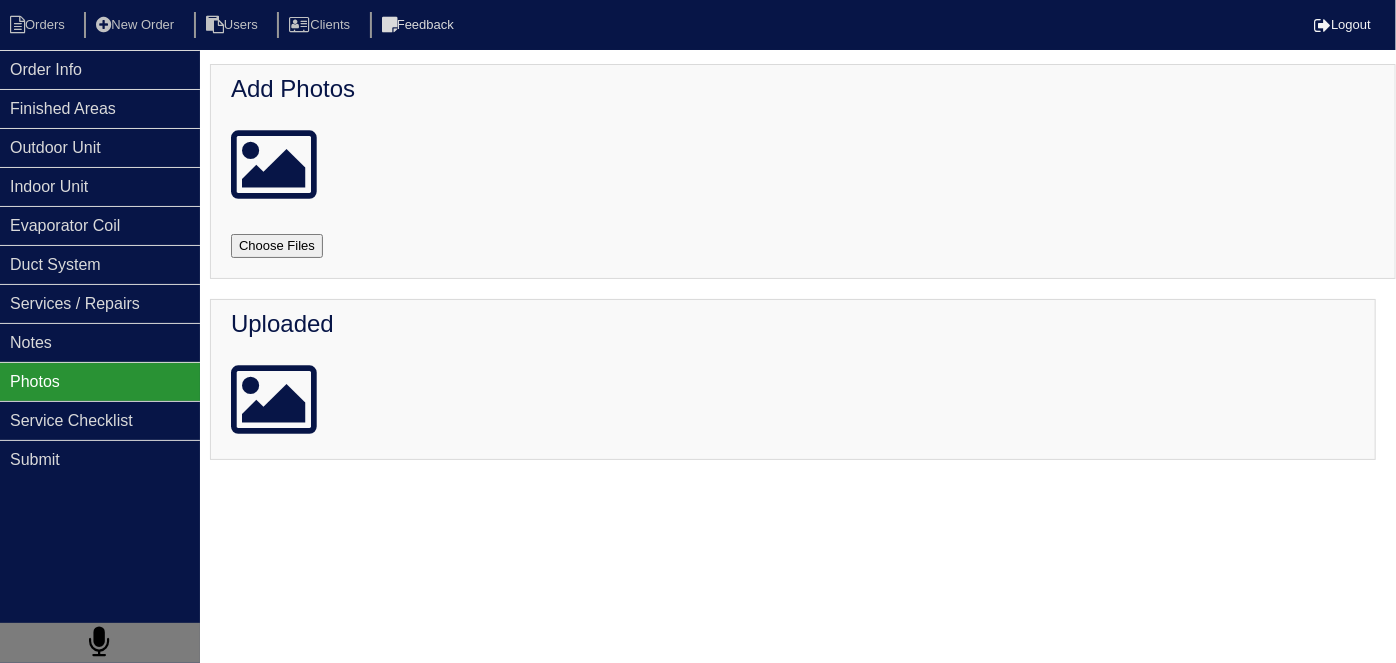 click at bounding box center [301, 246] 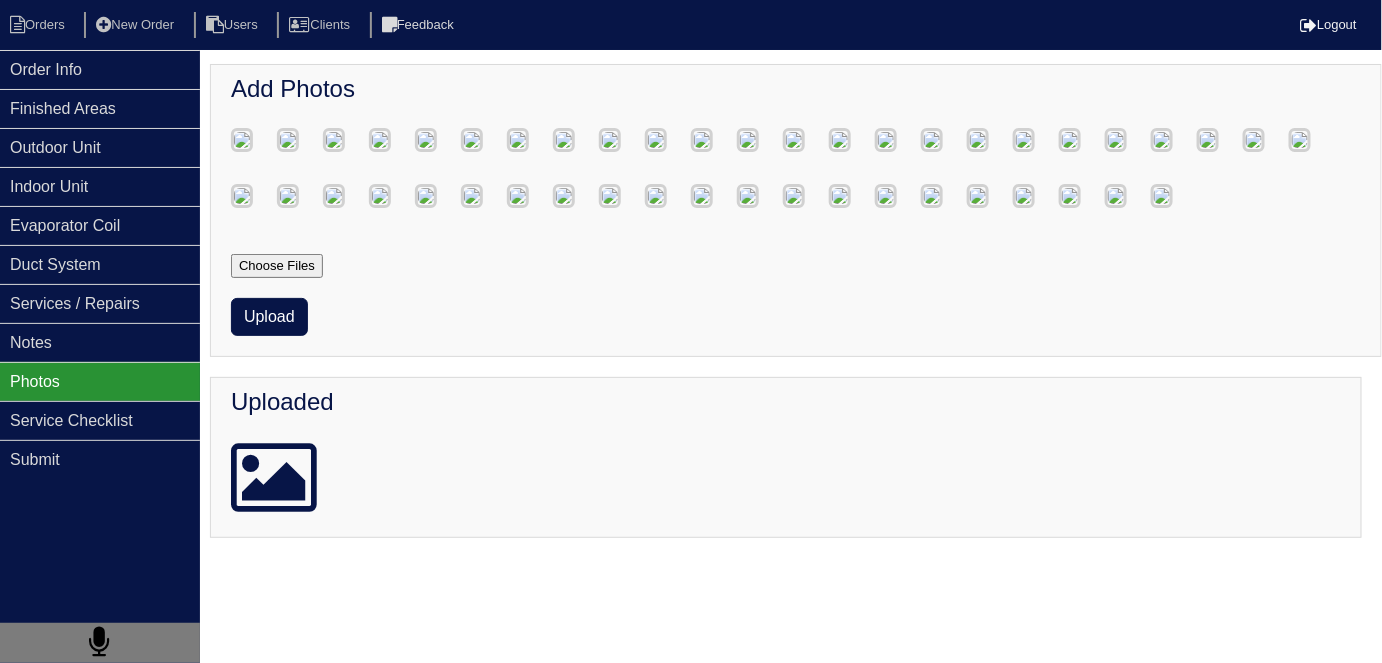 scroll, scrollTop: 880, scrollLeft: 0, axis: vertical 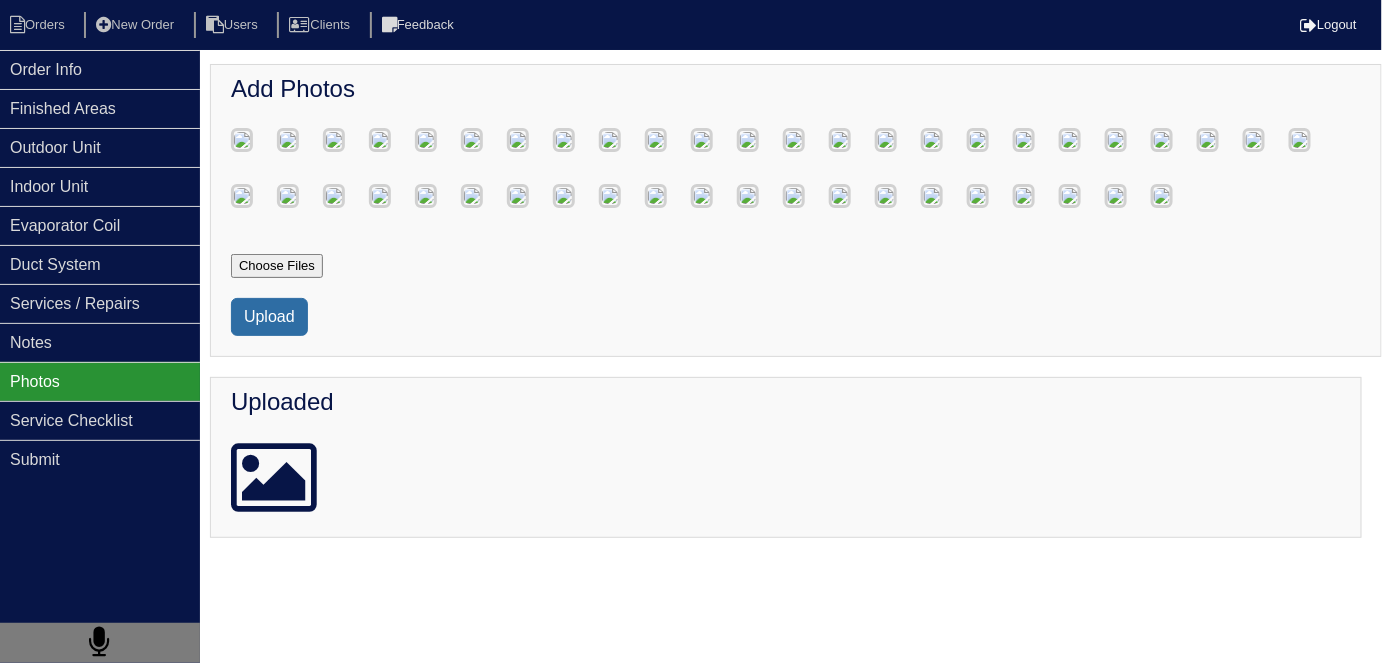click on "Upload" at bounding box center (269, 317) 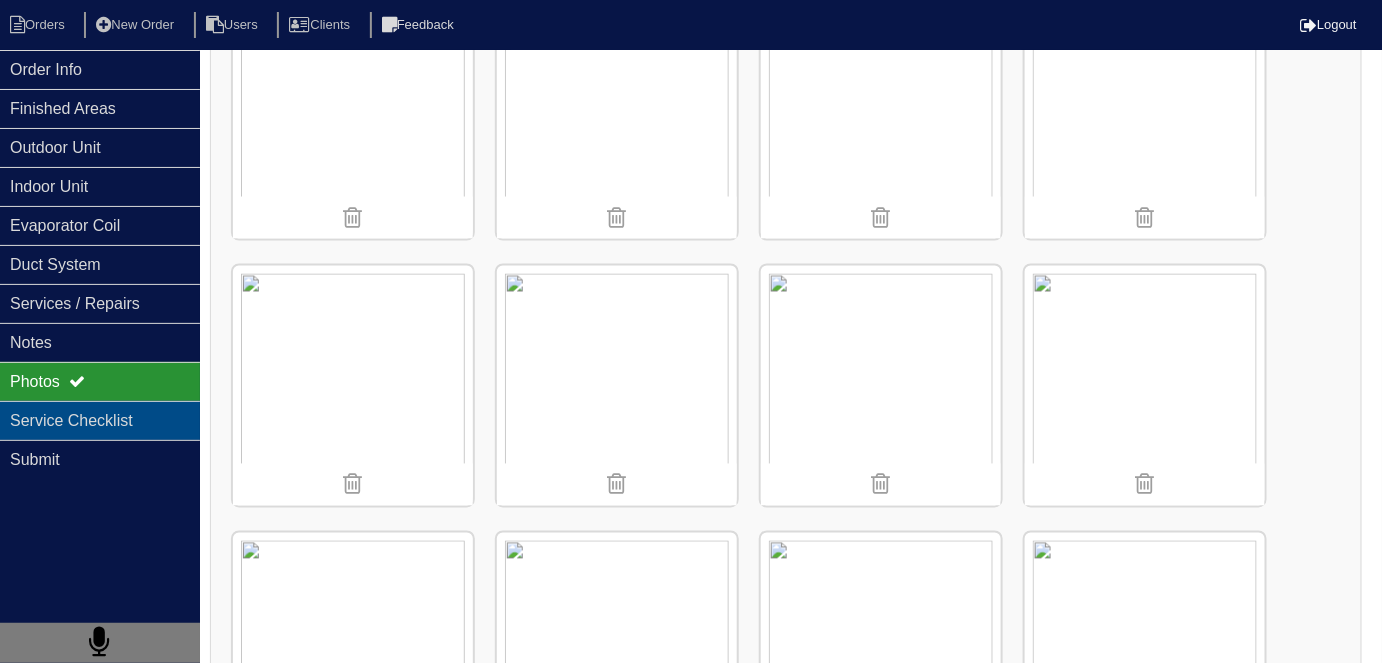 scroll, scrollTop: 994, scrollLeft: 0, axis: vertical 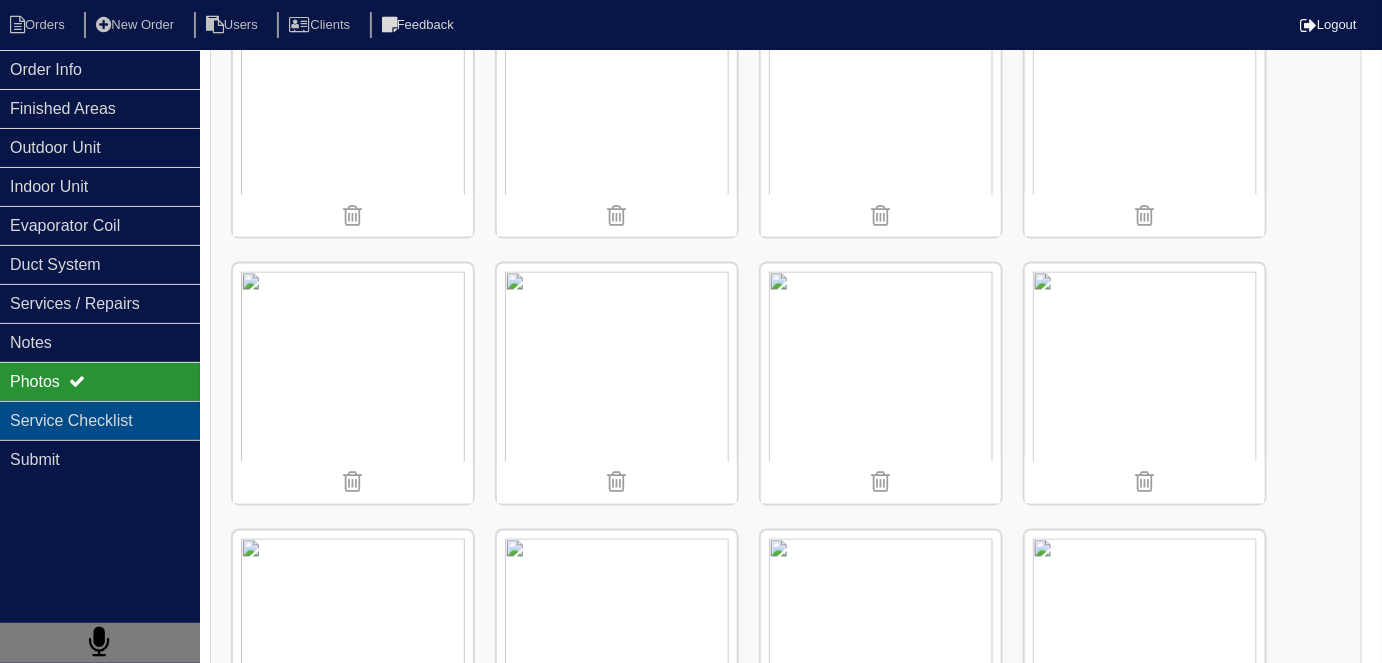 click on "Service Checklist" at bounding box center [100, 420] 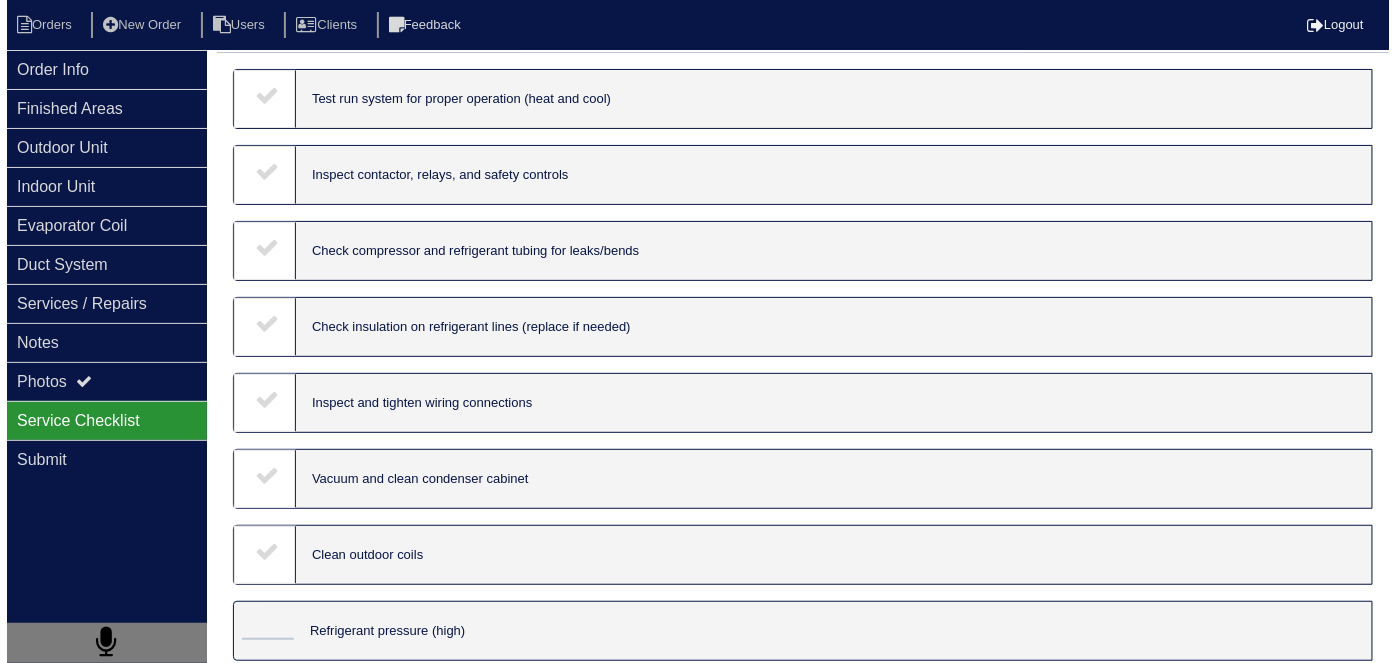 scroll, scrollTop: 0, scrollLeft: 0, axis: both 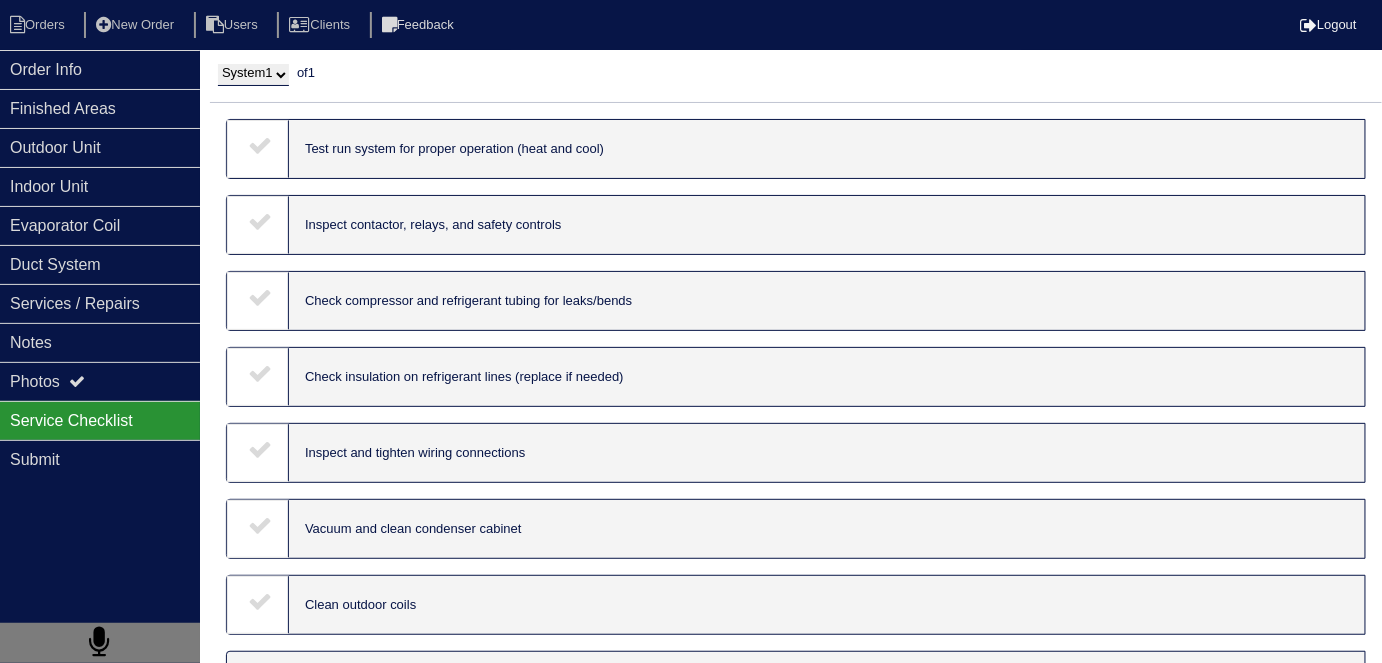 click on "System  1" at bounding box center [253, 75] 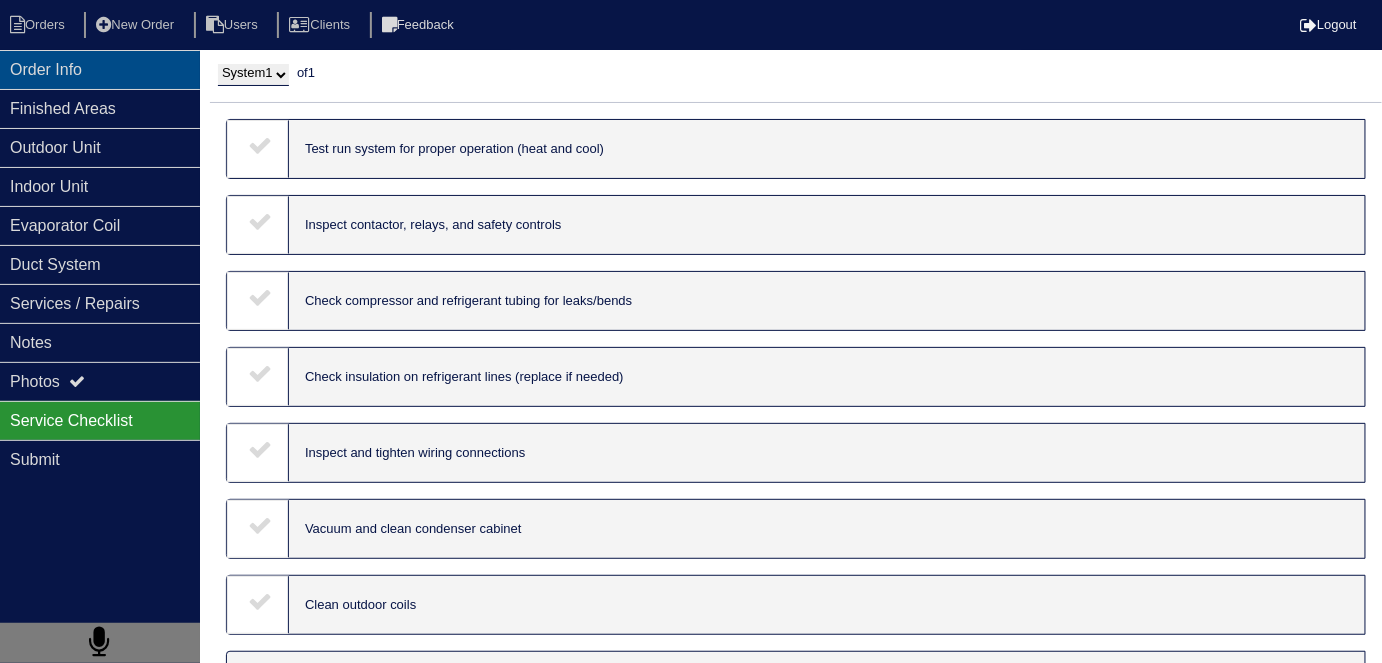 click on "Order Info" at bounding box center [100, 69] 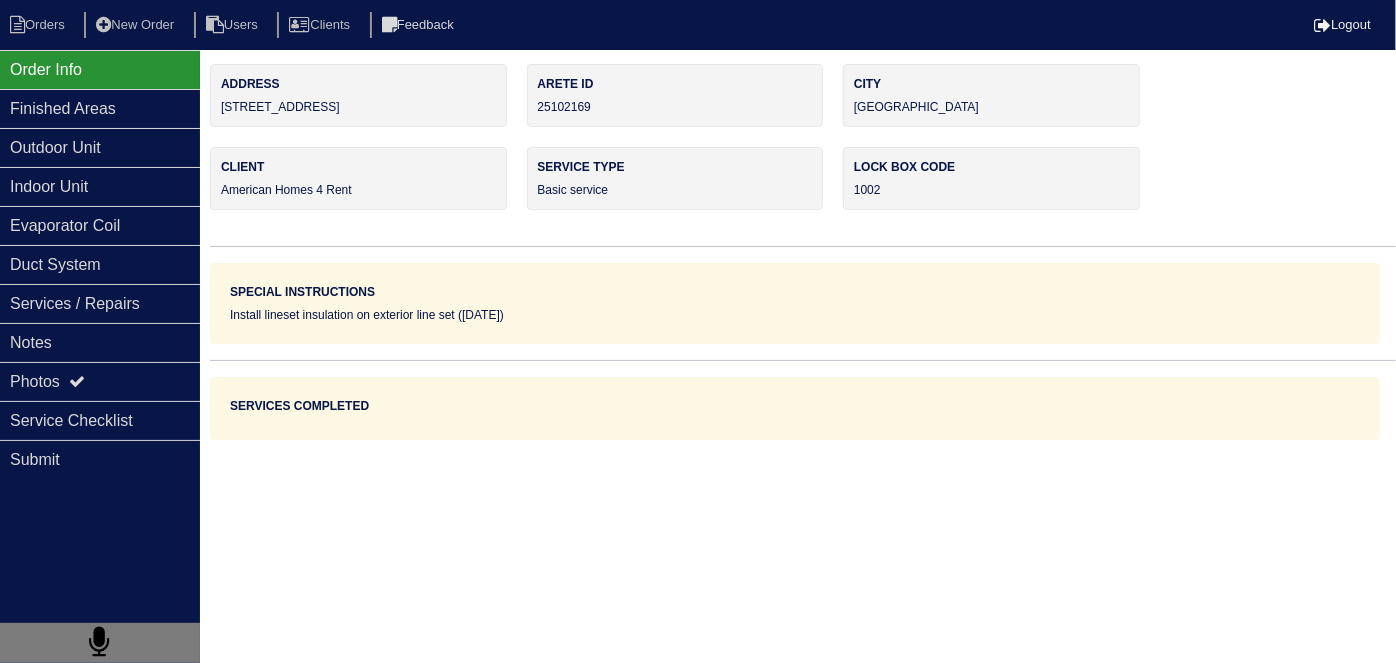 drag, startPoint x: 32, startPoint y: 28, endPoint x: 65, endPoint y: 5, distance: 40.22437 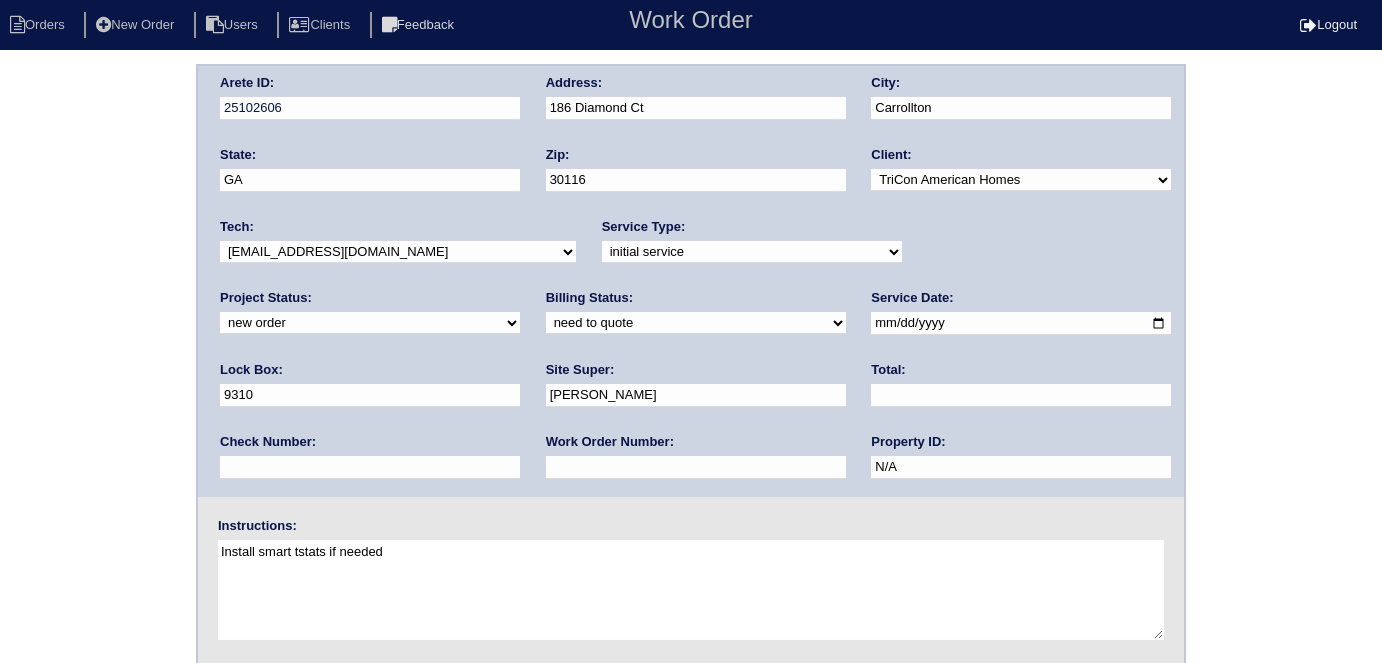 scroll, scrollTop: 0, scrollLeft: 0, axis: both 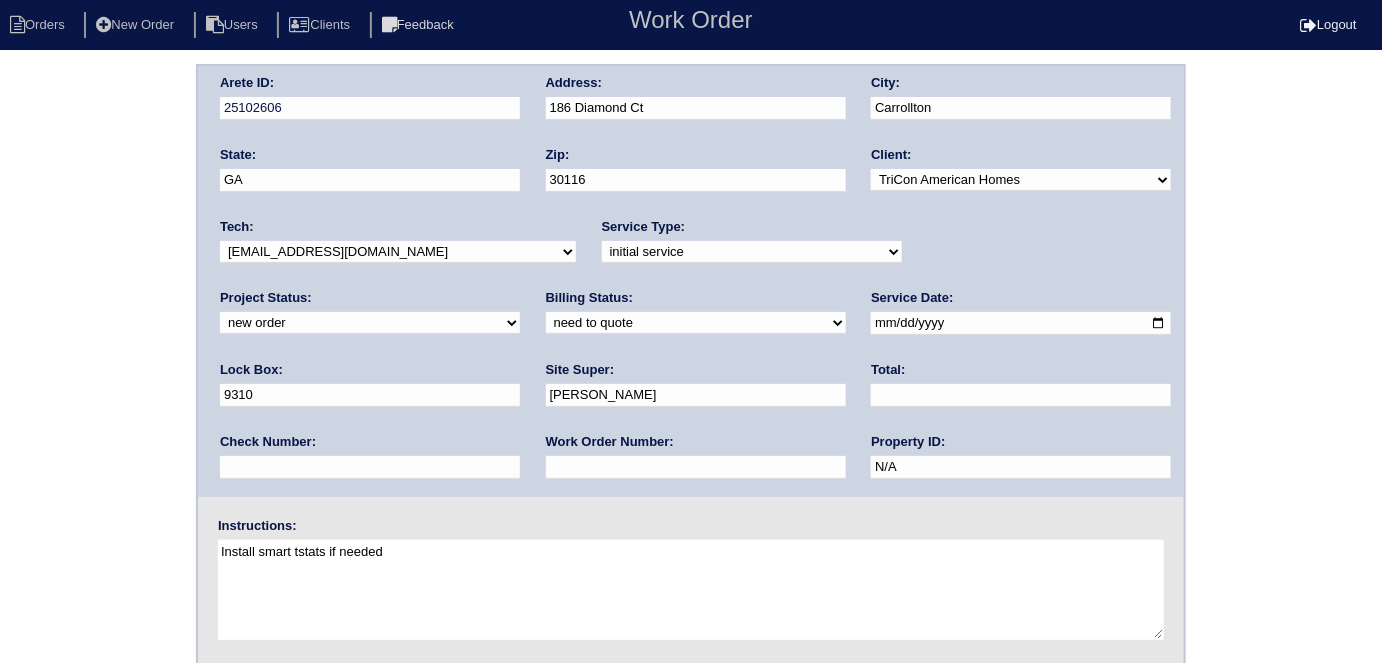 click at bounding box center (696, 467) 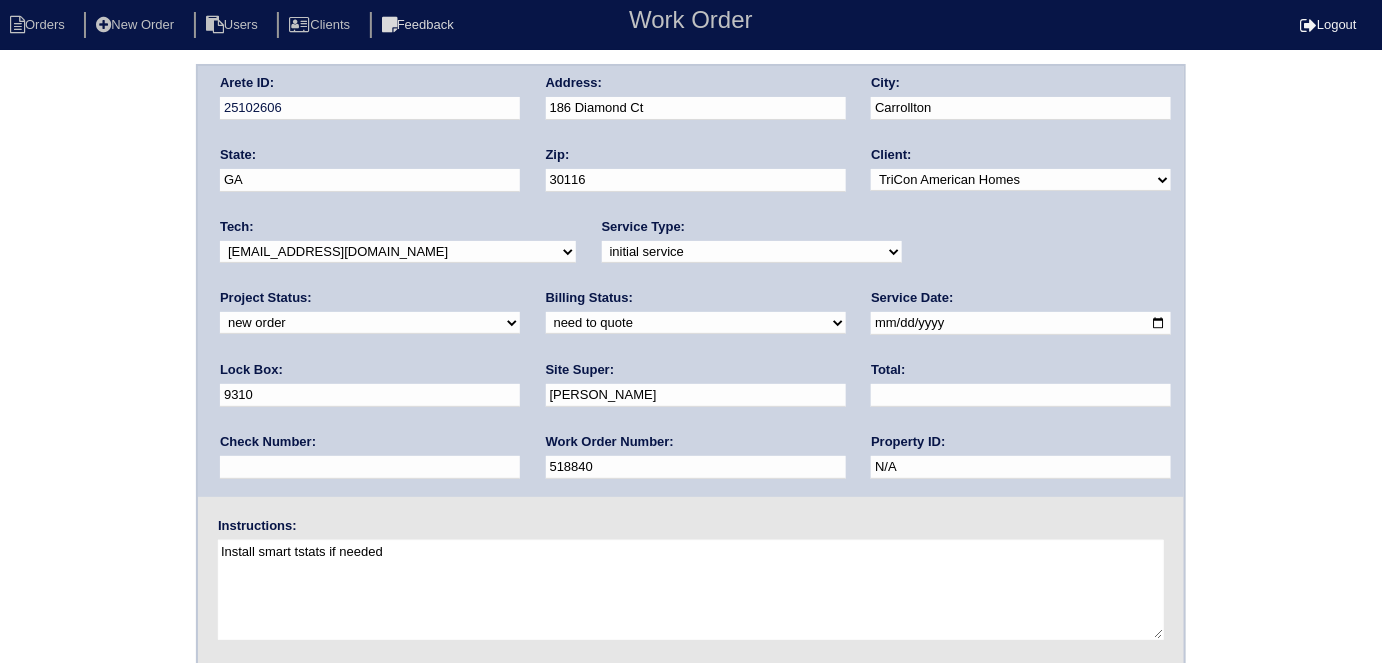type on "518840" 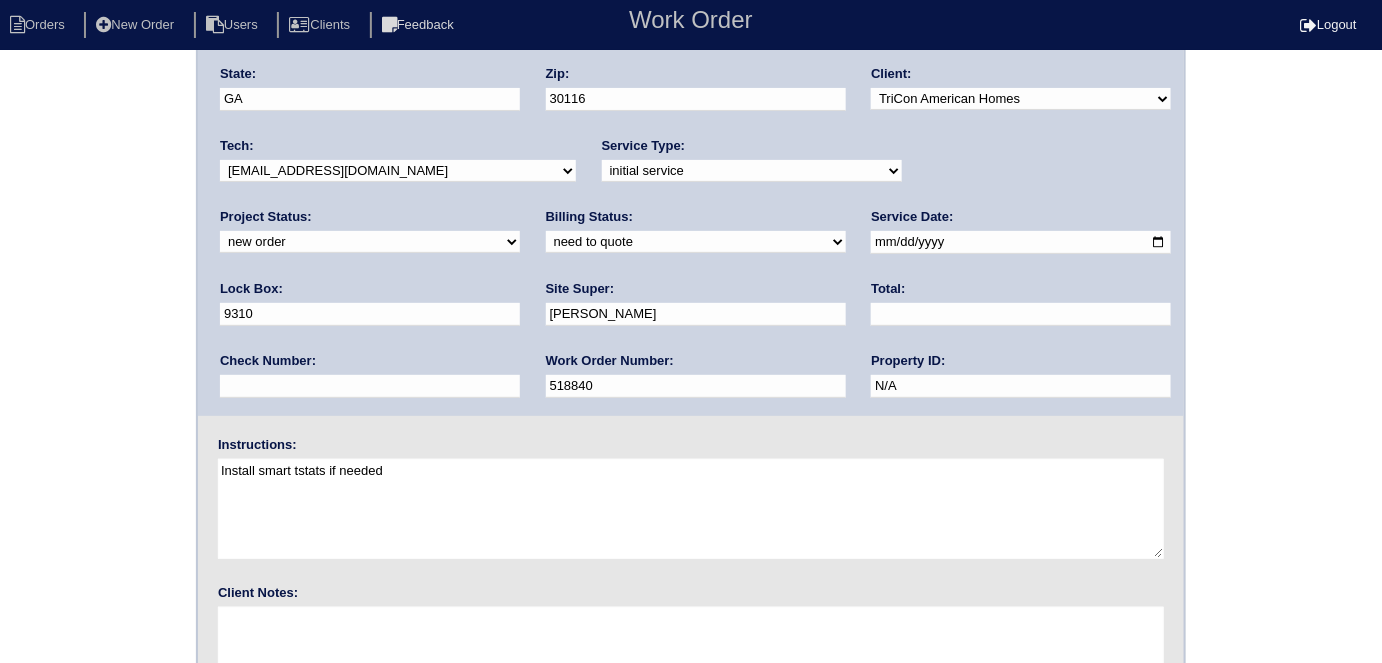 scroll, scrollTop: 205, scrollLeft: 0, axis: vertical 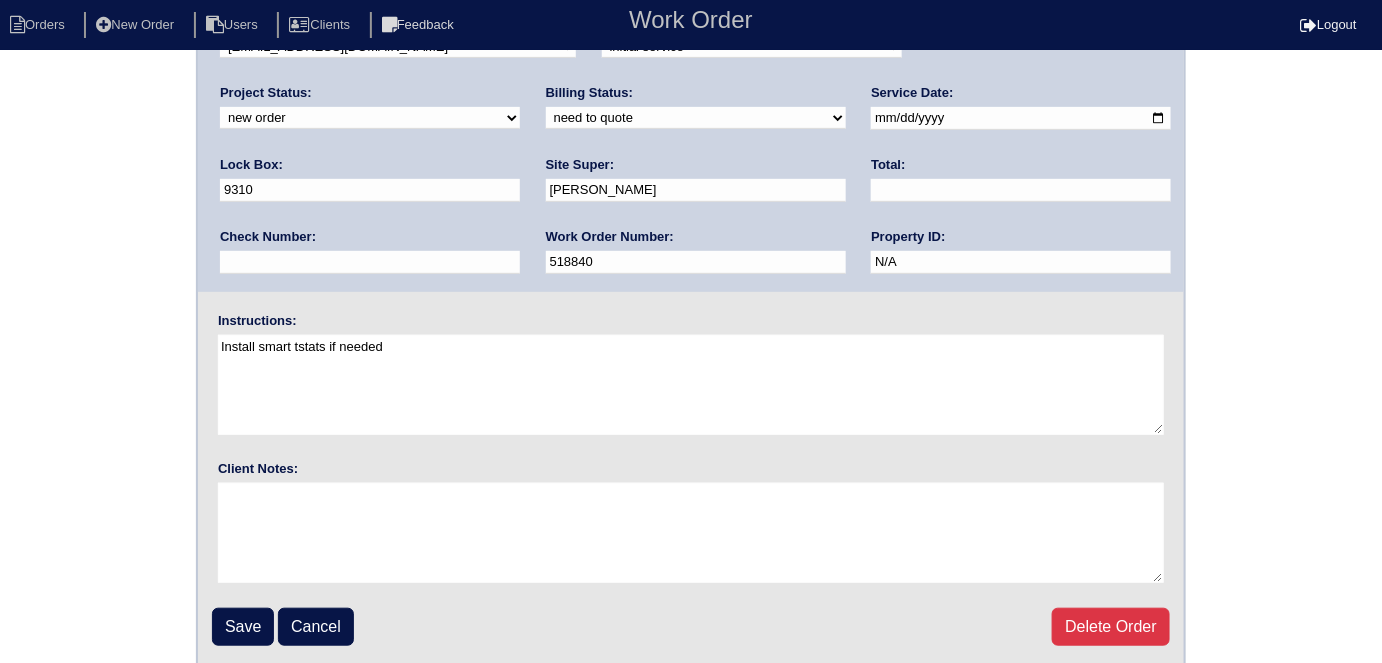 click on "Arete ID:
25102606
Address:
186 Diamond Ct
City:
Carrollton
State:
GA
Zip:
30116
Client:
-select-
TriCon American Homes
American Homes 4 Rent
First Key Homes
Zillow
The Renovation Company
On The Level Development Group
Shepard Exposition Group
Sylvan Homes
Pathway Construction
Arete Personal
Arete SMG
Tiber Capital
Tiber Realty
Divvy
Rave
Stine Construction
Alan Luther
HomeRiver Group
Test Client
Rasmus Real Estate
Padly
Buffalo Homes
Phillip Brothers
Maymont Homes
Tech:" at bounding box center (691, 263) 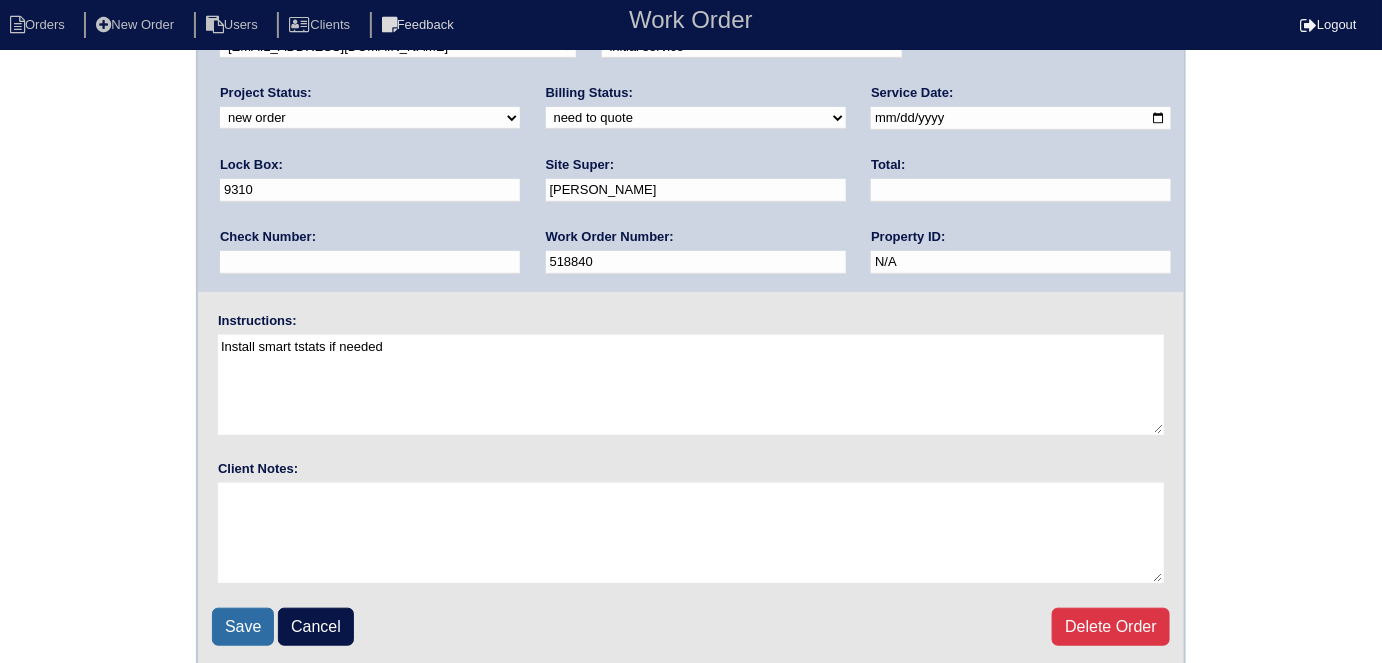 drag, startPoint x: 277, startPoint y: 638, endPoint x: 258, endPoint y: 627, distance: 21.954498 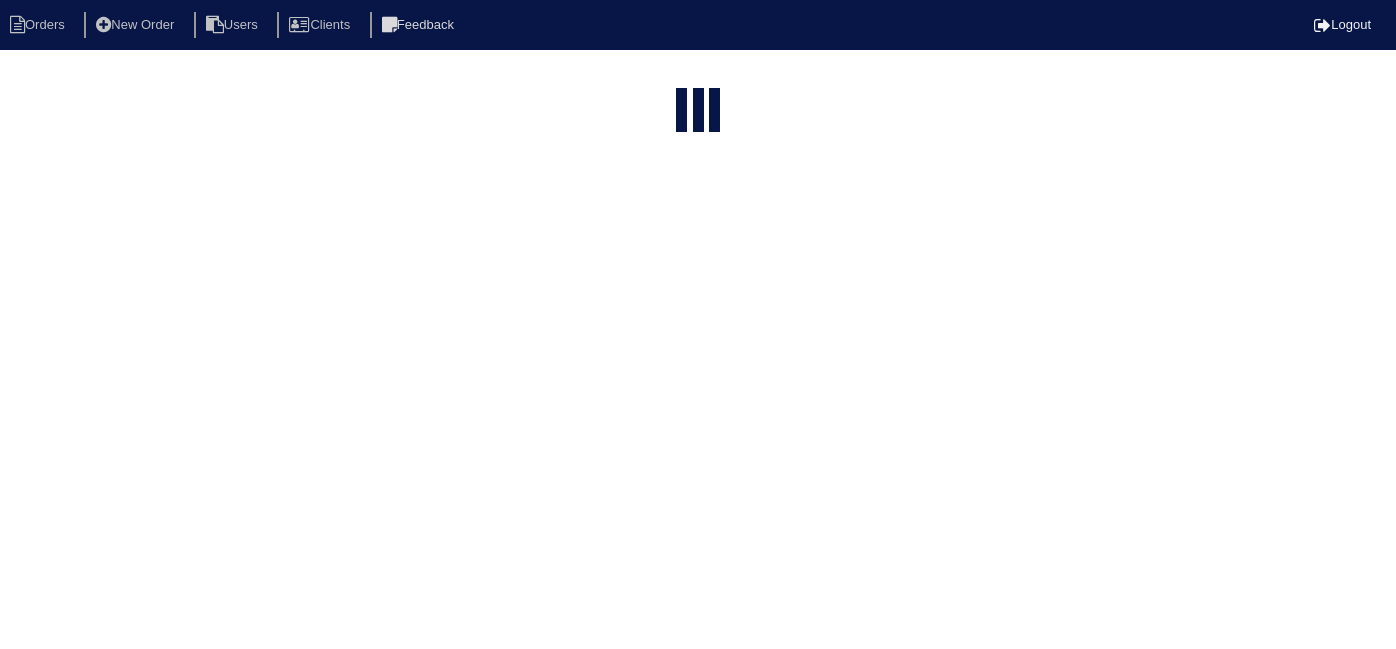 select on "15" 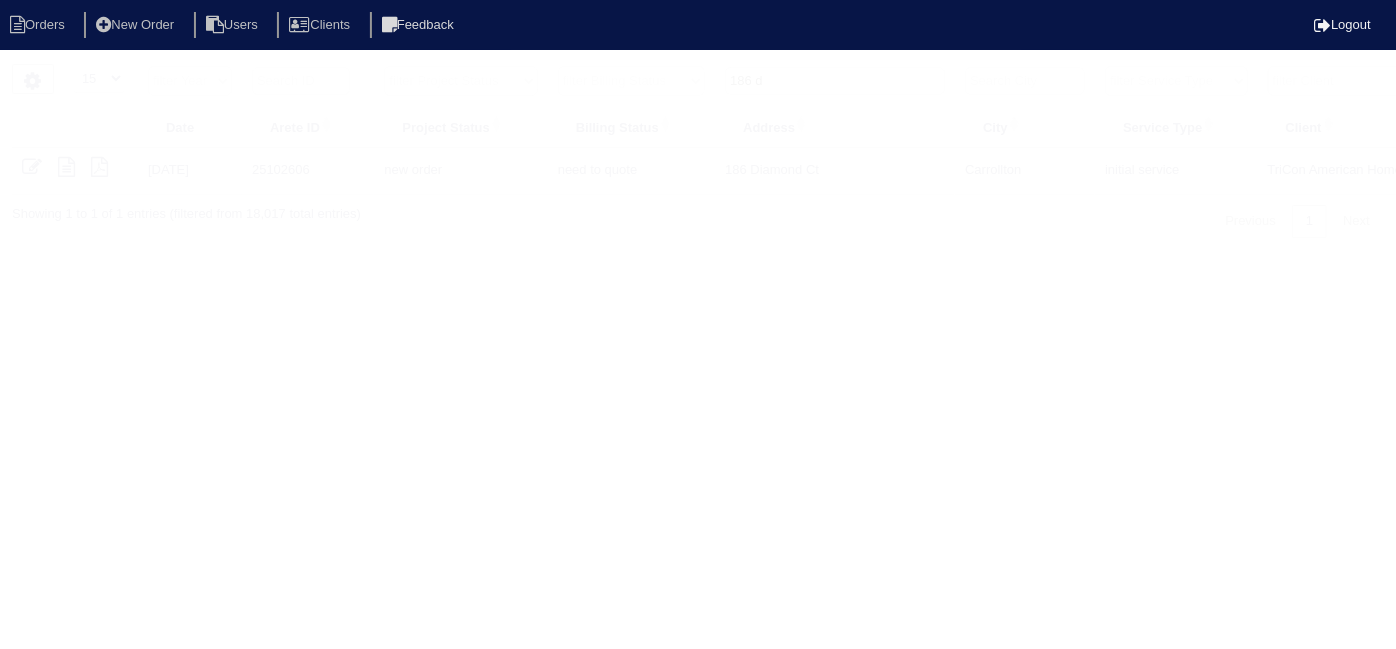 scroll, scrollTop: 0, scrollLeft: 348, axis: horizontal 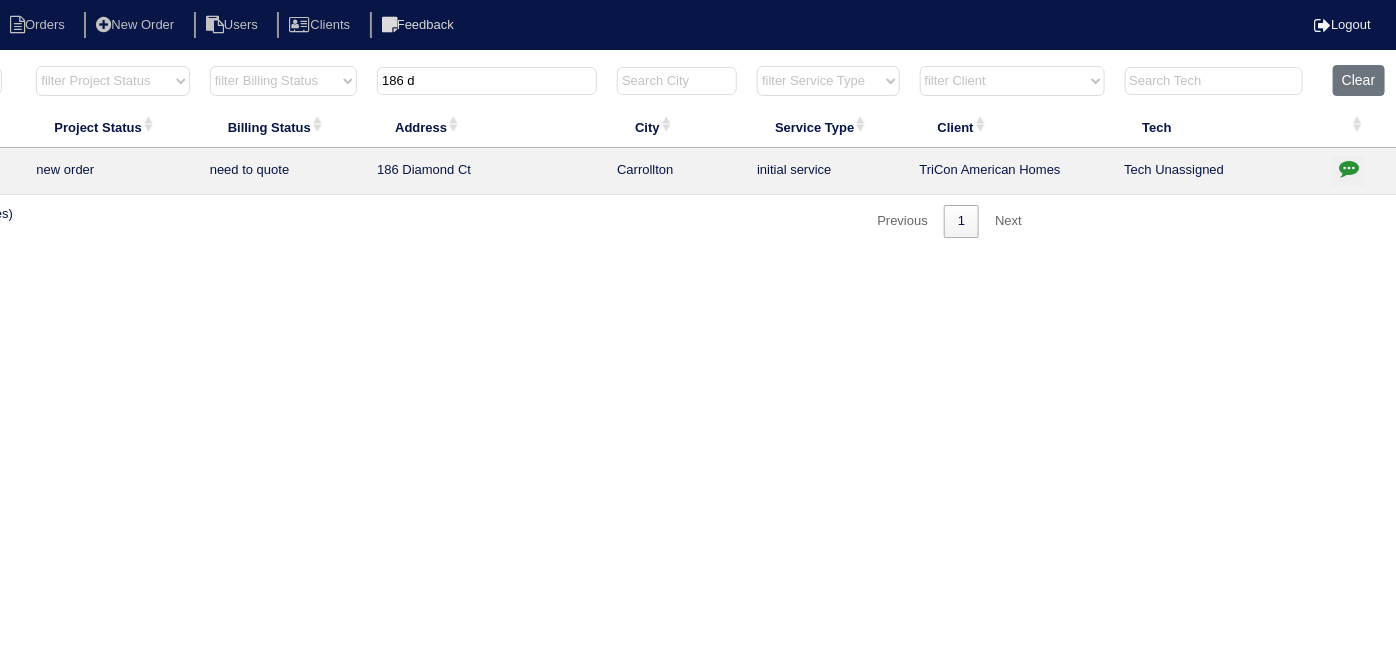 click at bounding box center (1349, 168) 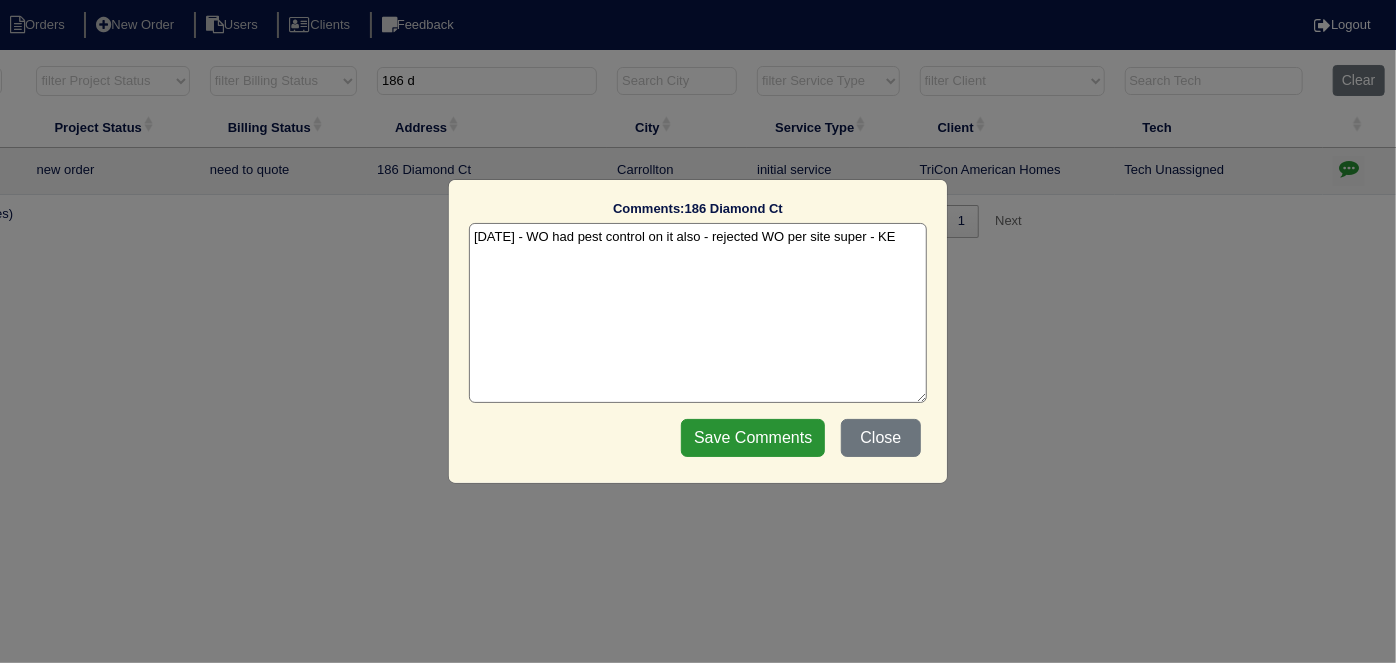 click on "7/18/25 - WO had pest control on it also - rejected WO per site super - KE" at bounding box center (698, 313) 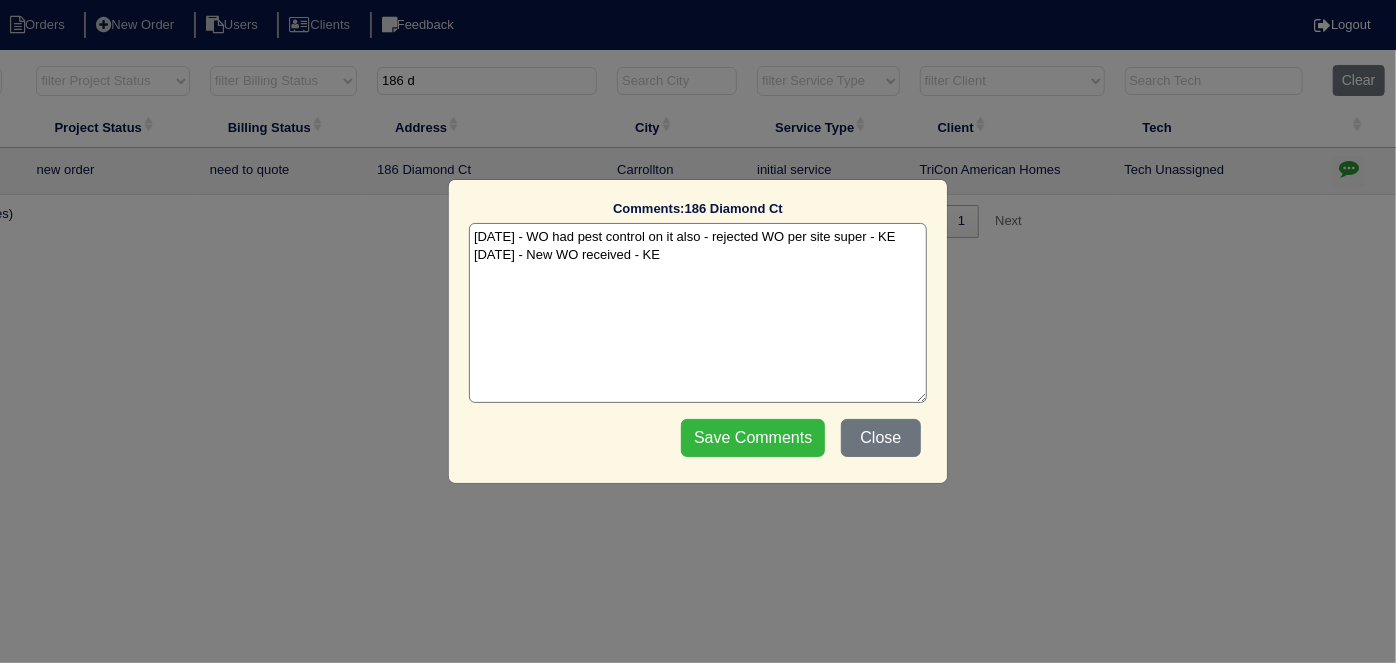type on "7/18/25 - WO had pest control on it also - rejected WO per site super - KE
7/20/25 - New WO received - KE" 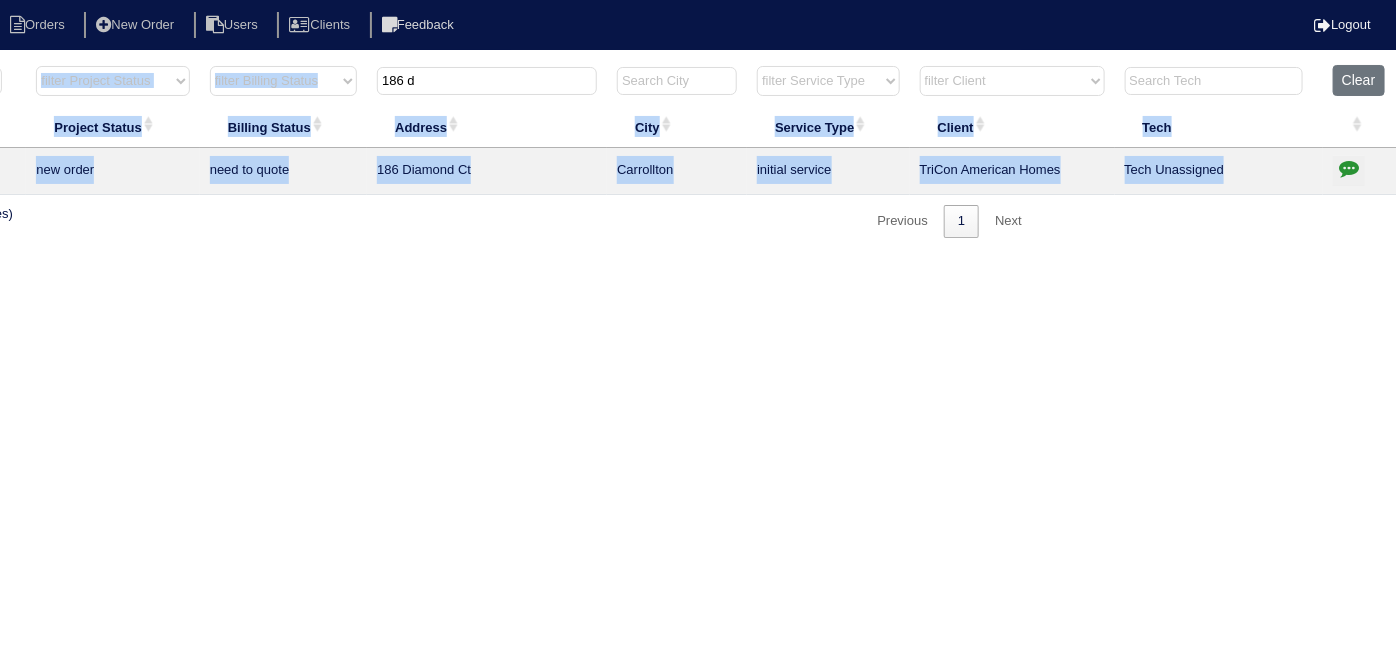 drag, startPoint x: 442, startPoint y: 62, endPoint x: 386, endPoint y: 74, distance: 57.271286 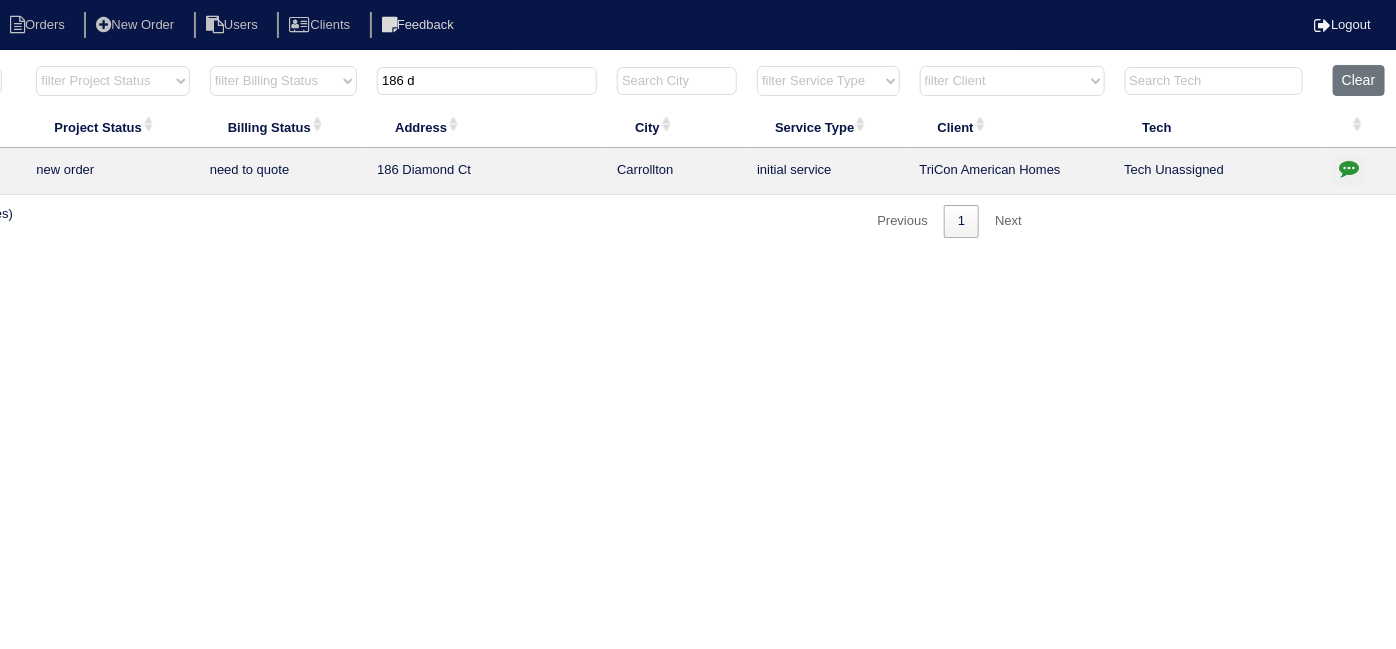 click on "186 d" at bounding box center [487, 81] 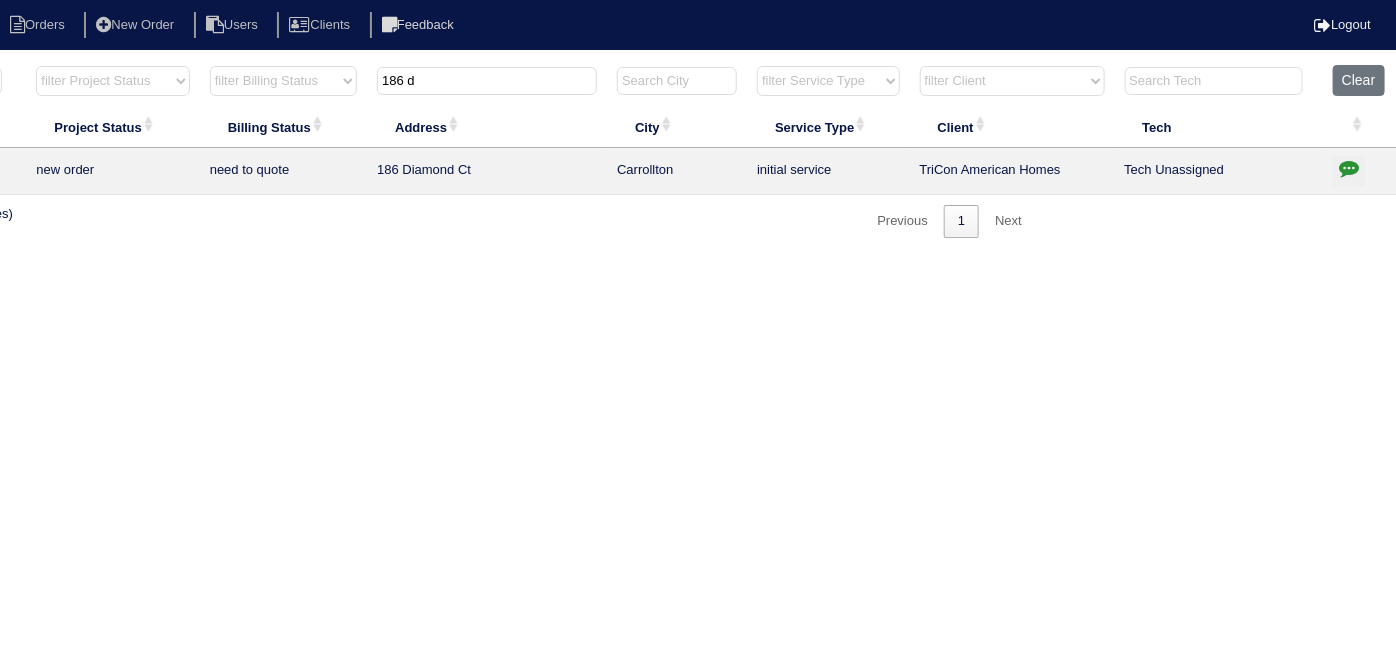 drag, startPoint x: 475, startPoint y: 78, endPoint x: 196, endPoint y: 87, distance: 279.1451 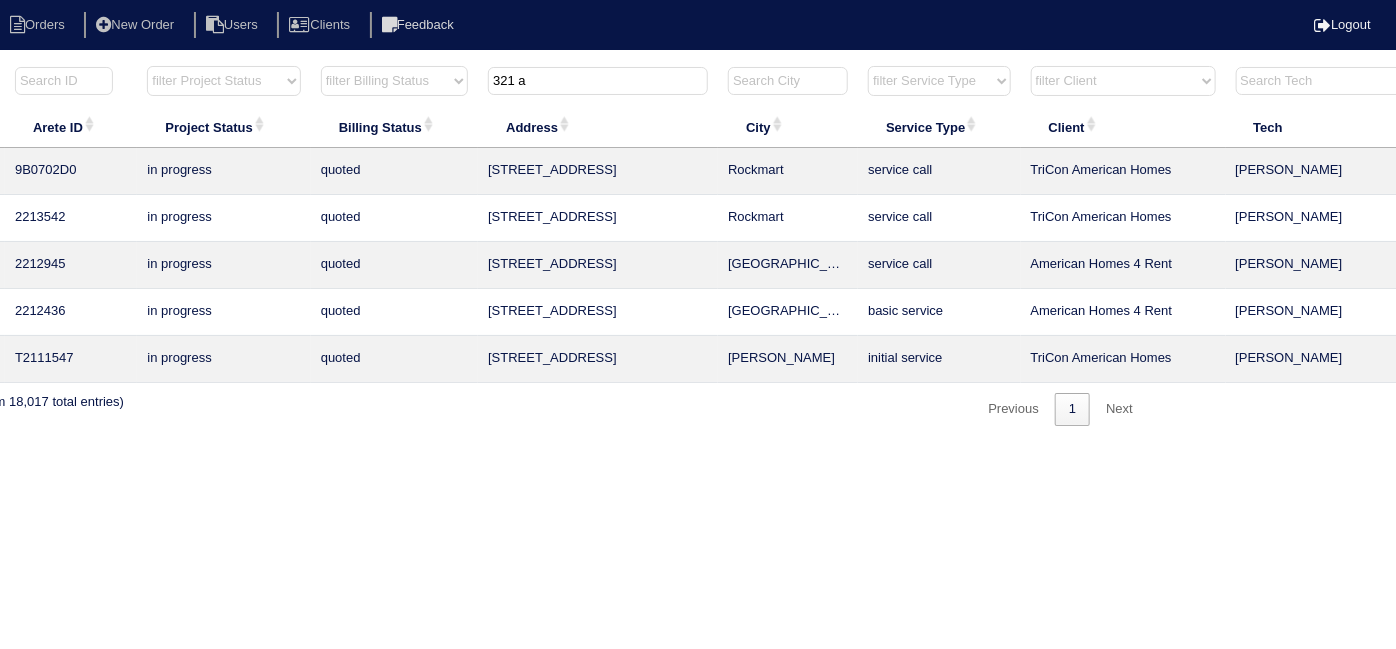 scroll, scrollTop: 0, scrollLeft: 0, axis: both 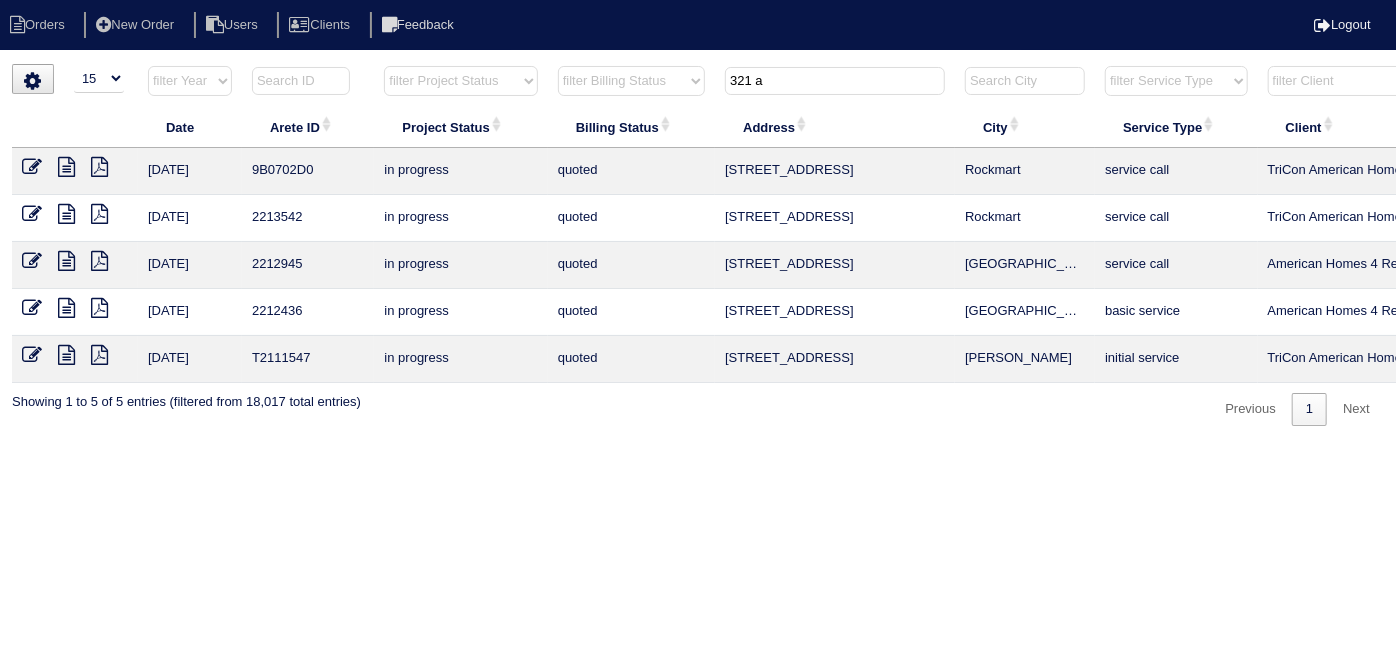 type on "321 a" 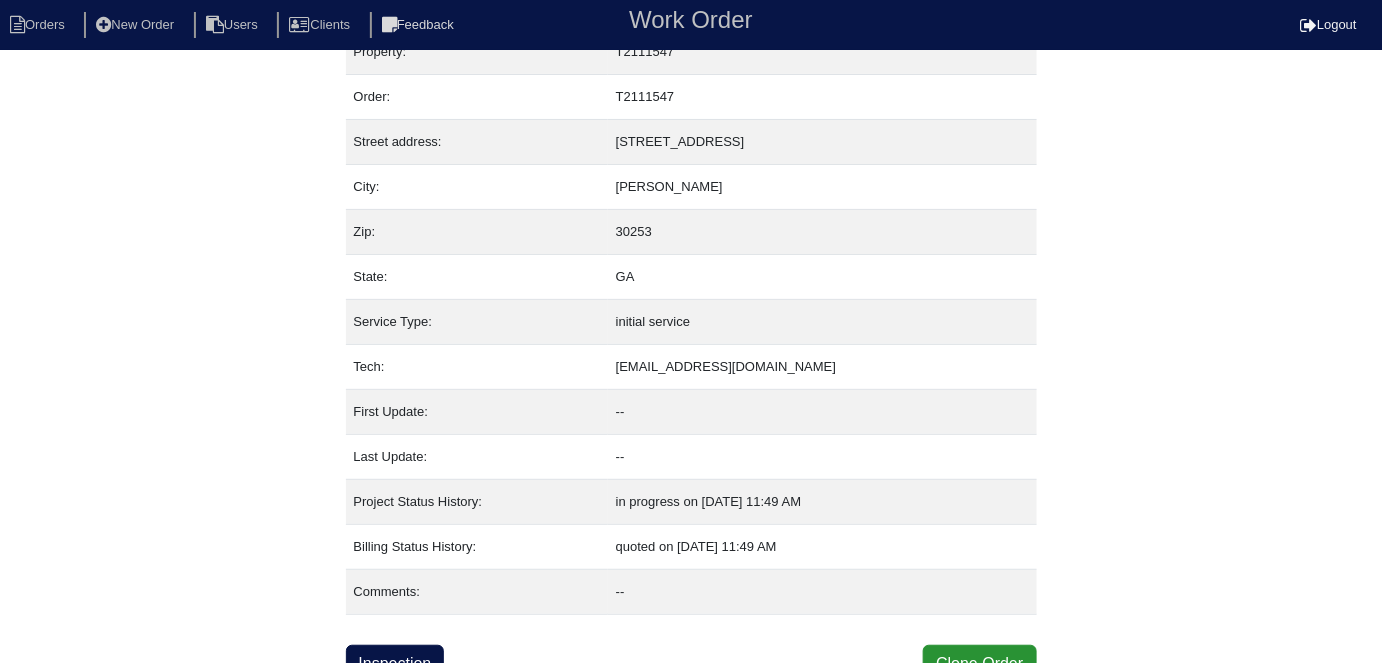 scroll, scrollTop: 49, scrollLeft: 0, axis: vertical 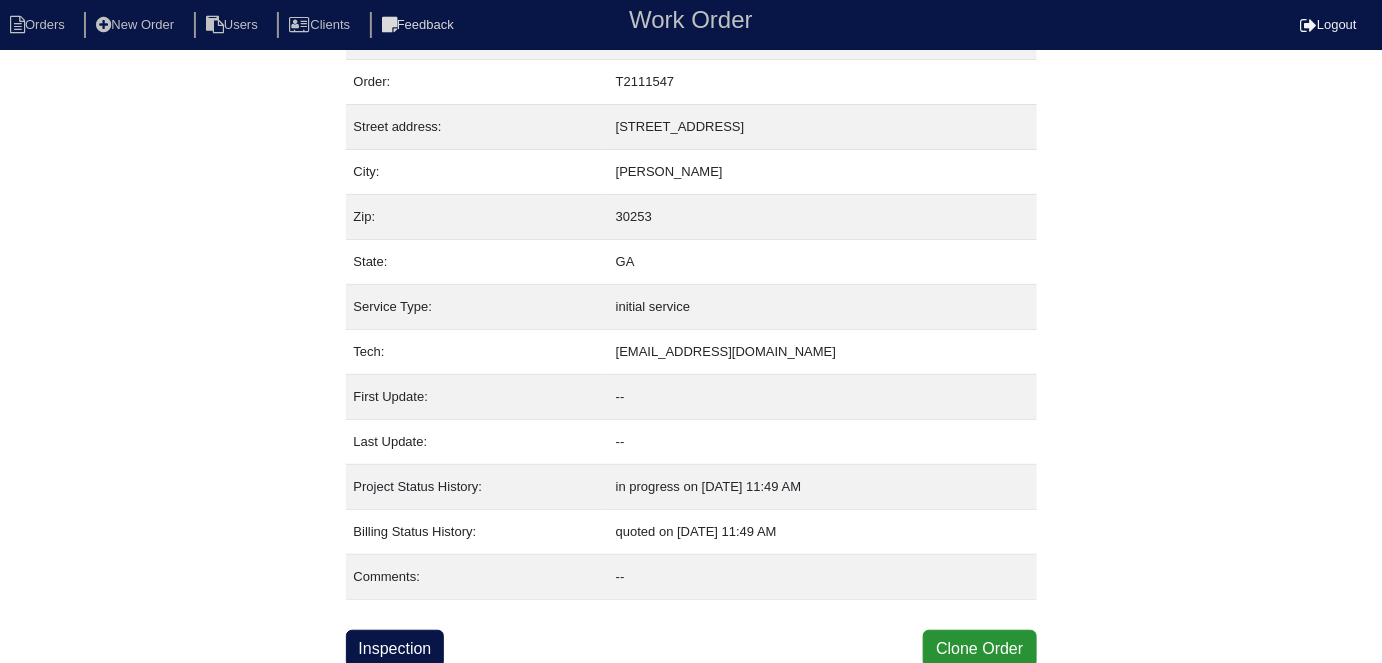 click on "Property:
T2111547
Order:
T2111547
Street address:
[STREET_ADDRESS]
City:
[GEOGRAPHIC_DATA]
Zip:
30253
State:
GA
Service Type:
initial service
Tech:
[EMAIL_ADDRESS][DOMAIN_NAME]
First Update:
--
Last Update:
--
Project Status History:
in progress on [DATE] 11:49 AM
Billing Status History:
quoted on [DATE] 11:49 AM
Comments:
--
Inspection
Clone Order" at bounding box center (691, 341) 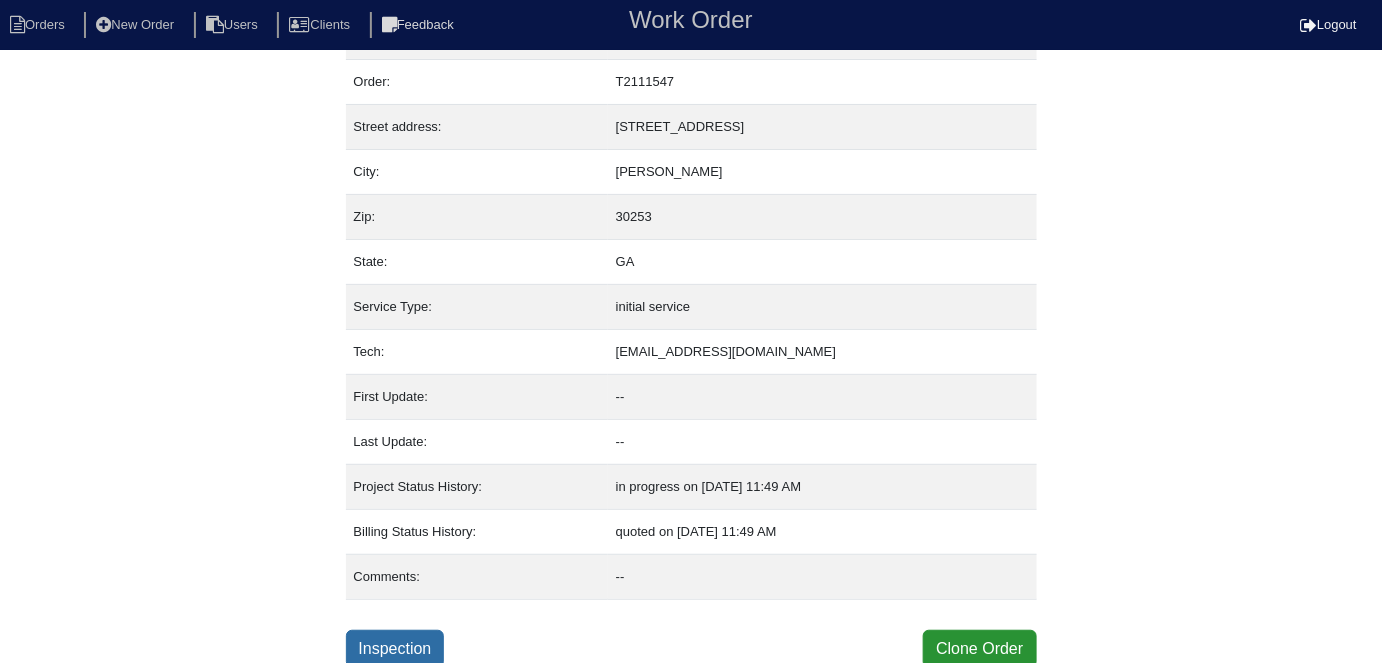 click on "Inspection" at bounding box center (395, 649) 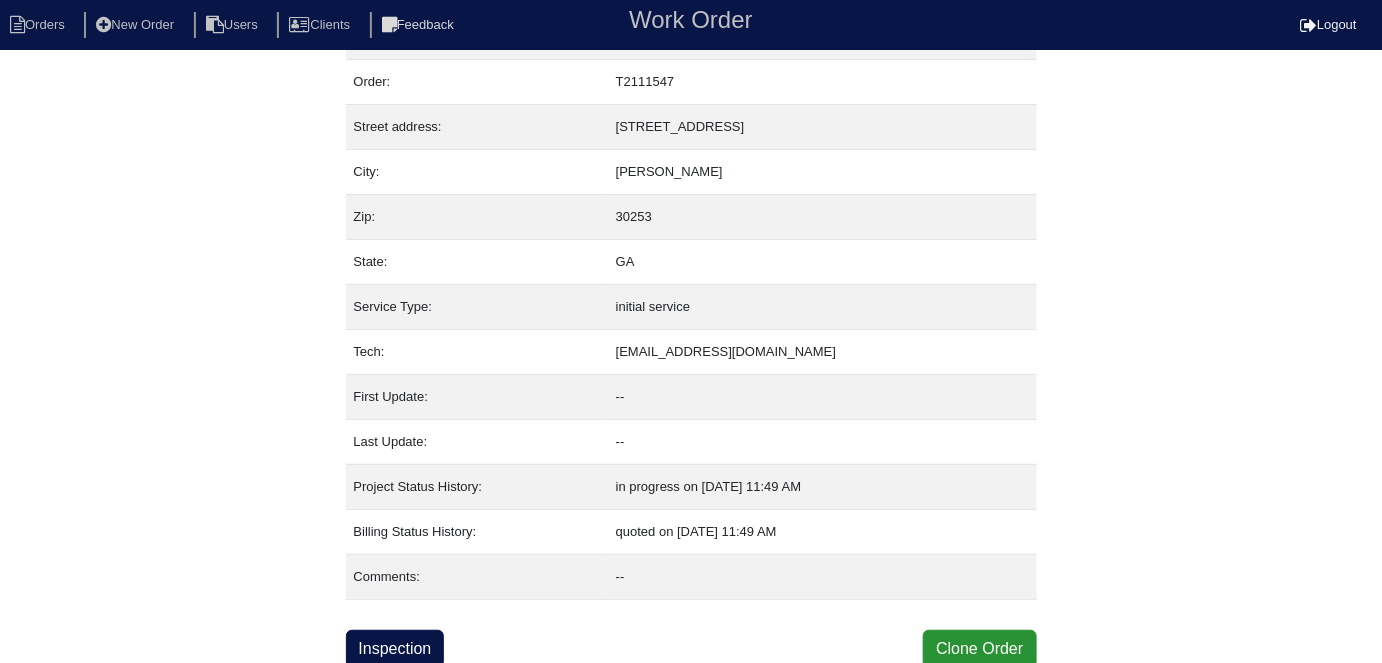 scroll, scrollTop: 0, scrollLeft: 0, axis: both 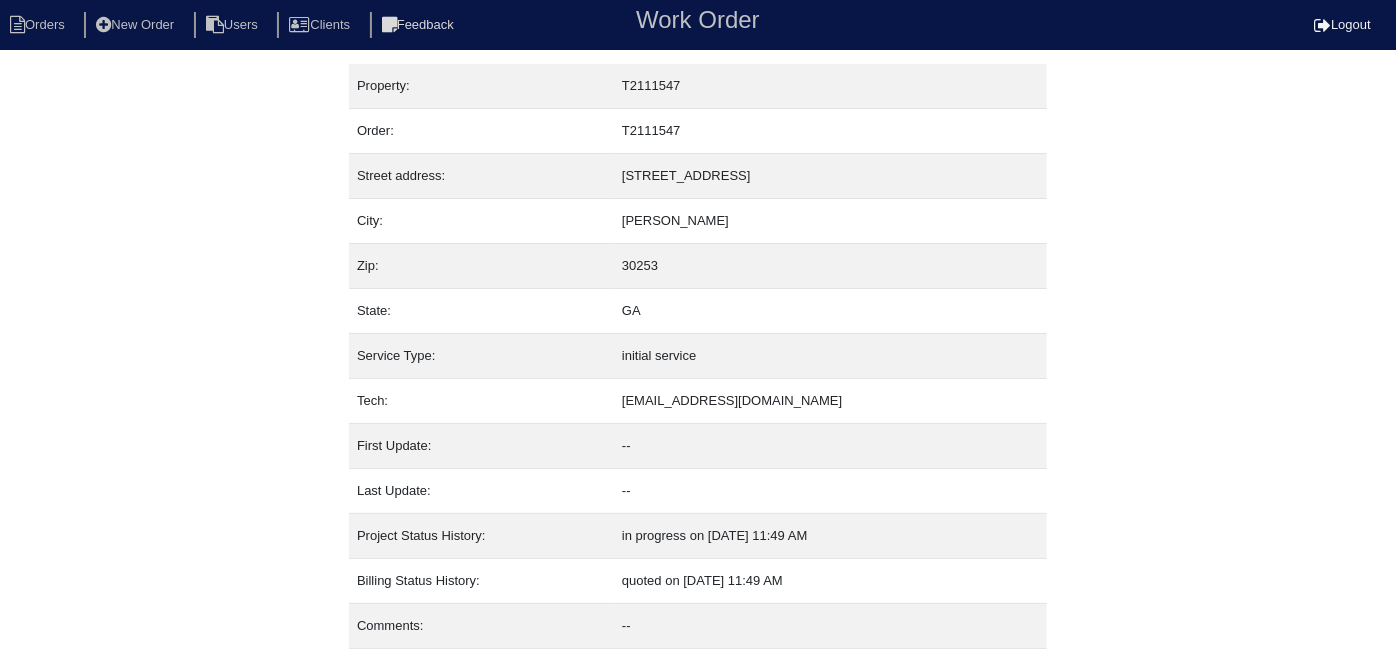 select on "0" 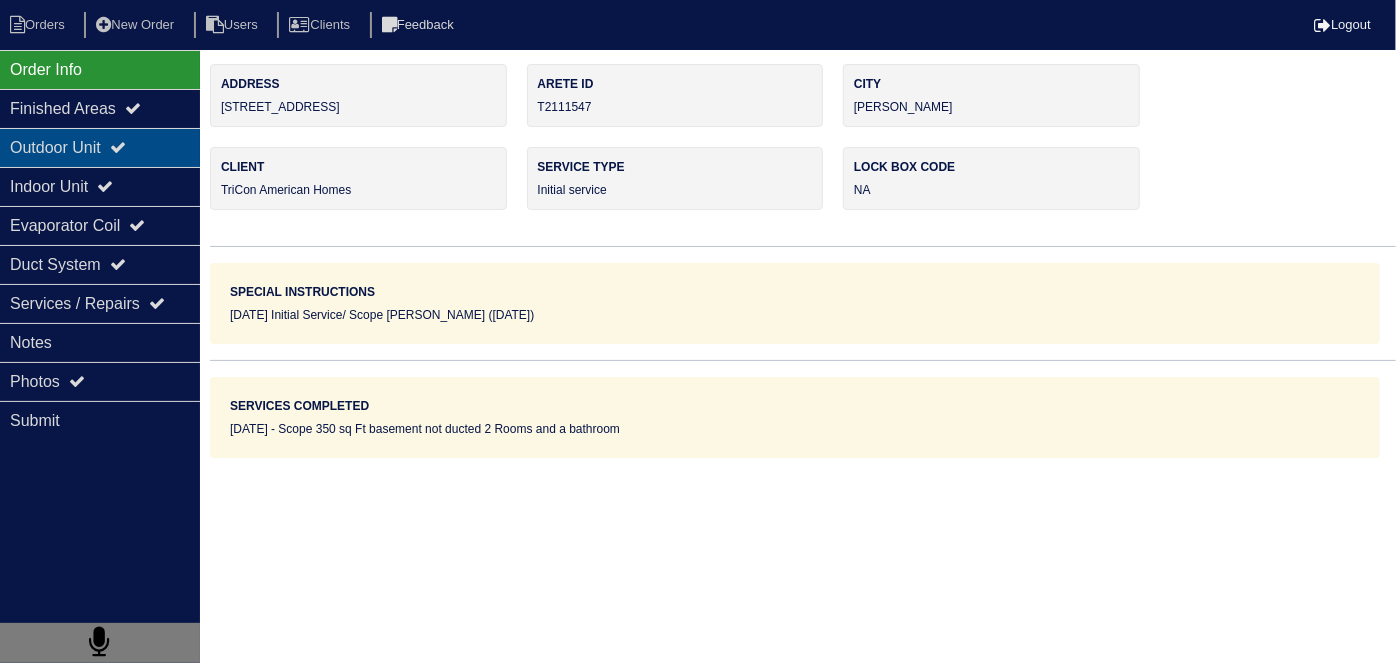click on "Outdoor Unit" at bounding box center (100, 147) 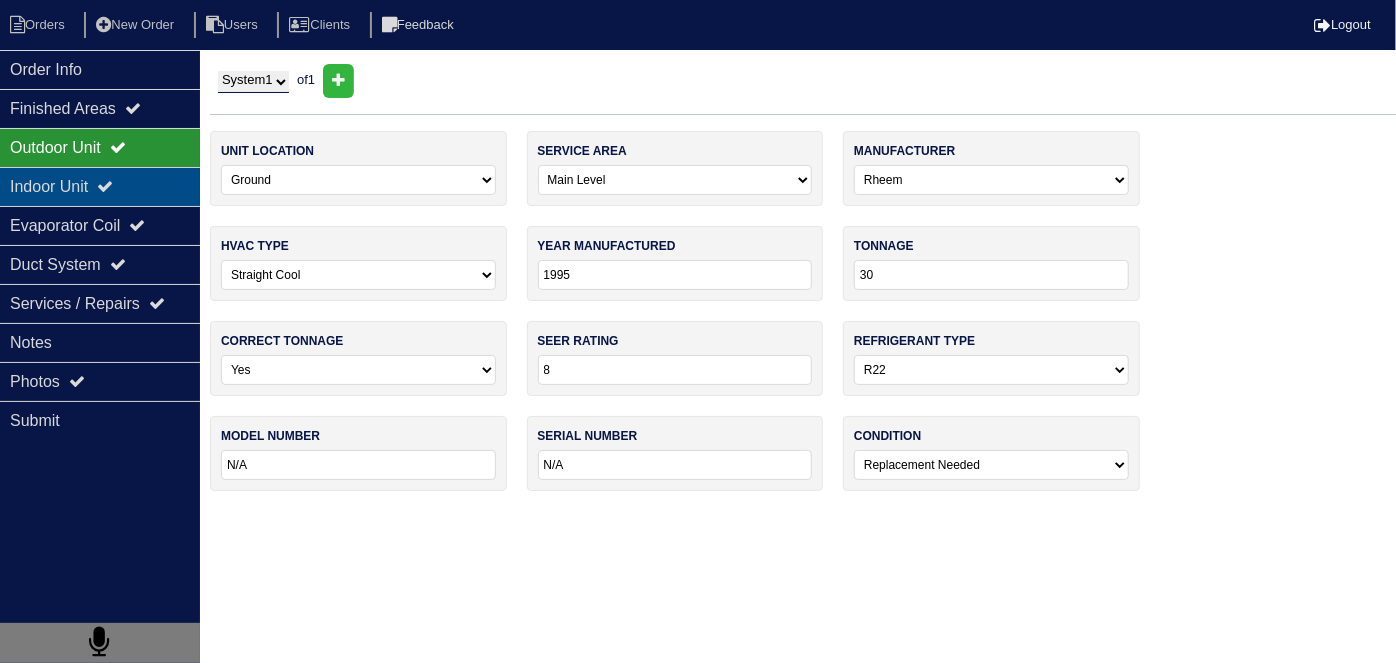 click on "Indoor Unit" at bounding box center (100, 186) 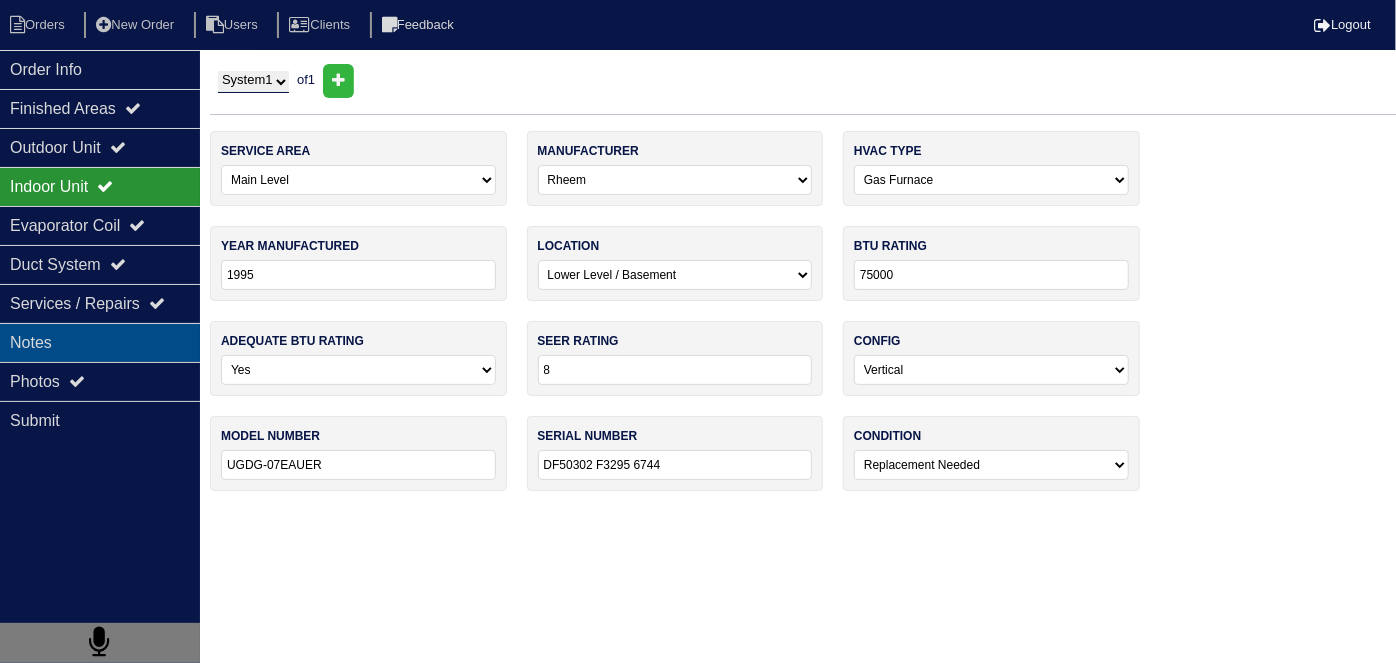 click on "Notes" at bounding box center [100, 342] 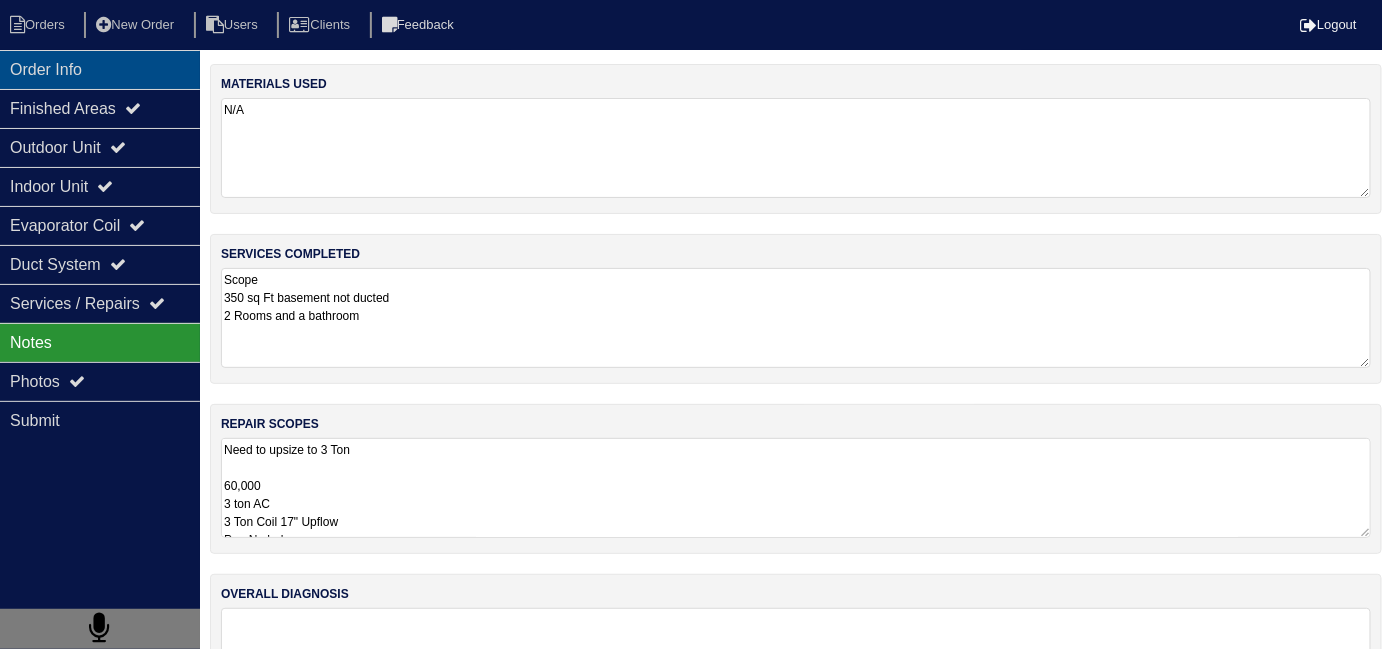click on "Order Info" at bounding box center (100, 69) 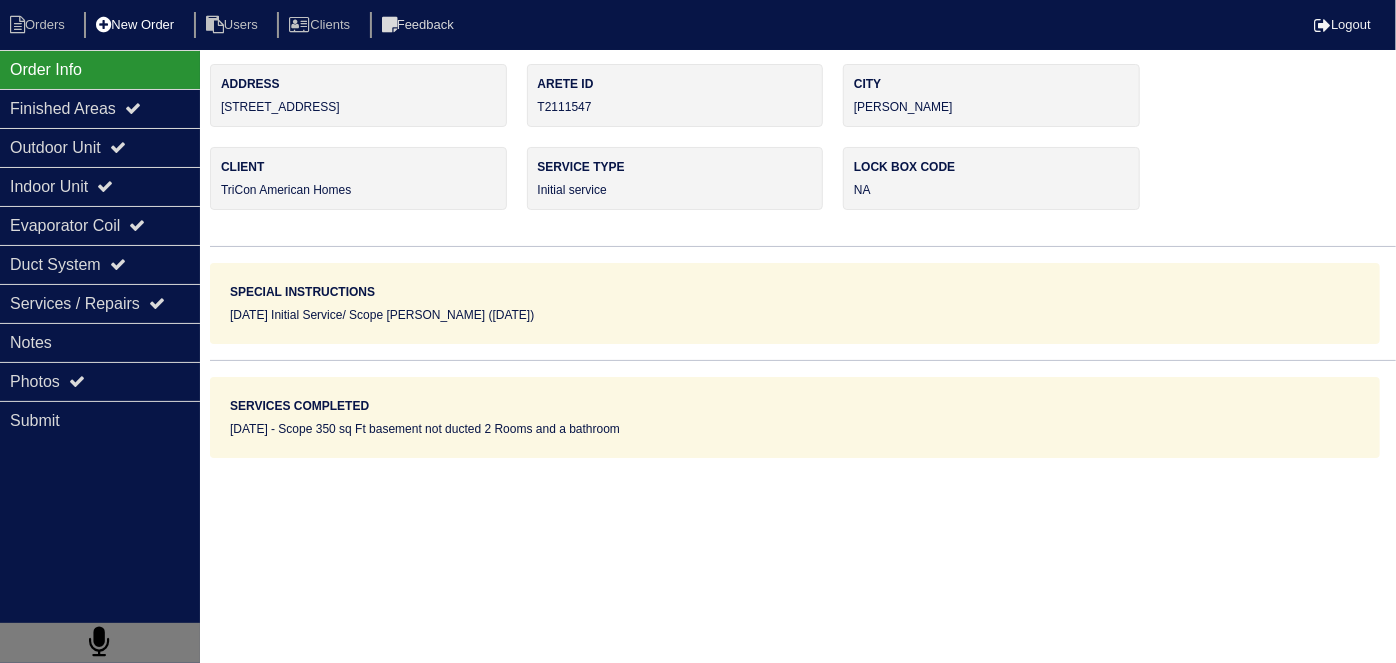 click on "New Order" at bounding box center (137, 25) 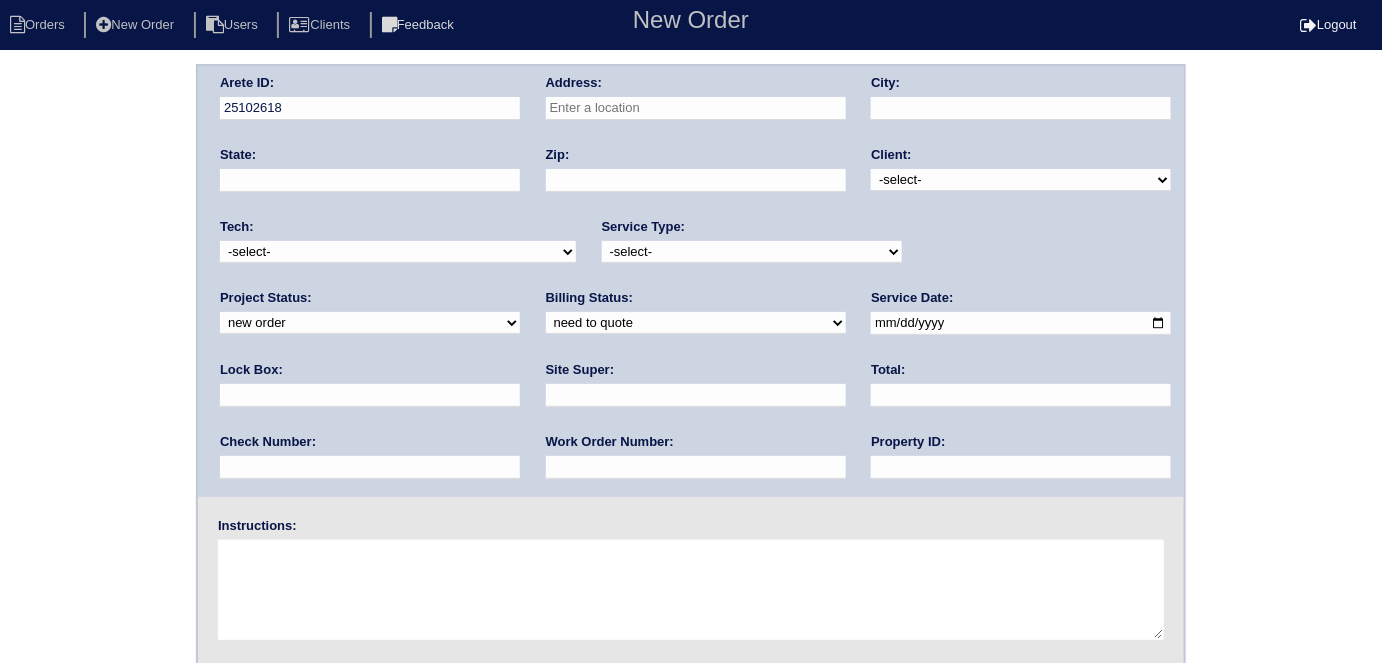 click at bounding box center [696, 108] 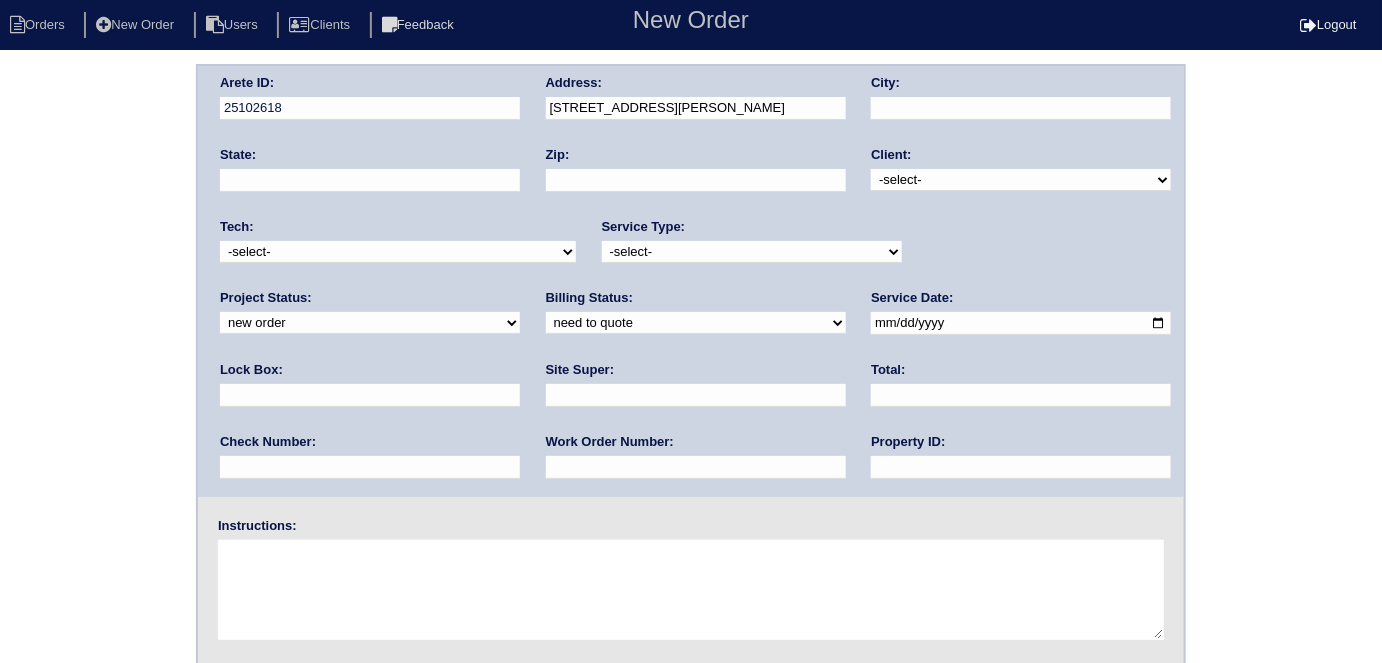 type on "[STREET_ADDRESS]" 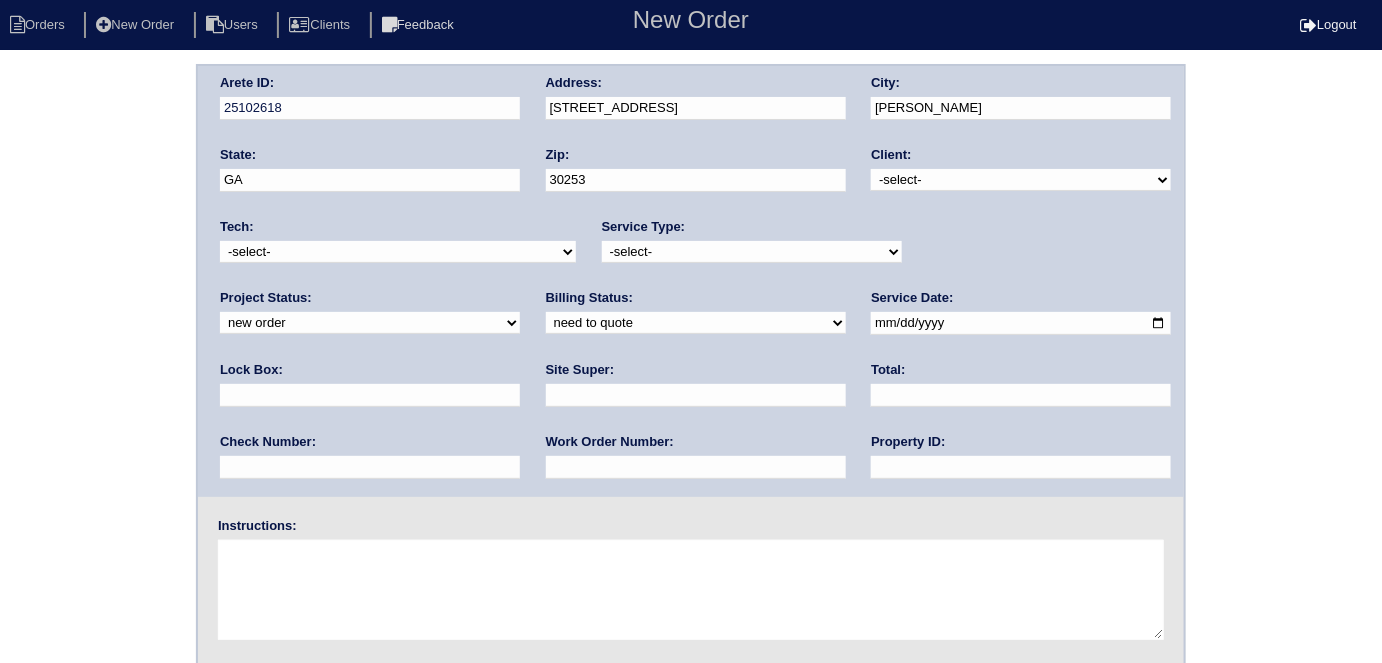 click on "-select-
TriCon American Homes
American Homes 4 Rent
First Key Homes
Zillow
The Renovation Company
On The Level Development Group
[PERSON_NAME] Exposition Group
Sylvan Homes
Pathway Construction
Arete Personal
Arete SMG
Tiber Capital
Tiber Realty
Divvy
Rave
[PERSON_NAME] Construction
[PERSON_NAME]
HomeRiver Group
Test Client
Rasmus Real Estate
Padly
Buffalo Homes
[PERSON_NAME]
Maymont Homes" at bounding box center (1021, 180) 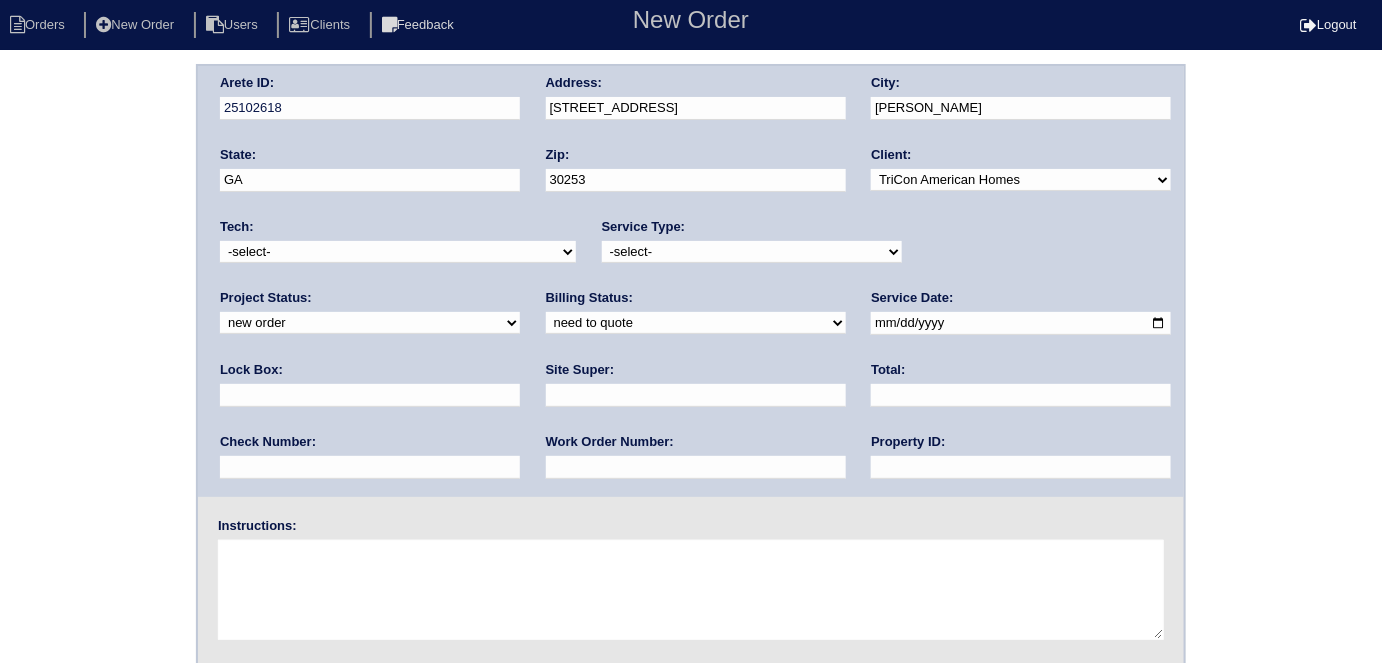 click on "-select-
initial service
basic service
maintenance call
replacement scope
service call
scope only" at bounding box center [752, 252] 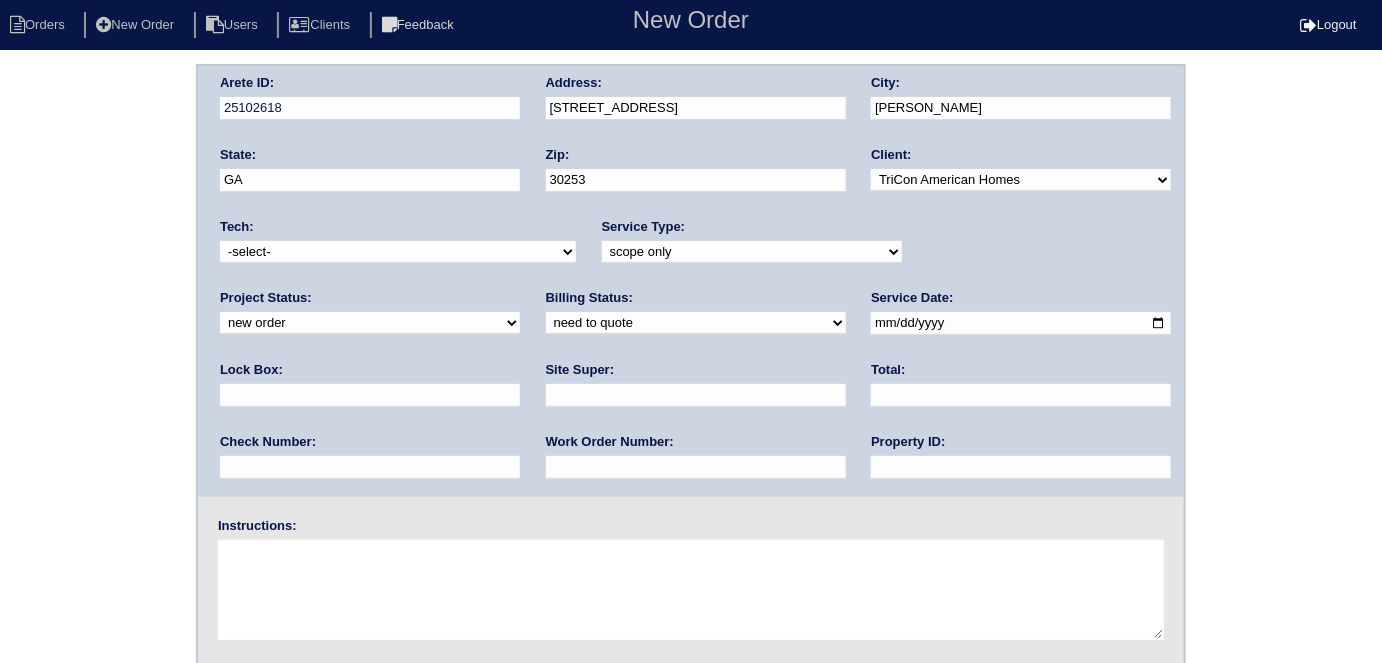click on "new order
assigned
in progress
field complete
need to schedule
admin review
archived
completed
need to approve
in quickbooks
unknown
repairs needed
canceled
manager review" at bounding box center [370, 323] 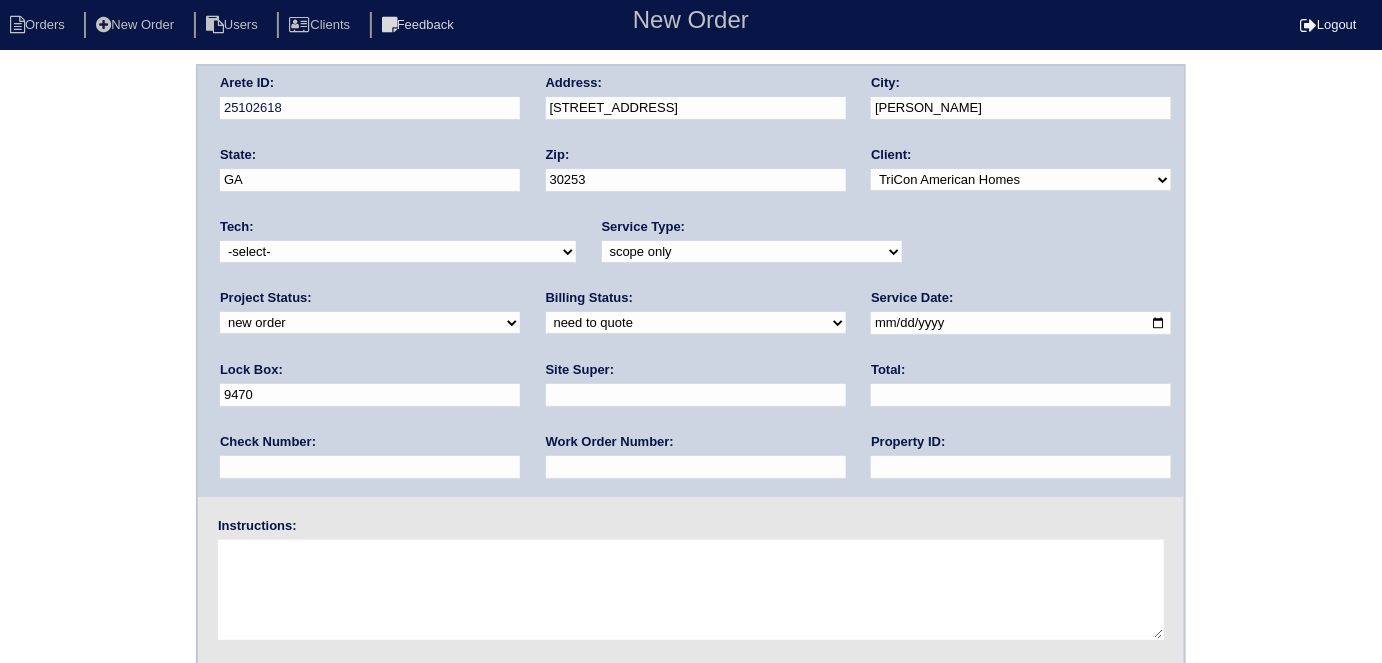 click at bounding box center (1021, 323) 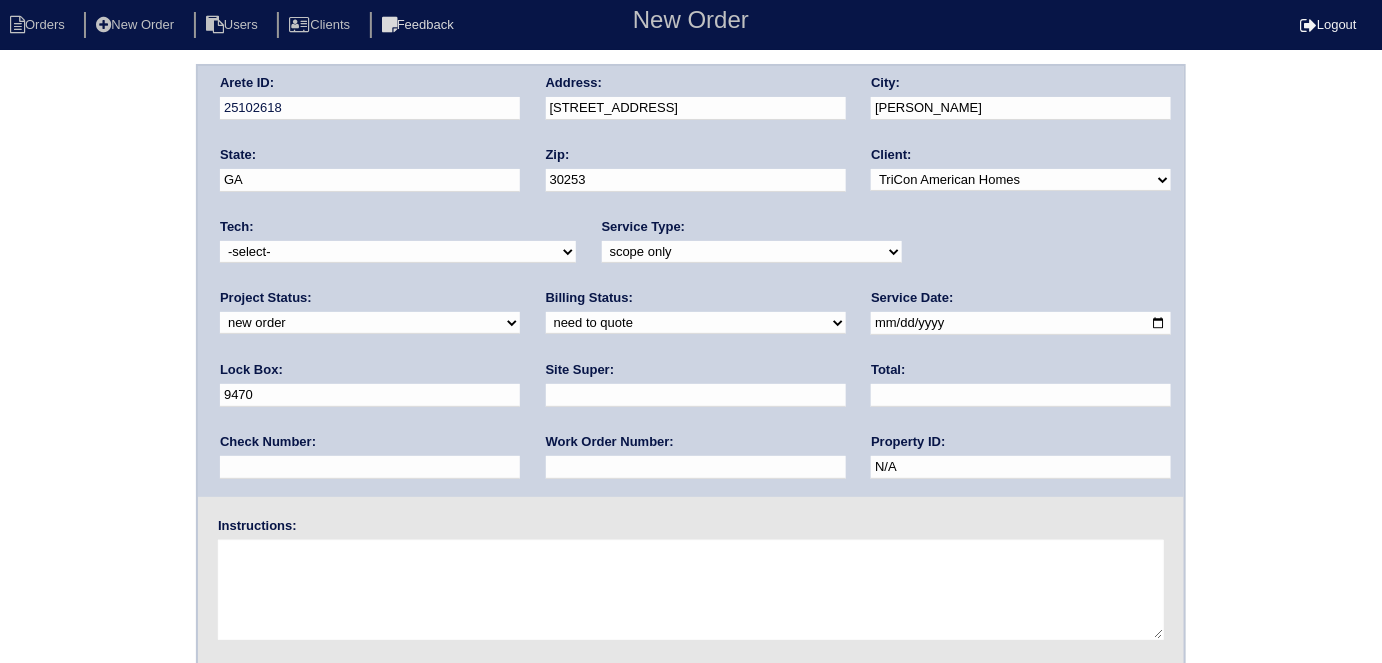 click at bounding box center [696, 395] 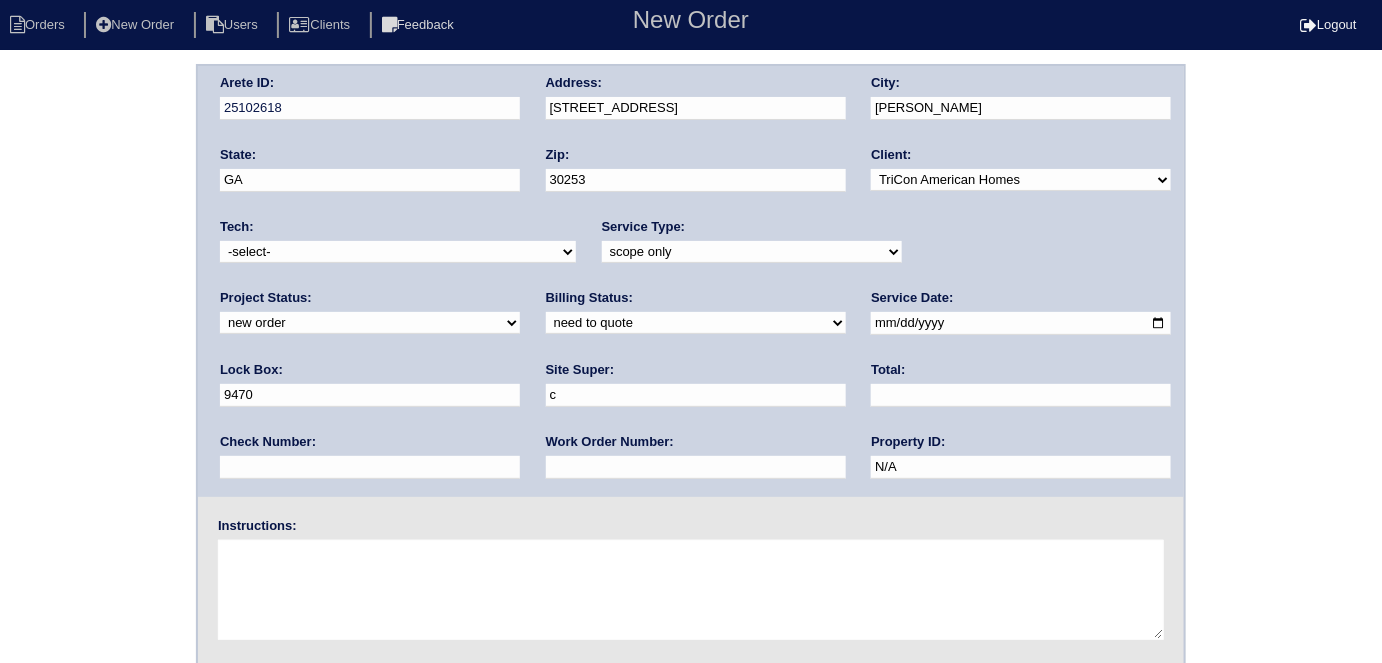 type on "Claudia Abreu-Mullings" 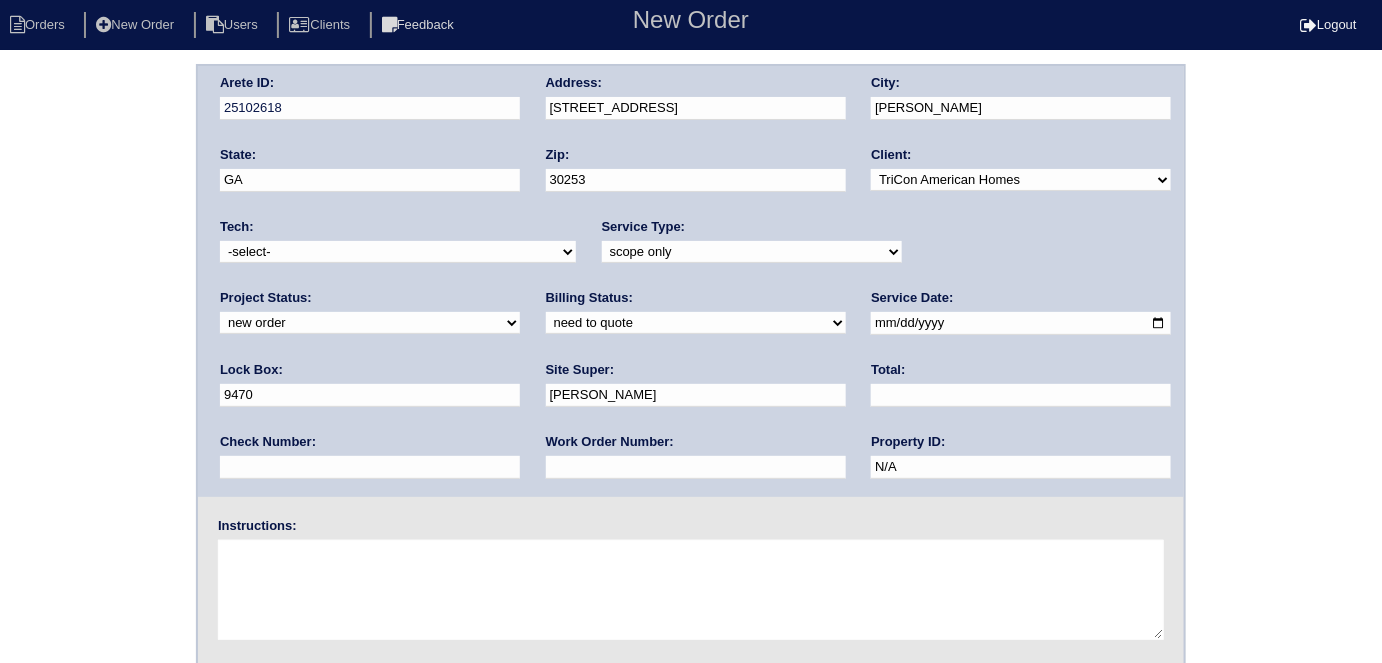 click at bounding box center [691, 590] 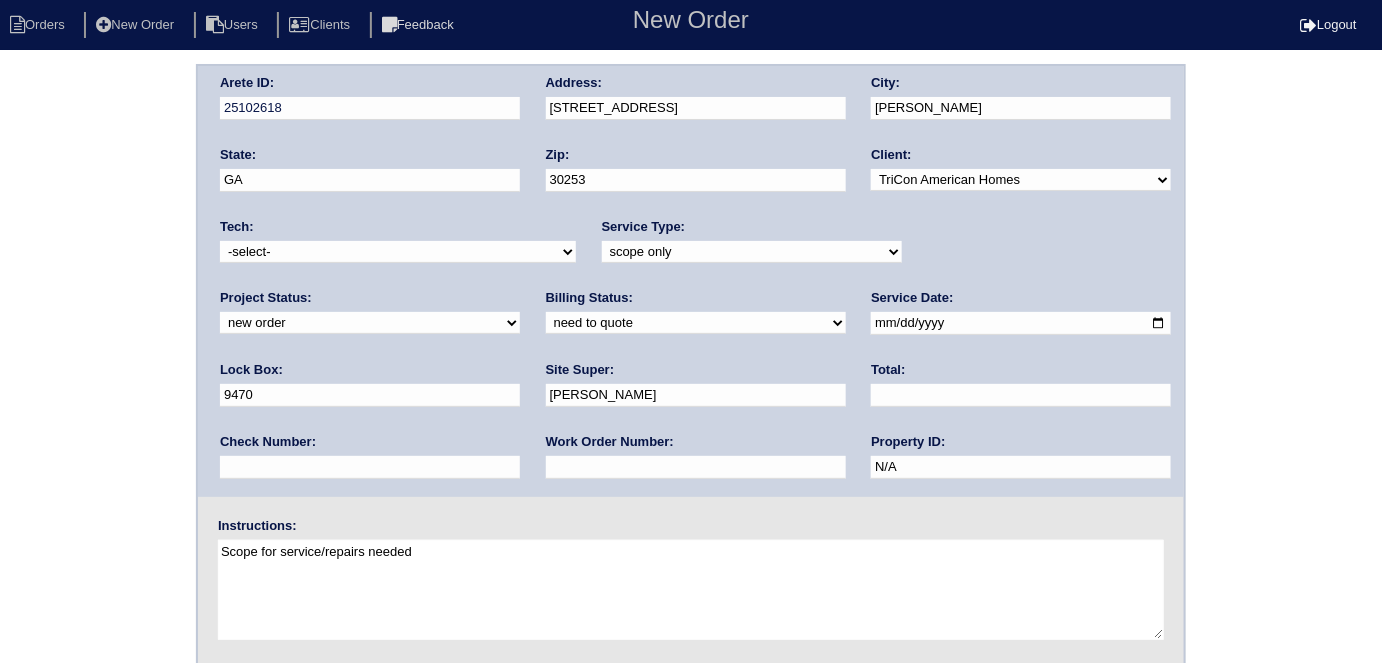 type on "Scope for service/repairs needed" 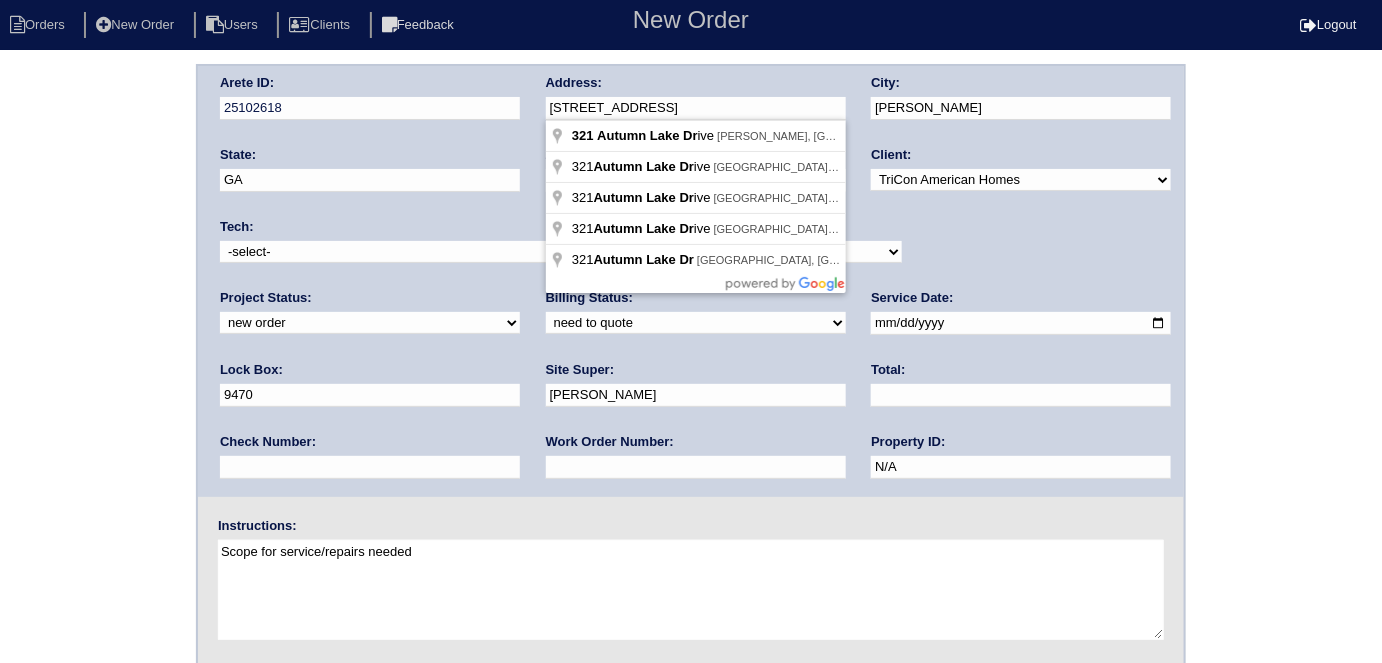 drag, startPoint x: 717, startPoint y: 101, endPoint x: 541, endPoint y: 93, distance: 176.18172 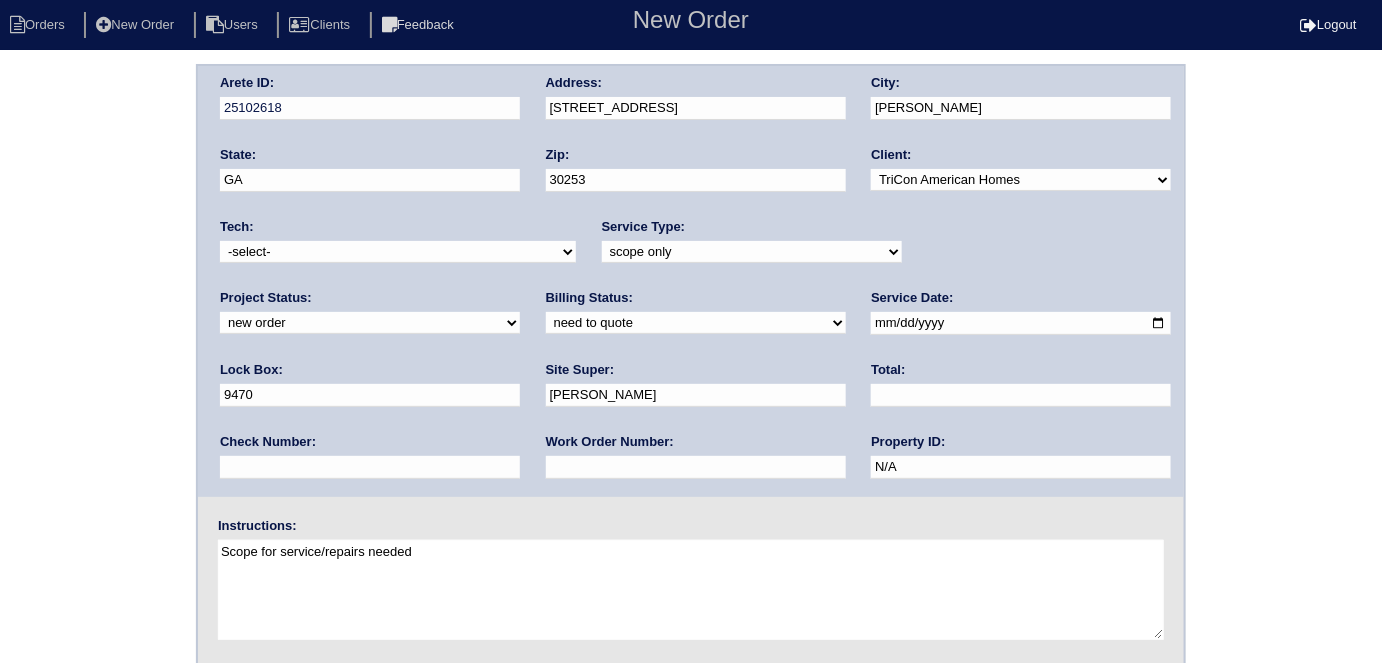 click on "Arete ID:
25102618
Address:
321 Autumn Lake Dr
City:
McDonough
State:
GA
Zip:
30253
Client:
-select-
TriCon American Homes
American Homes 4 Rent
First Key Homes
Zillow
The Renovation Company
On The Level Development Group
Shepard Exposition Group
Sylvan Homes
Pathway Construction
Arete Personal
Arete SMG
Tiber Capital
Tiber Realty
Divvy
Rave
Stine Construction
Alan Luther
HomeRiver Group
Test Client
Rasmus Real Estate
Padly
Buffalo Homes
Phillip Brothers
Maymont Homes
Tech:" at bounding box center [691, 468] 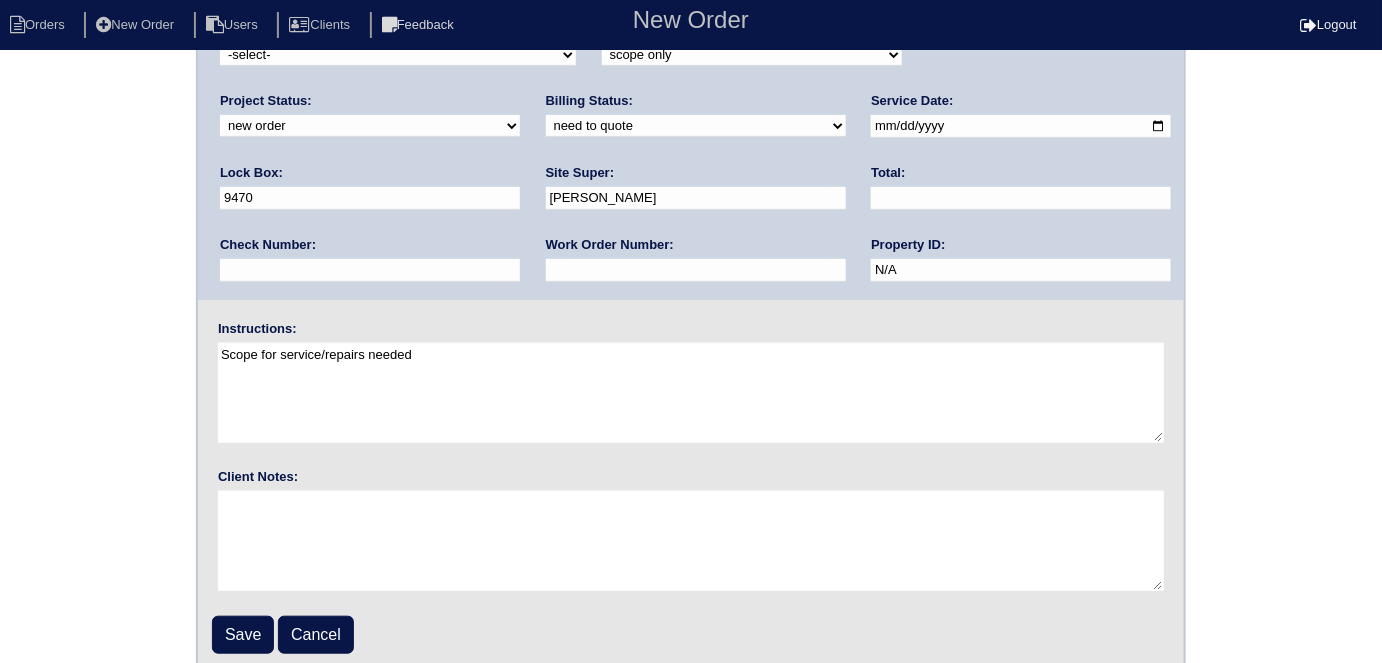 scroll, scrollTop: 205, scrollLeft: 0, axis: vertical 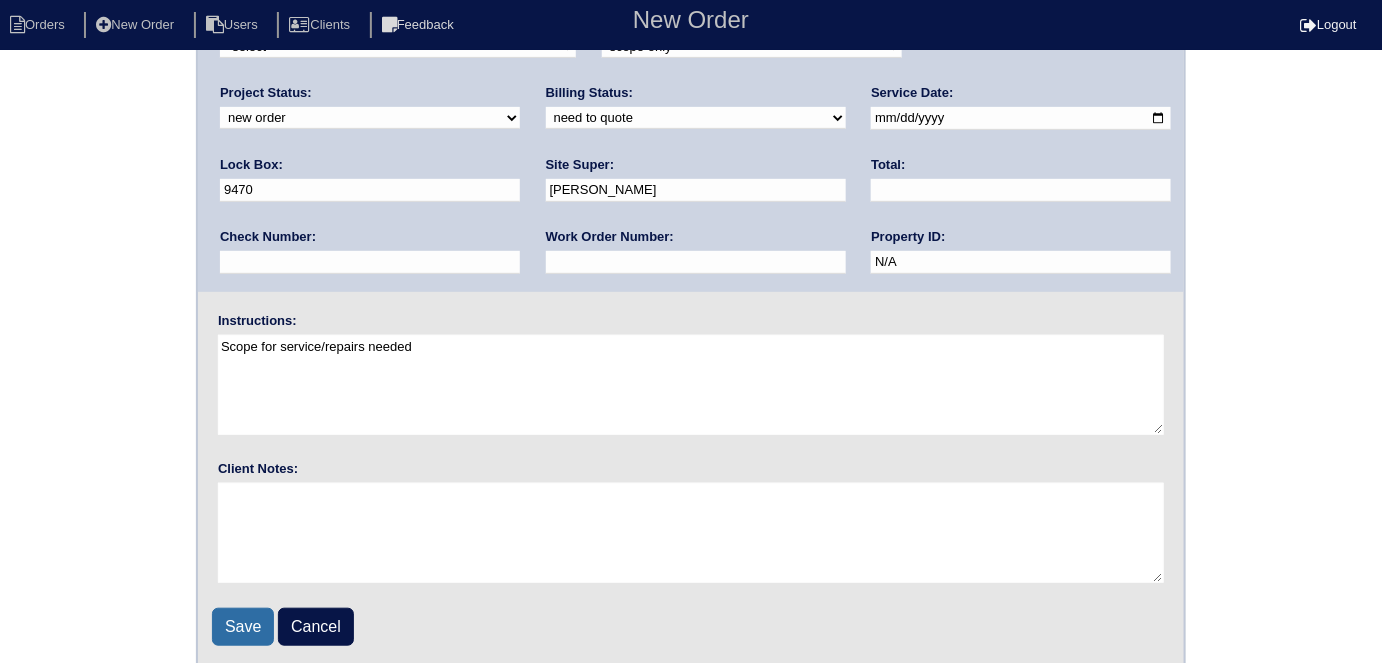 click on "Save" at bounding box center [243, 627] 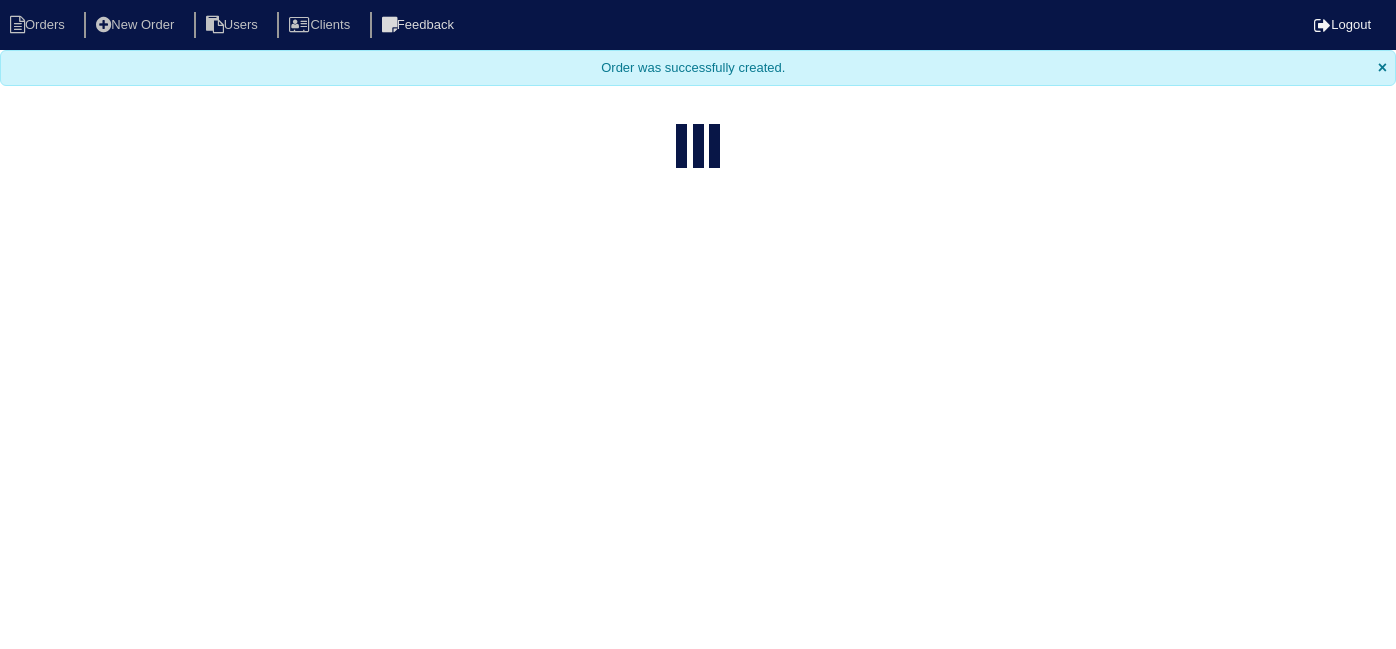 select on "15" 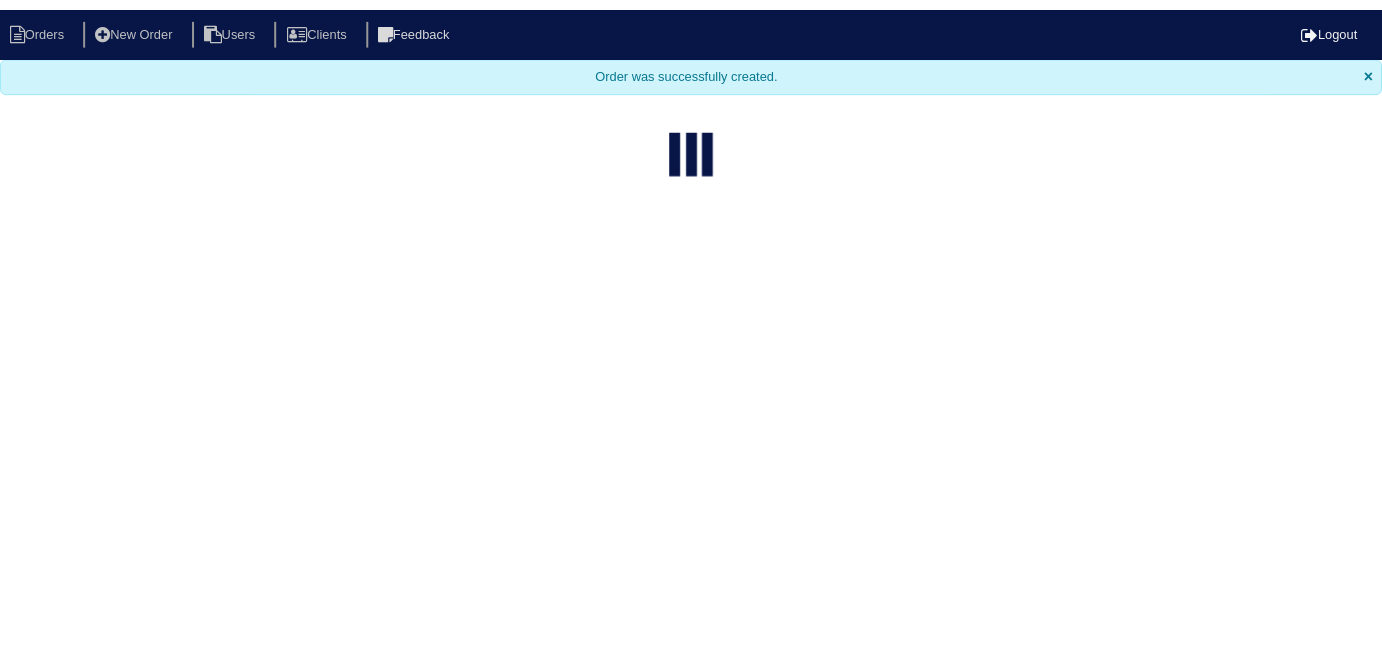 scroll, scrollTop: 0, scrollLeft: 0, axis: both 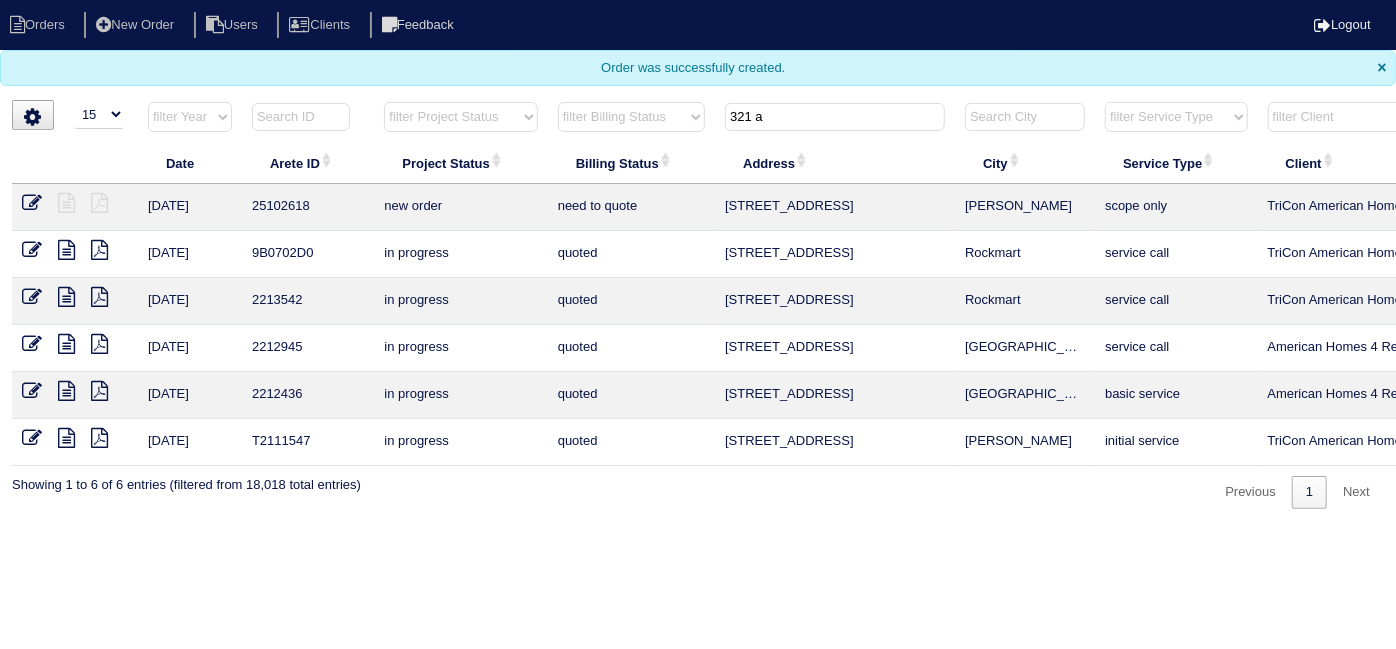 drag, startPoint x: 814, startPoint y: 117, endPoint x: 88, endPoint y: -13, distance: 737.5473 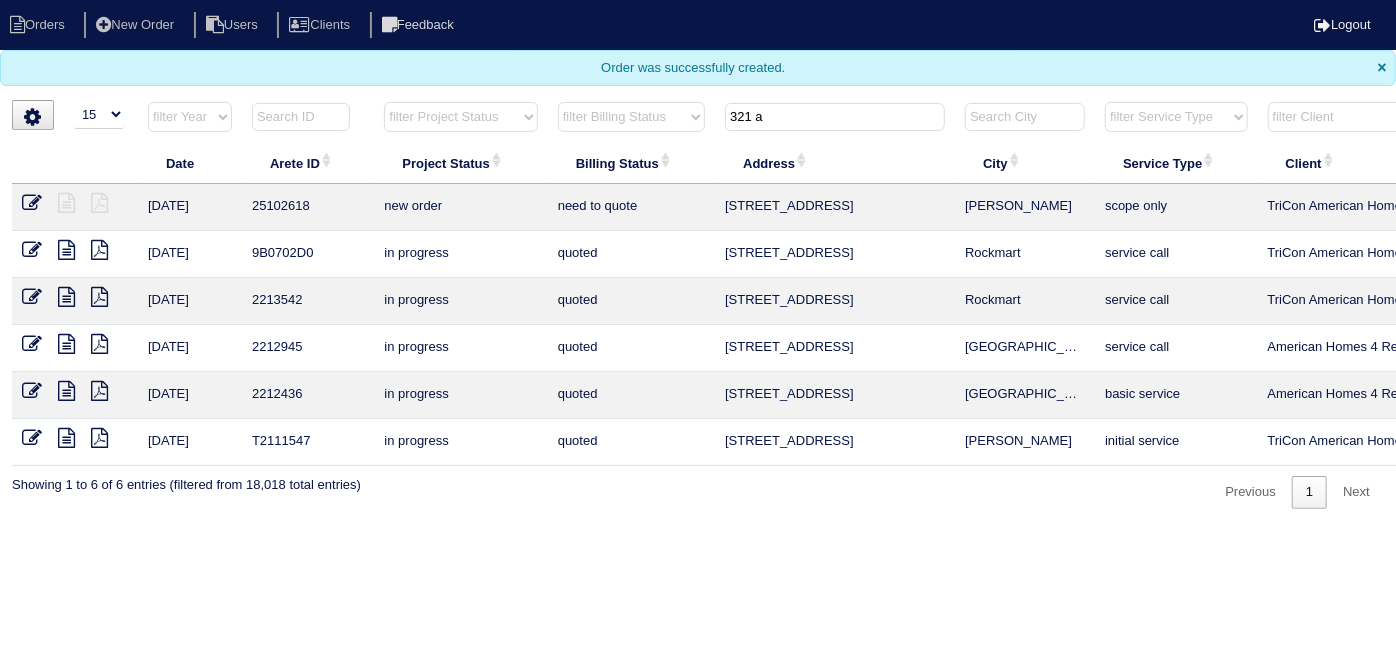 click on "Orders
New Order
Users
Clients
Feedback
Logout
Orders
New Order
Users
Clients
Message is blank.  Please add text or cancel.
Send Feedback
Cancel" at bounding box center (698, 264) 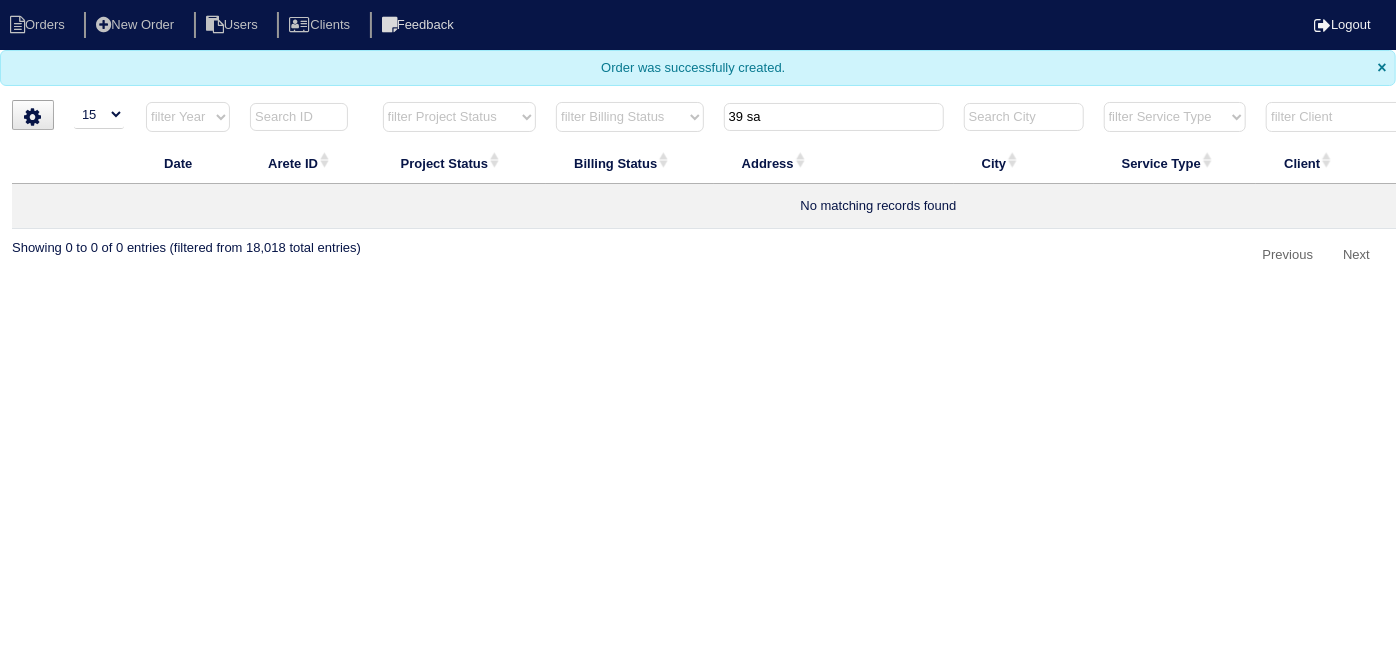 type on "39 sa" 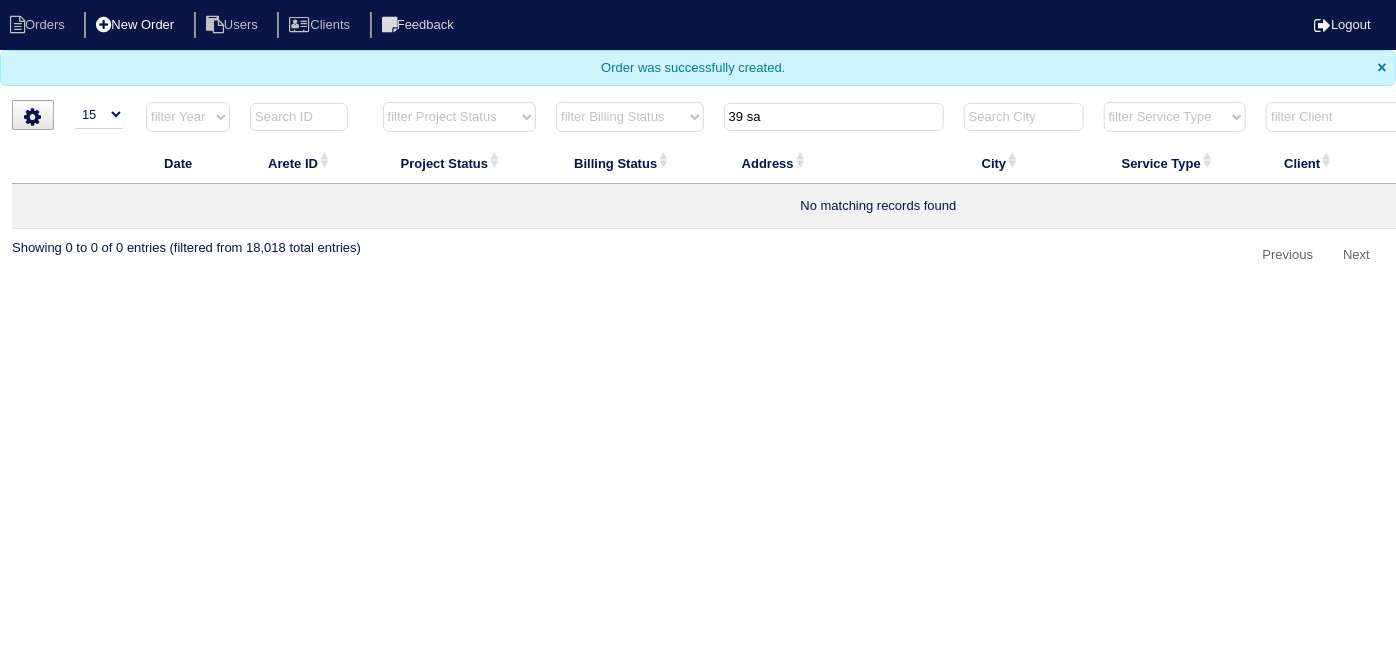 click on "New Order" at bounding box center [137, 25] 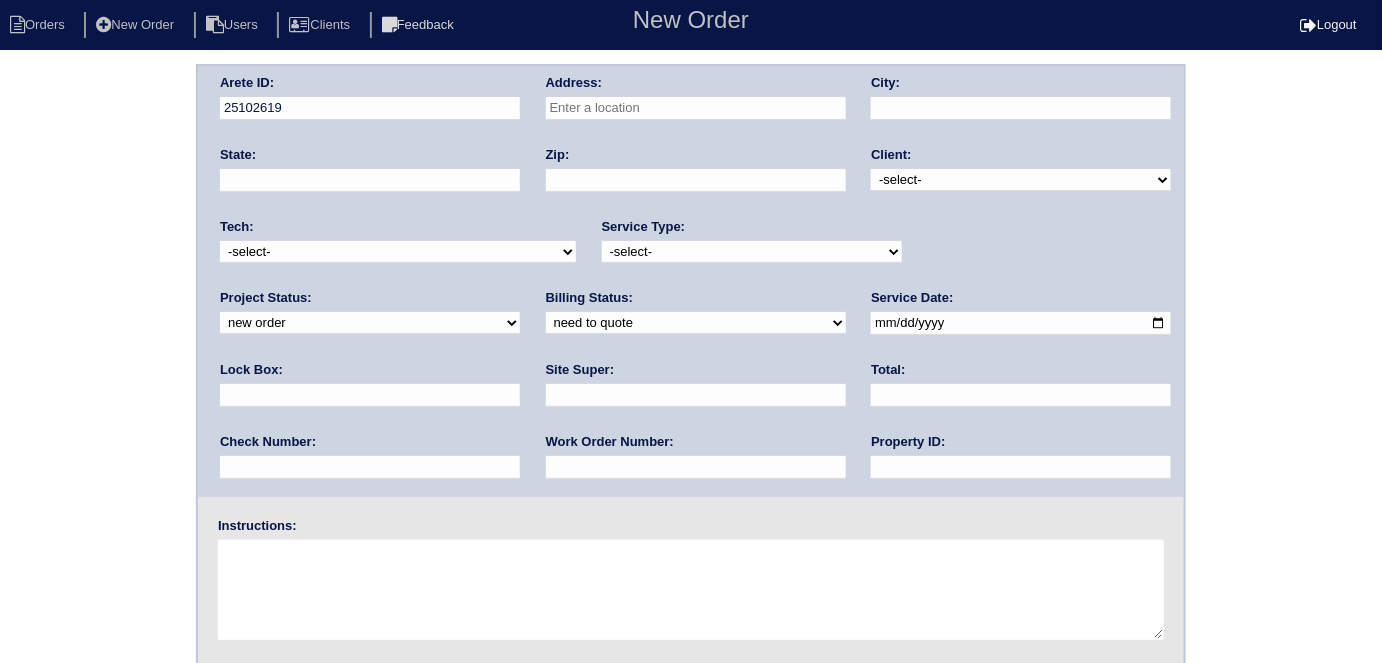 click at bounding box center (696, 108) 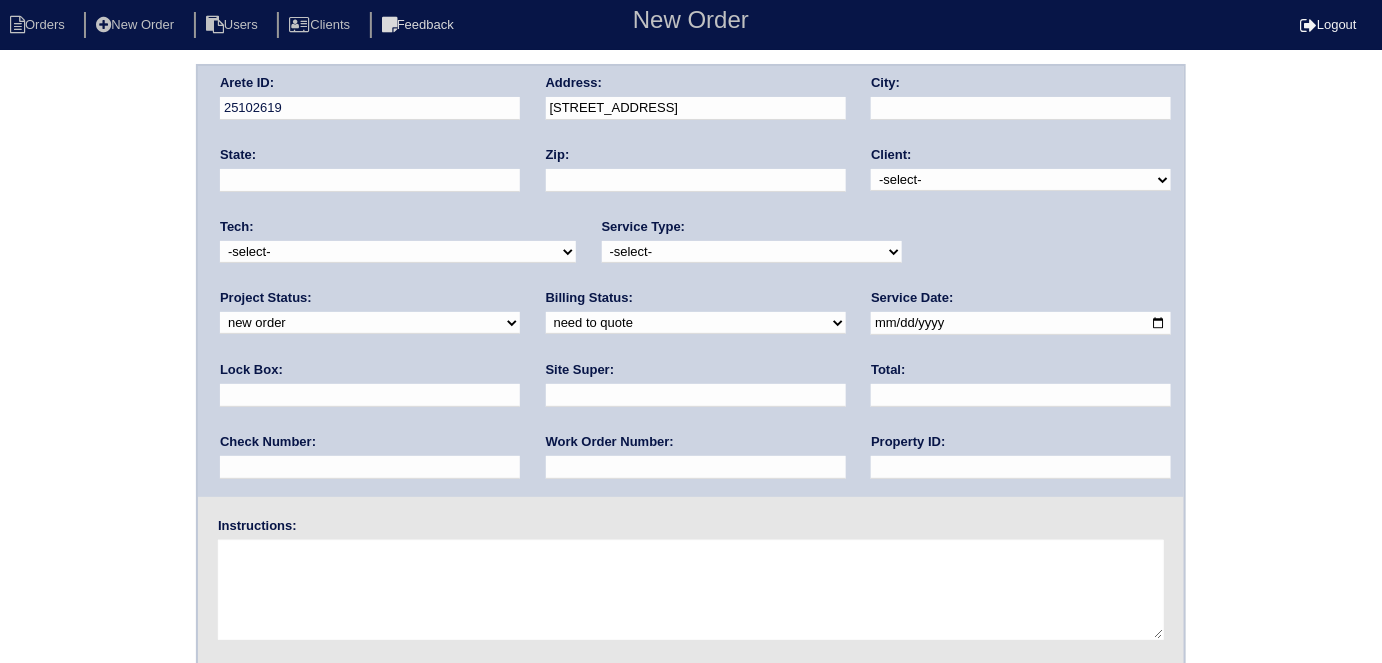 type on "[STREET_ADDRESS]" 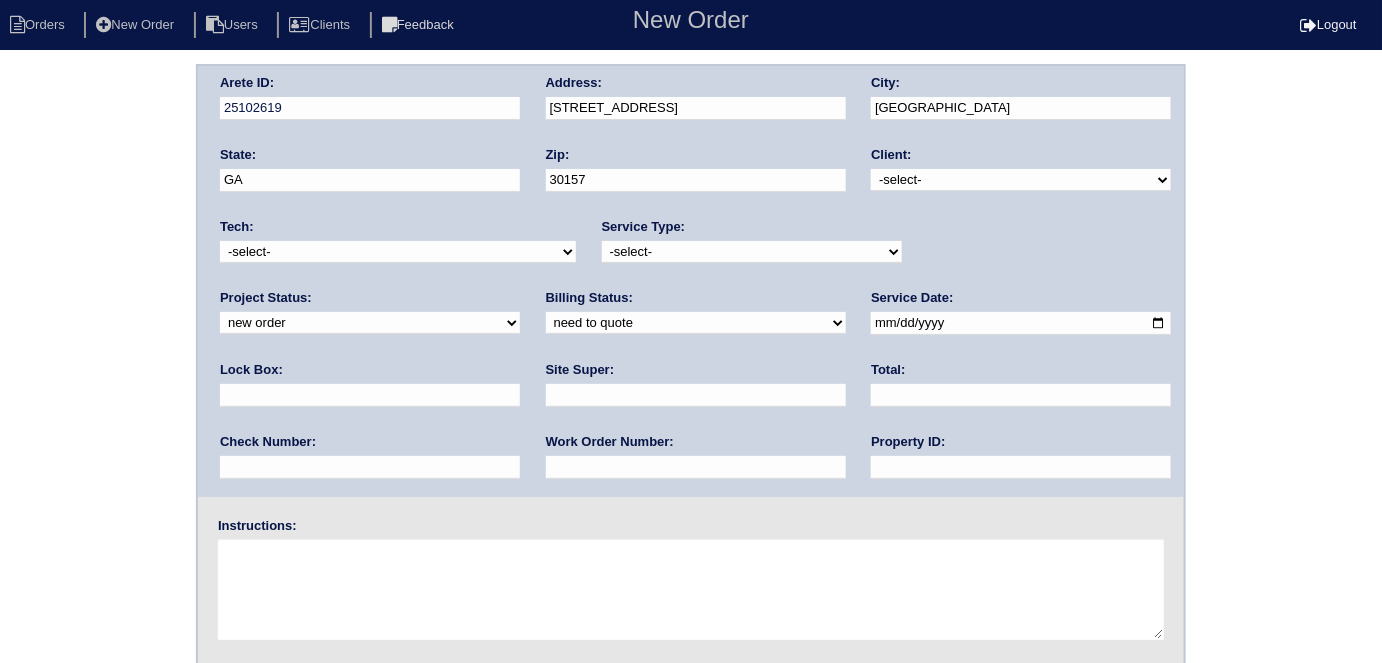 drag, startPoint x: 987, startPoint y: 178, endPoint x: 980, endPoint y: 186, distance: 10.630146 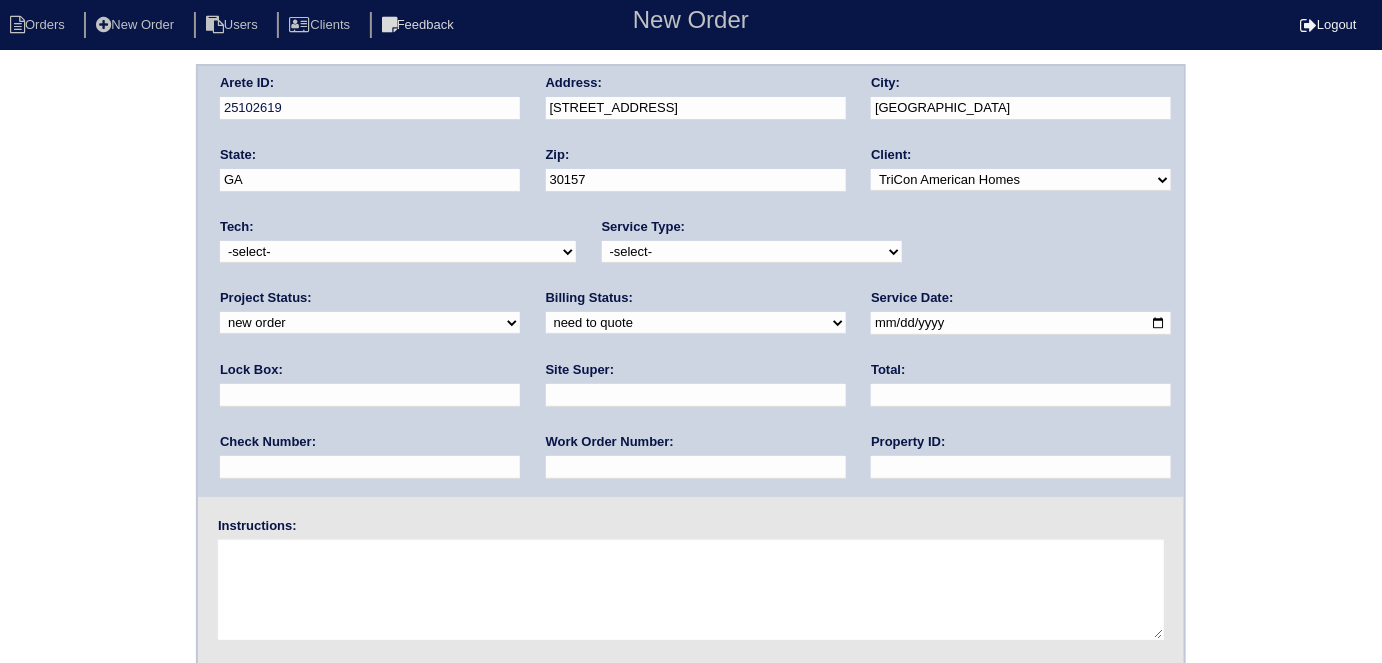 click on "-select-
initial service
basic service
maintenance call
replacement scope
service call
scope only" at bounding box center (752, 252) 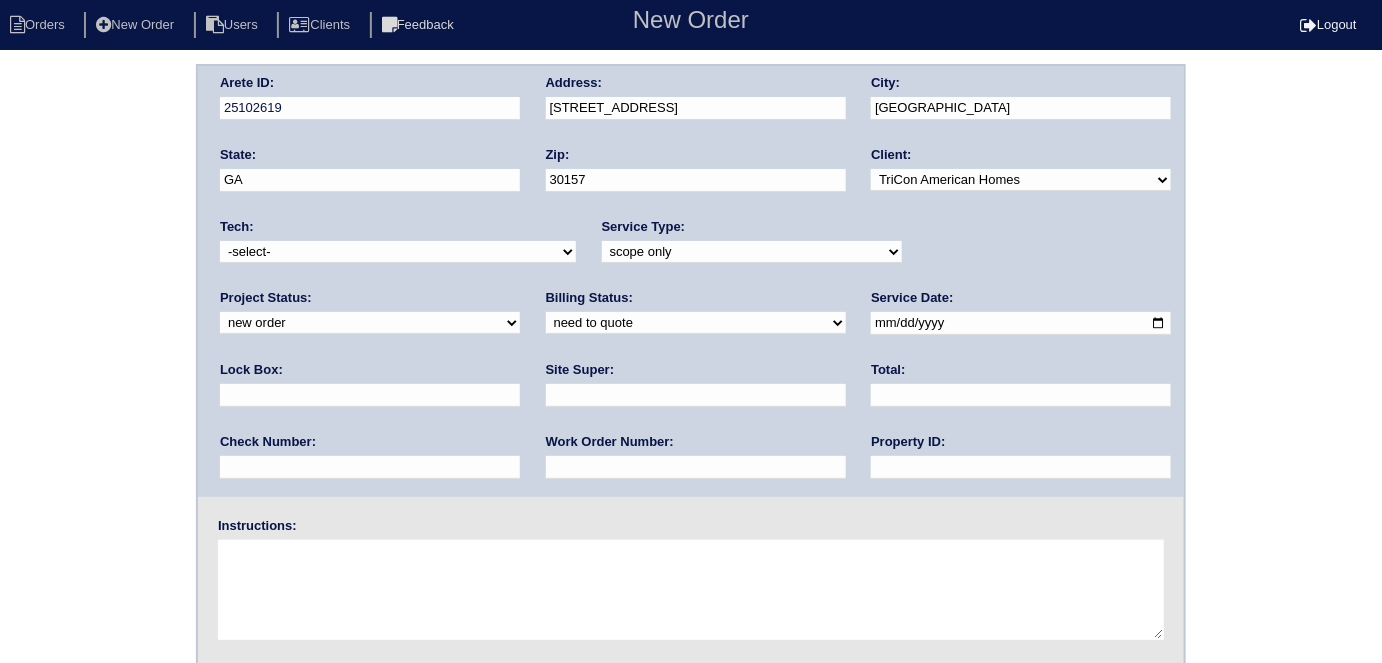 click at bounding box center (370, 395) 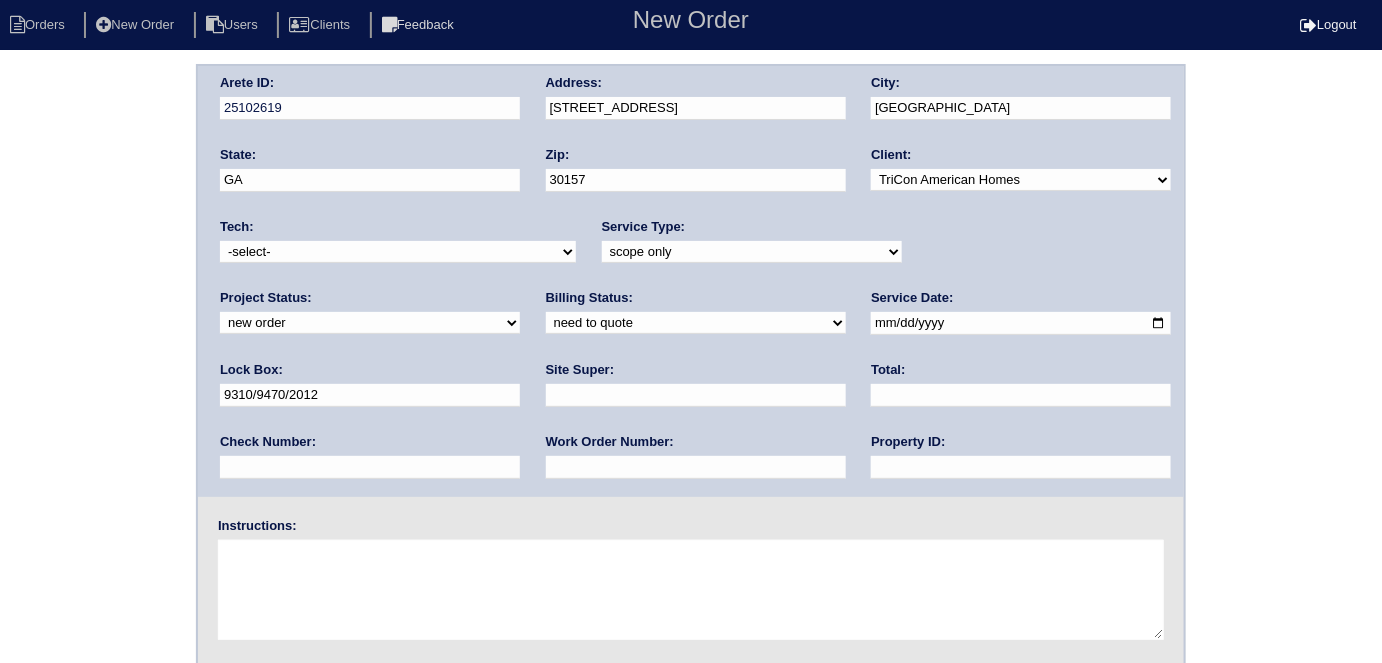 type on "9310/9470/2012" 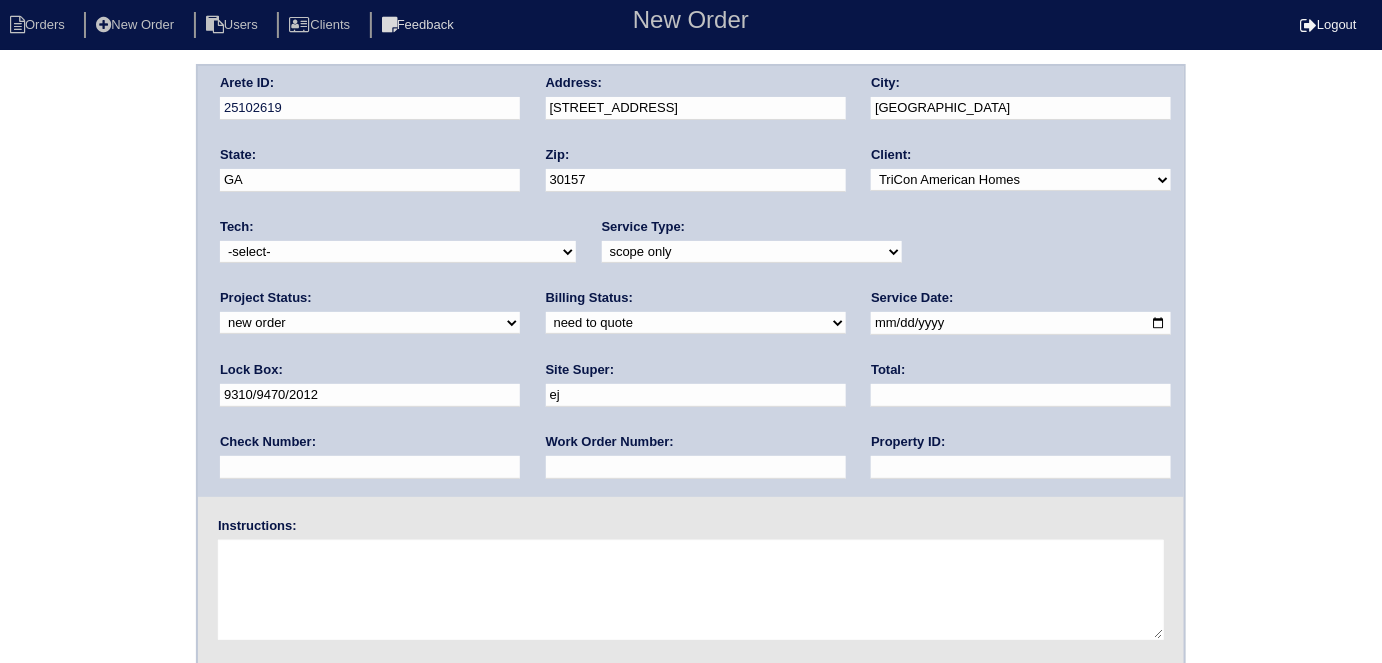 type on "EJ Shramek" 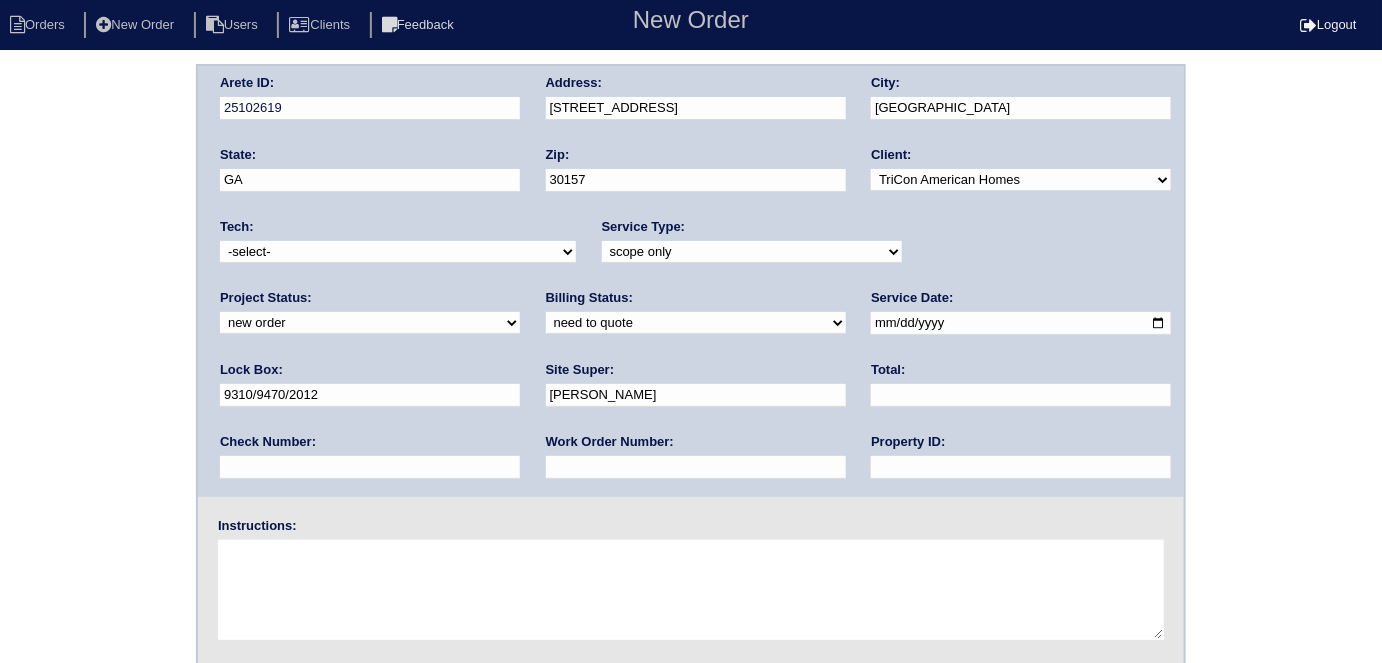 drag, startPoint x: 649, startPoint y: 467, endPoint x: 648, endPoint y: 454, distance: 13.038404 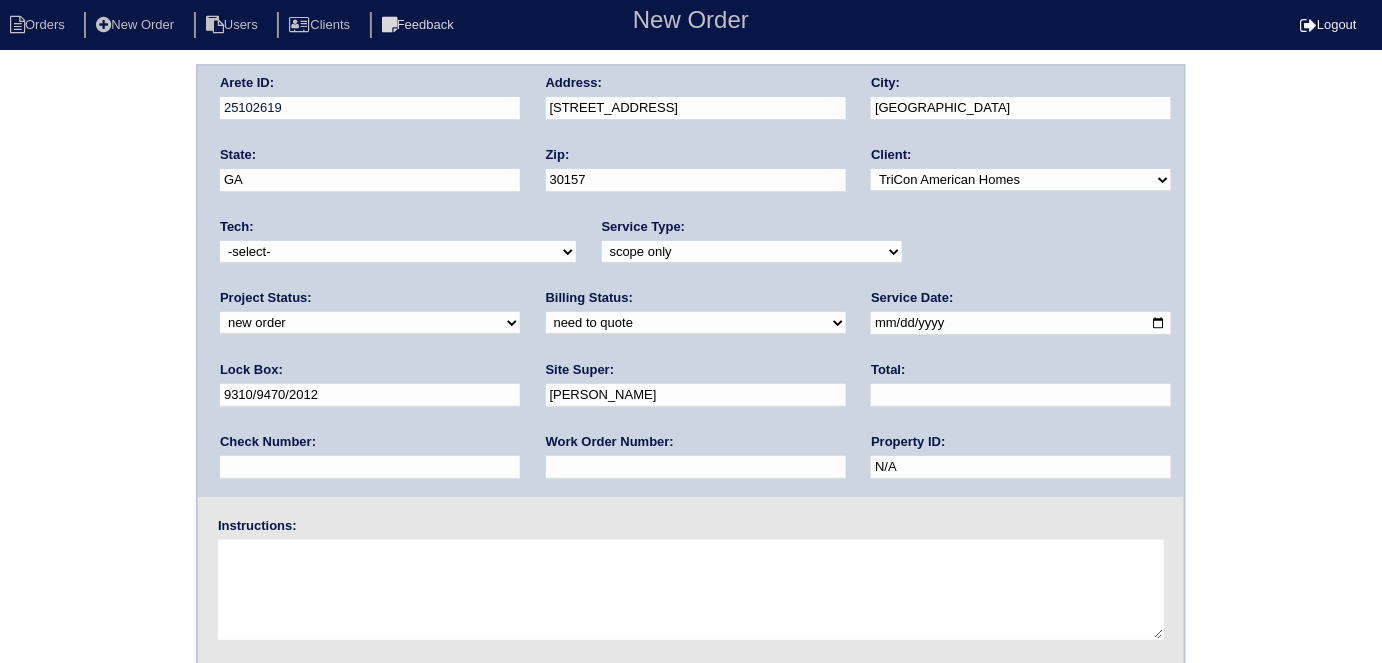 click at bounding box center (691, 590) 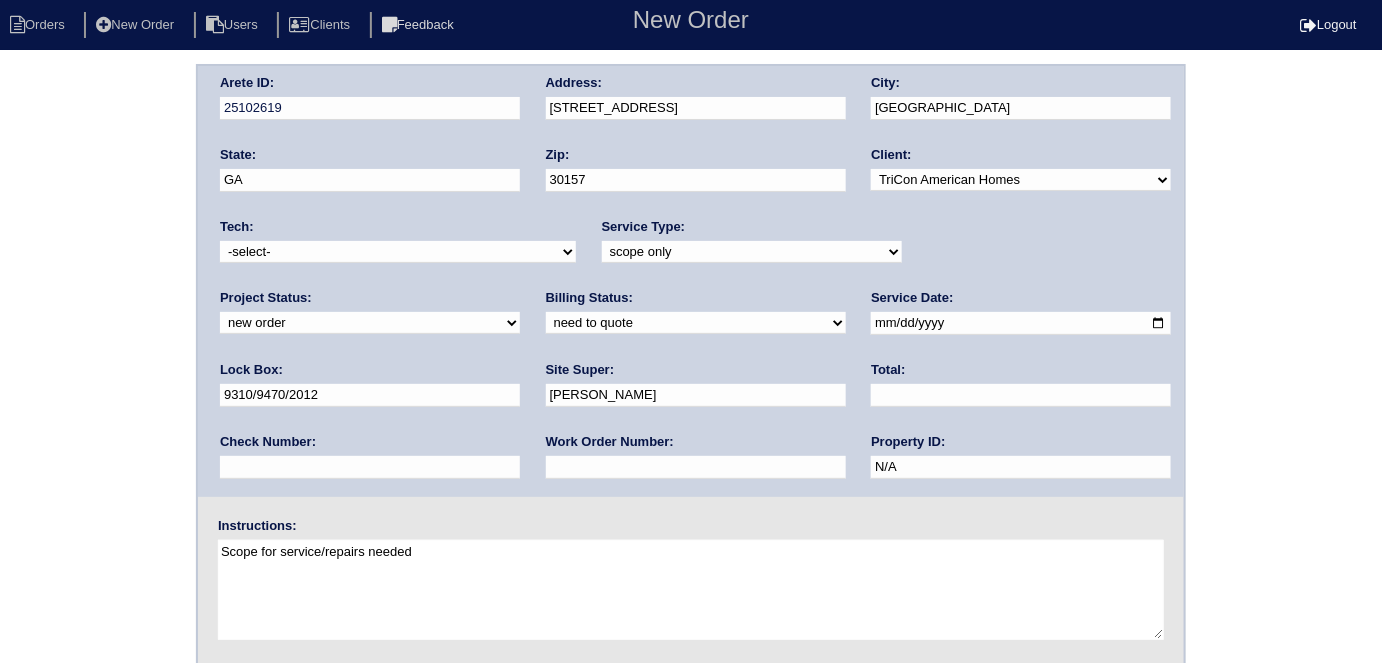 click on "Scope for service/repairs needed" at bounding box center (691, 590) 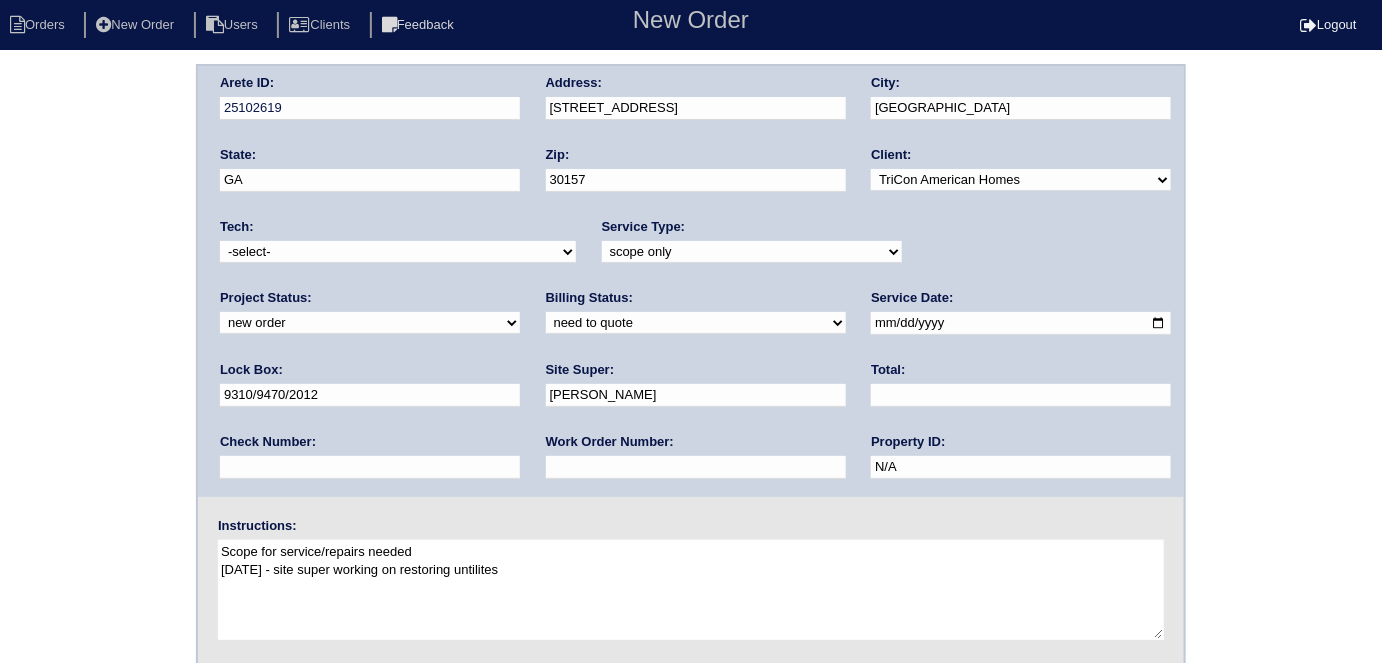 click on "Scope for service/repairs needed
7/20/25 - site super working on restoring untilites" at bounding box center [691, 590] 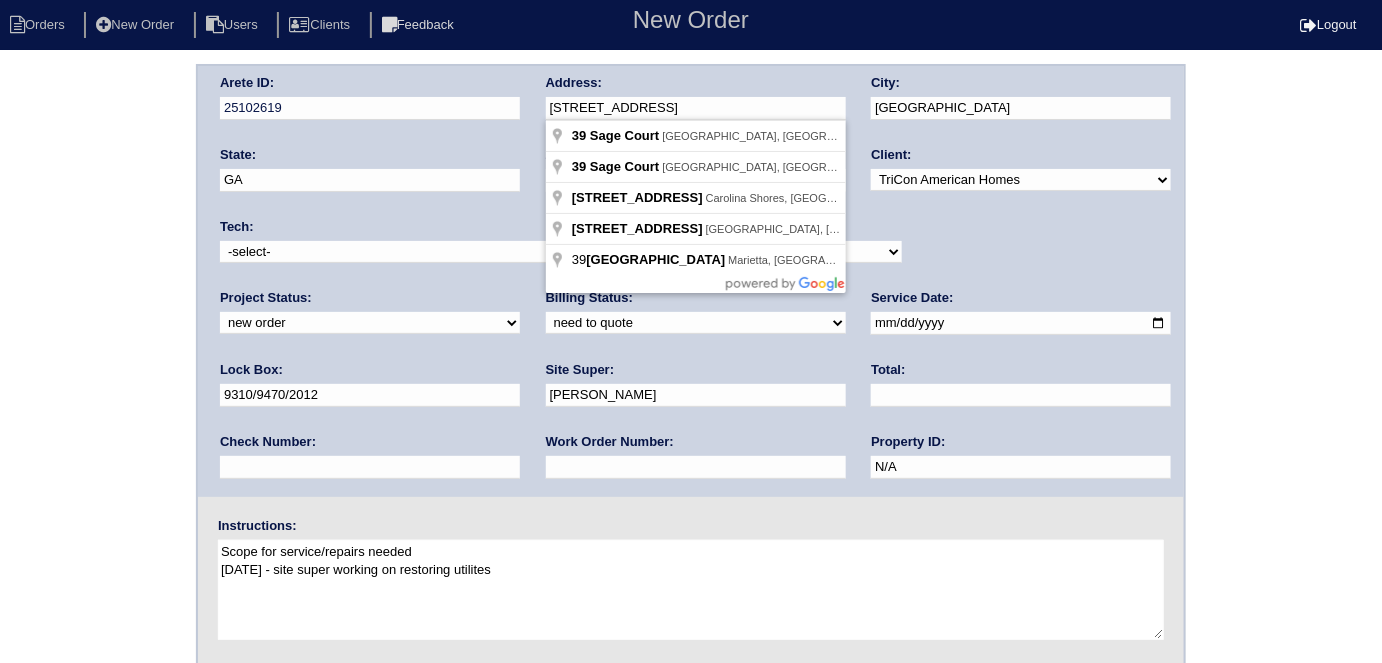 click on "Arete ID:
25102619
Address:
39 Sage Ct
City:
Dallas
State:
GA
Zip:
30157
Client:
-select-
TriCon American Homes
American Homes 4 Rent
First Key Homes
Zillow
The Renovation Company
On The Level Development Group
Shepard Exposition Group
Sylvan Homes
Pathway Construction
Arete Personal
Arete SMG
Tiber Capital
Tiber Realty
Divvy
Rave
Stine Construction
Alan Luther
HomeRiver Group
Test Client
Rasmus Real Estate
Padly
Buffalo Homes
Phillip Brothers
Maymont Homes
Tech:
-select-" at bounding box center (691, 281) 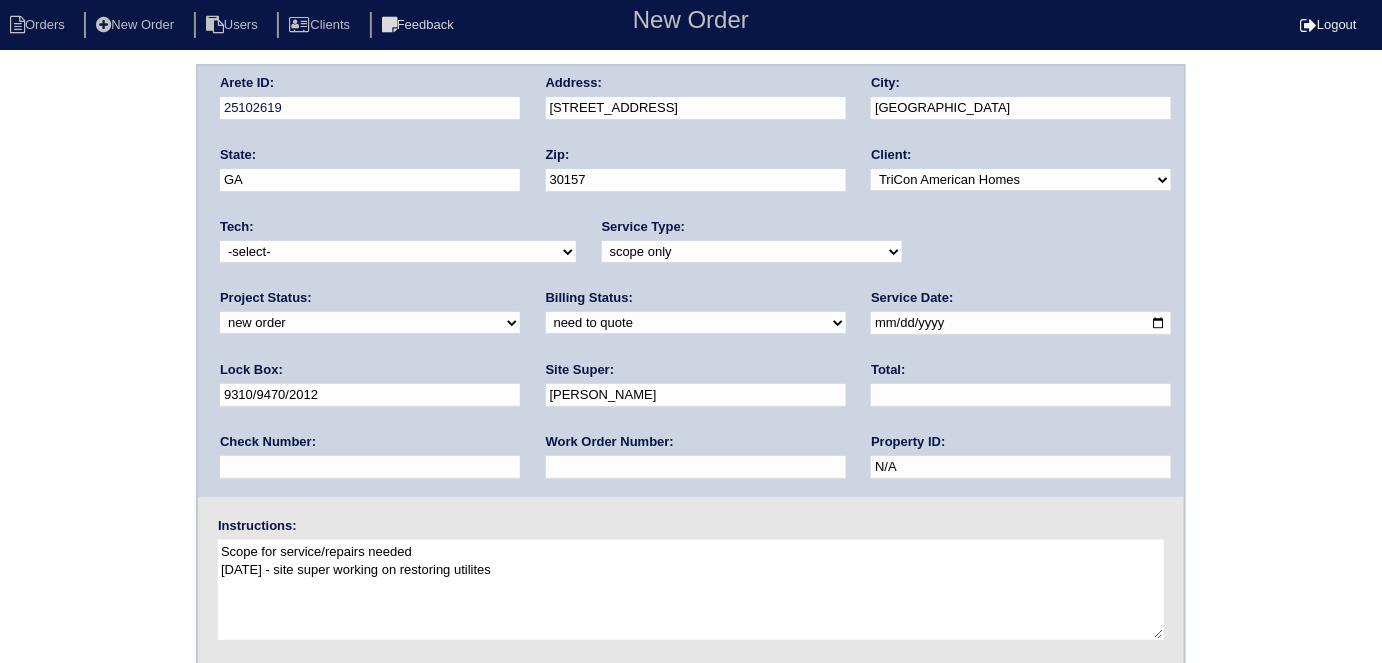 click on "Arete ID:
25102619
Address:
39 Sage Ct
City:
Dallas
State:
GA
Zip:
30157
Client:
-select-
TriCon American Homes
American Homes 4 Rent
First Key Homes
Zillow
The Renovation Company
On The Level Development Group
Shepard Exposition Group
Sylvan Homes
Pathway Construction
Arete Personal
Arete SMG
Tiber Capital
Tiber Realty
Divvy
Rave
Stine Construction
Alan Luther
HomeRiver Group
Test Client
Rasmus Real Estate
Padly
Buffalo Homes
Phillip Brothers
Maymont Homes
Tech:" at bounding box center (691, 468) 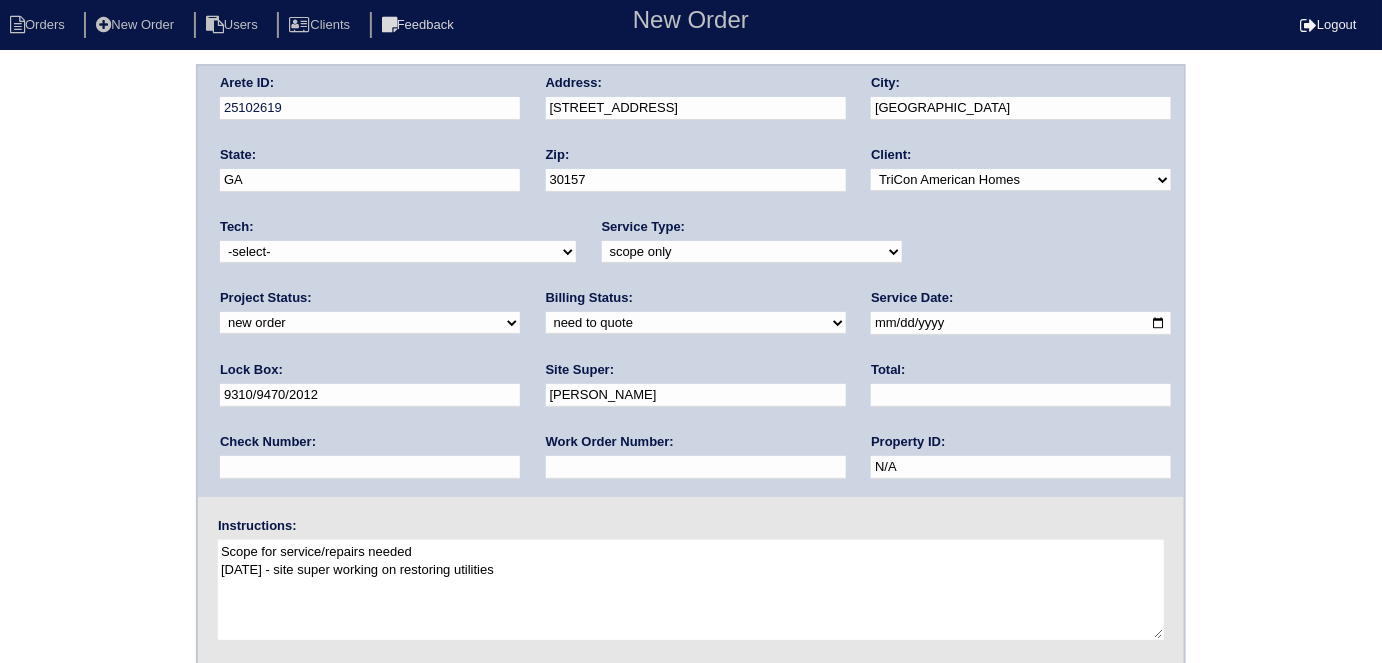 type on "Scope for service/repairs needed
7/20/25 - site super working on restoring utilities" 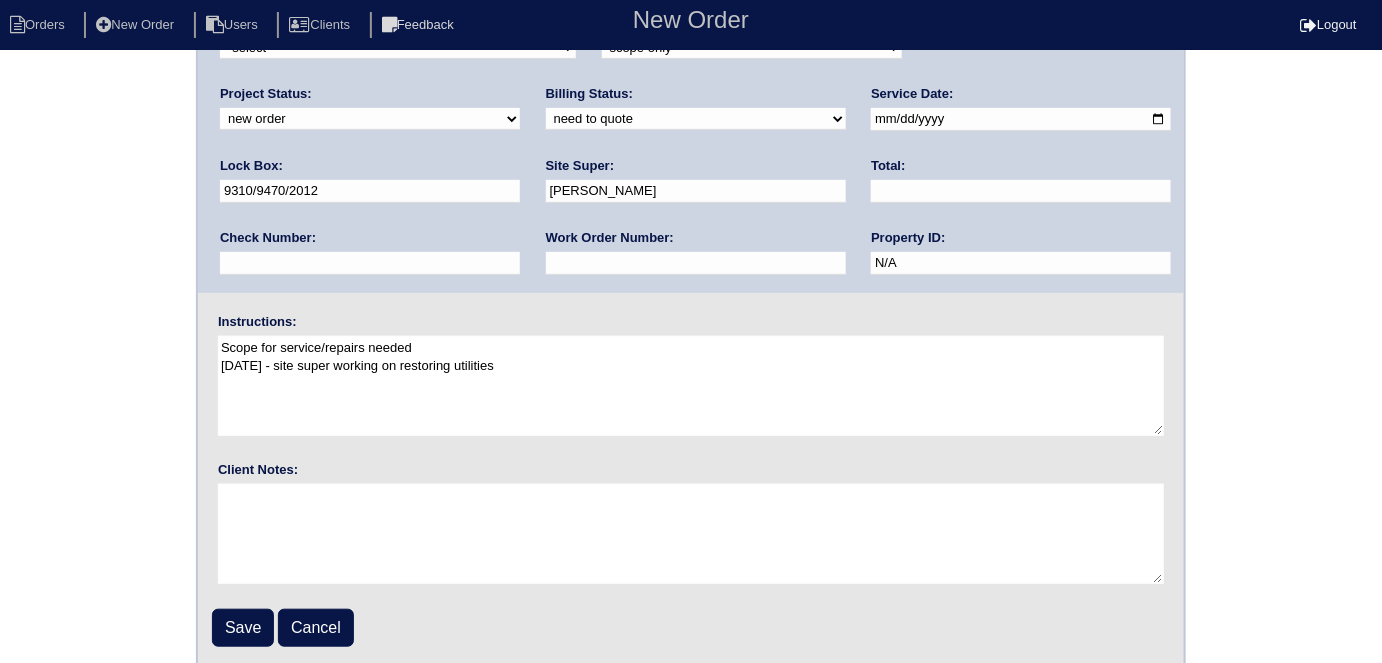 scroll, scrollTop: 205, scrollLeft: 0, axis: vertical 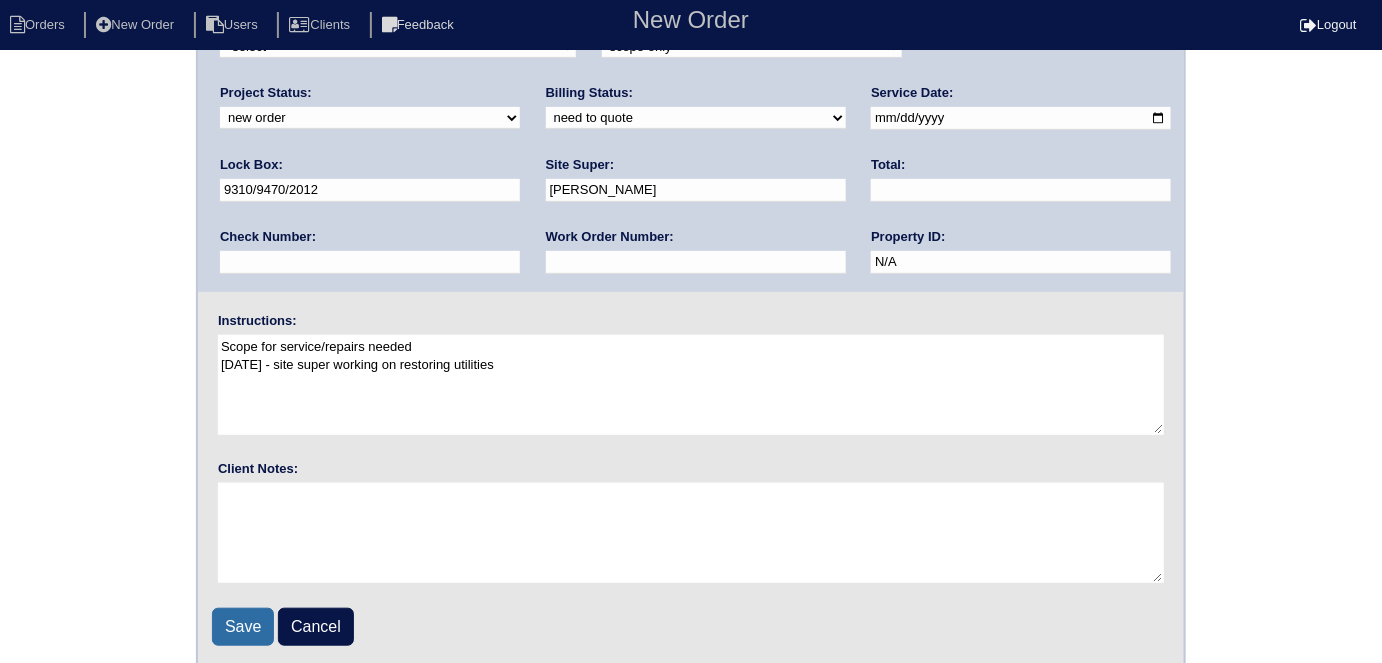 click on "Save" at bounding box center [243, 627] 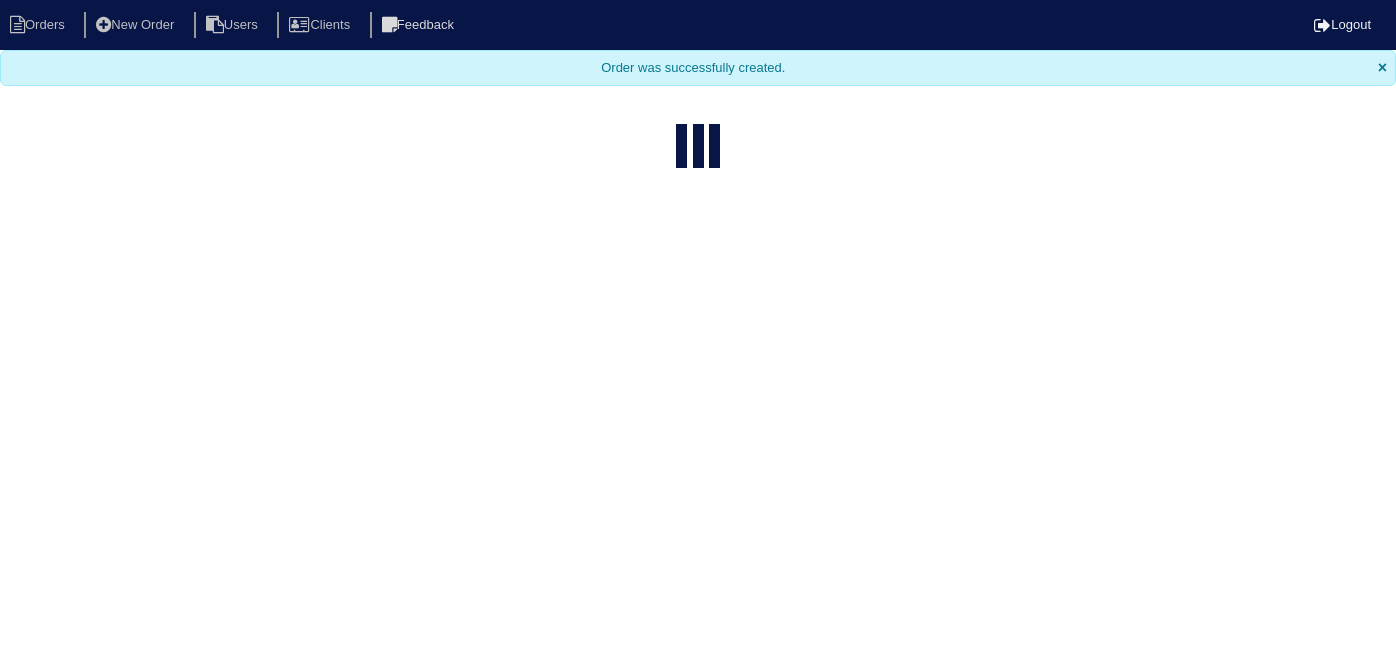 select on "15" 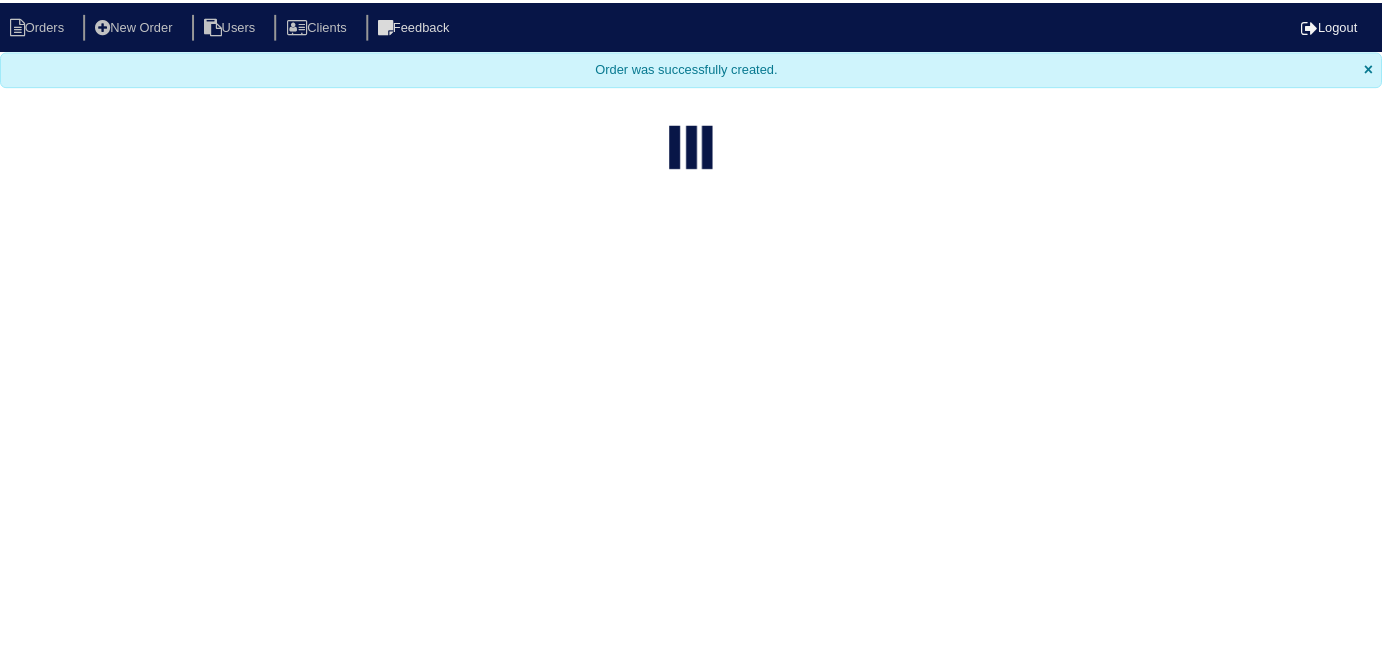 scroll, scrollTop: 0, scrollLeft: 0, axis: both 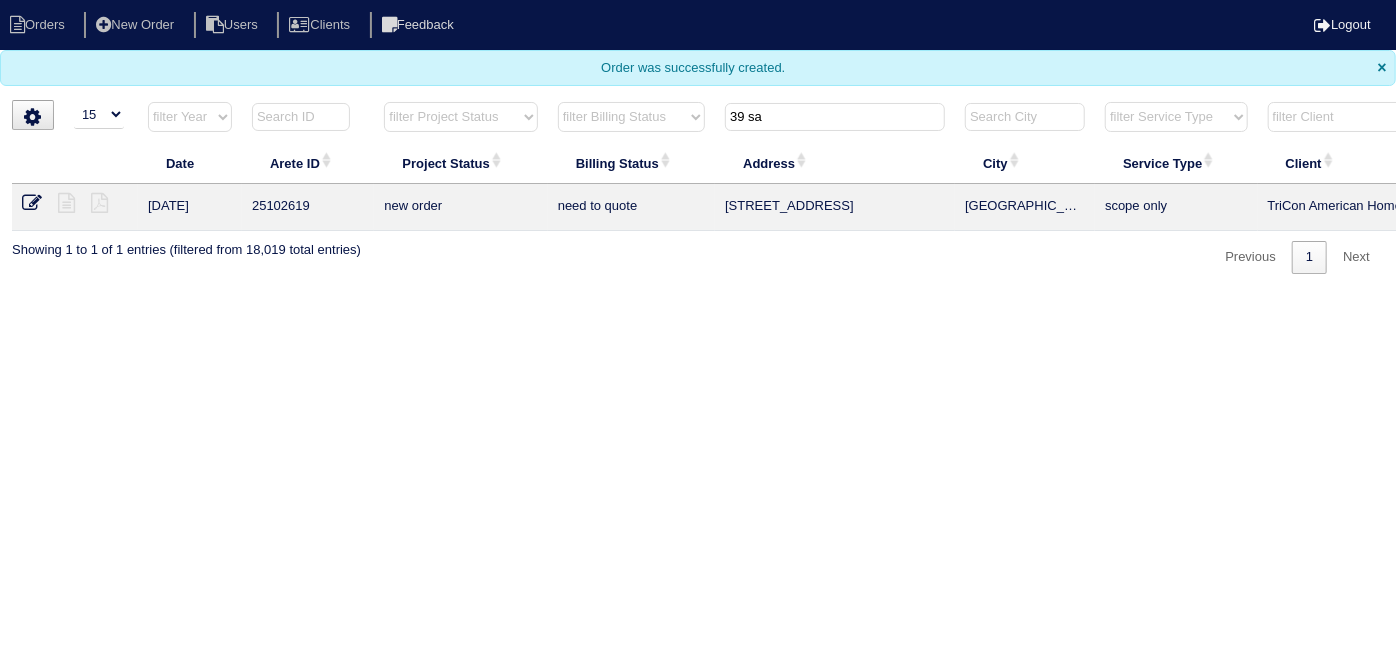 drag, startPoint x: 793, startPoint y: 112, endPoint x: 488, endPoint y: 8, distance: 322.24368 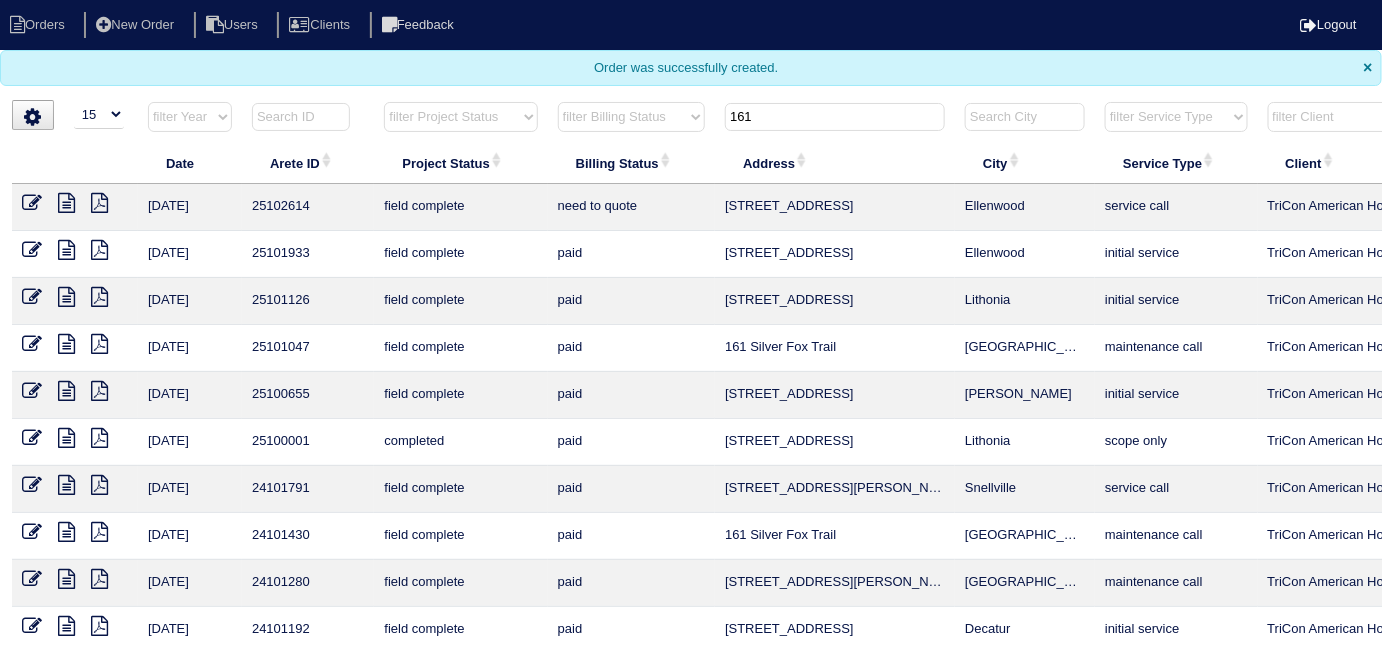 type on "161" 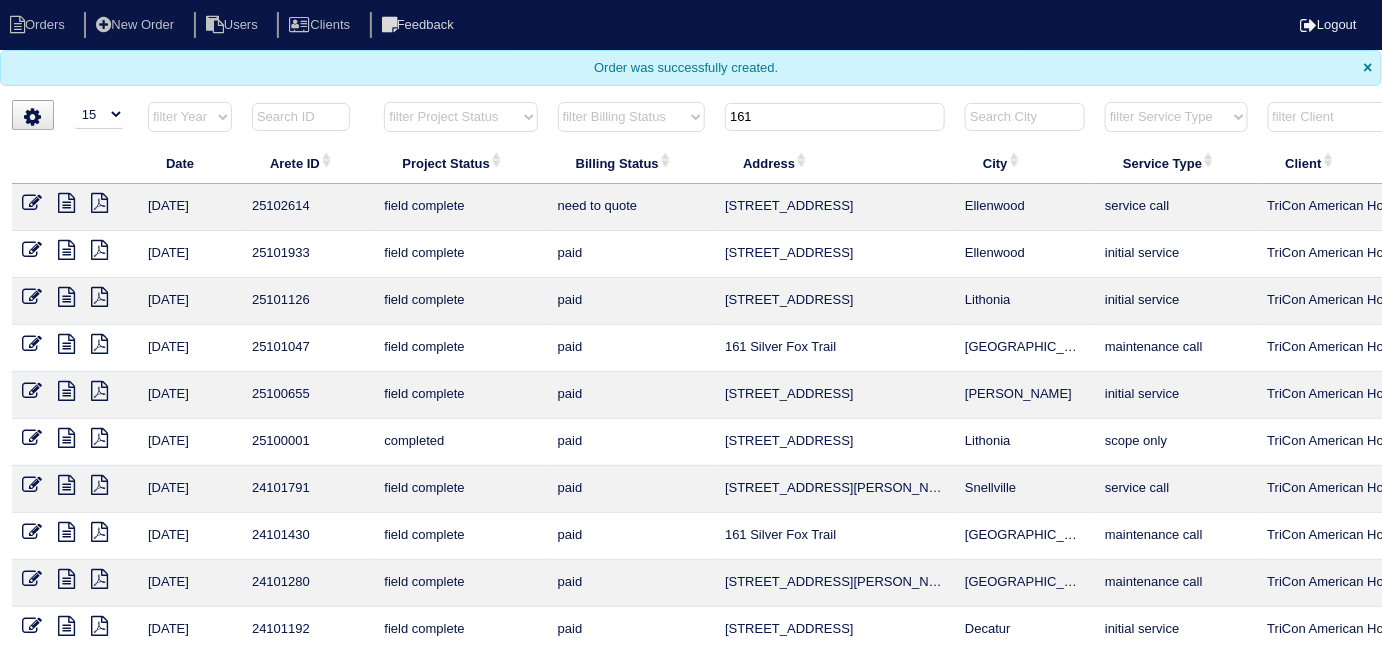 click at bounding box center [66, 203] 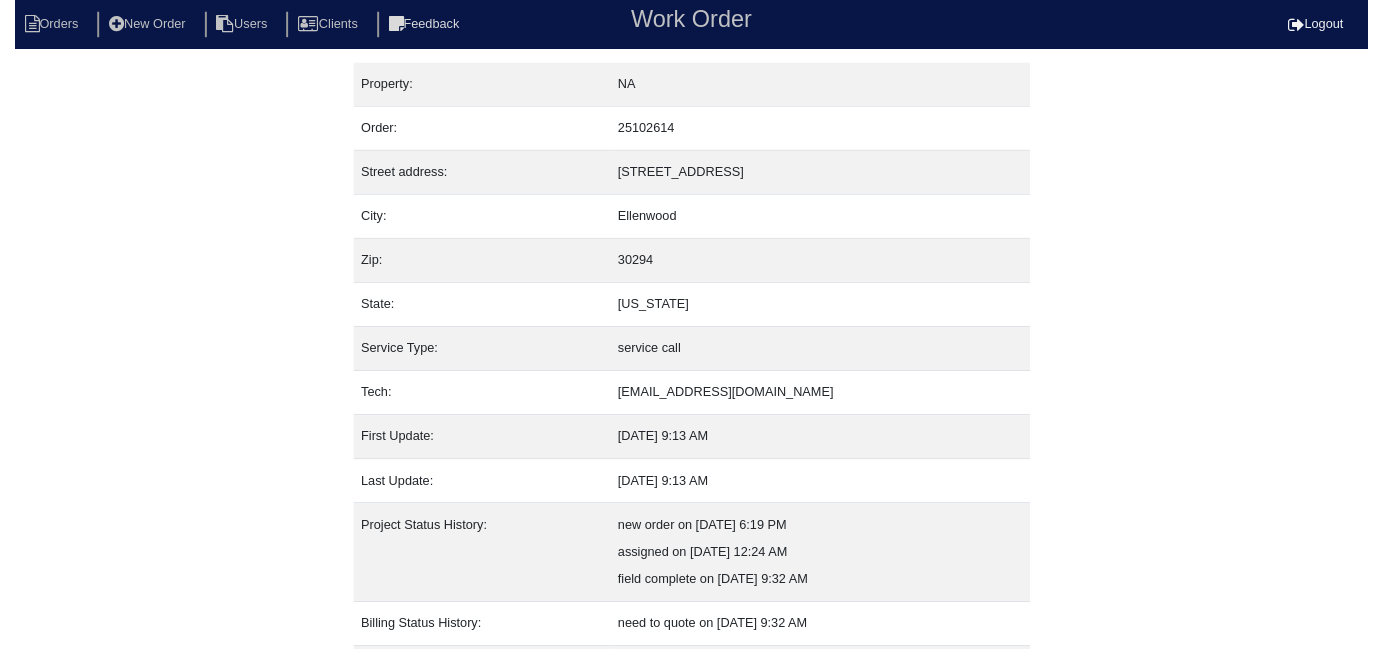 scroll, scrollTop: 0, scrollLeft: 0, axis: both 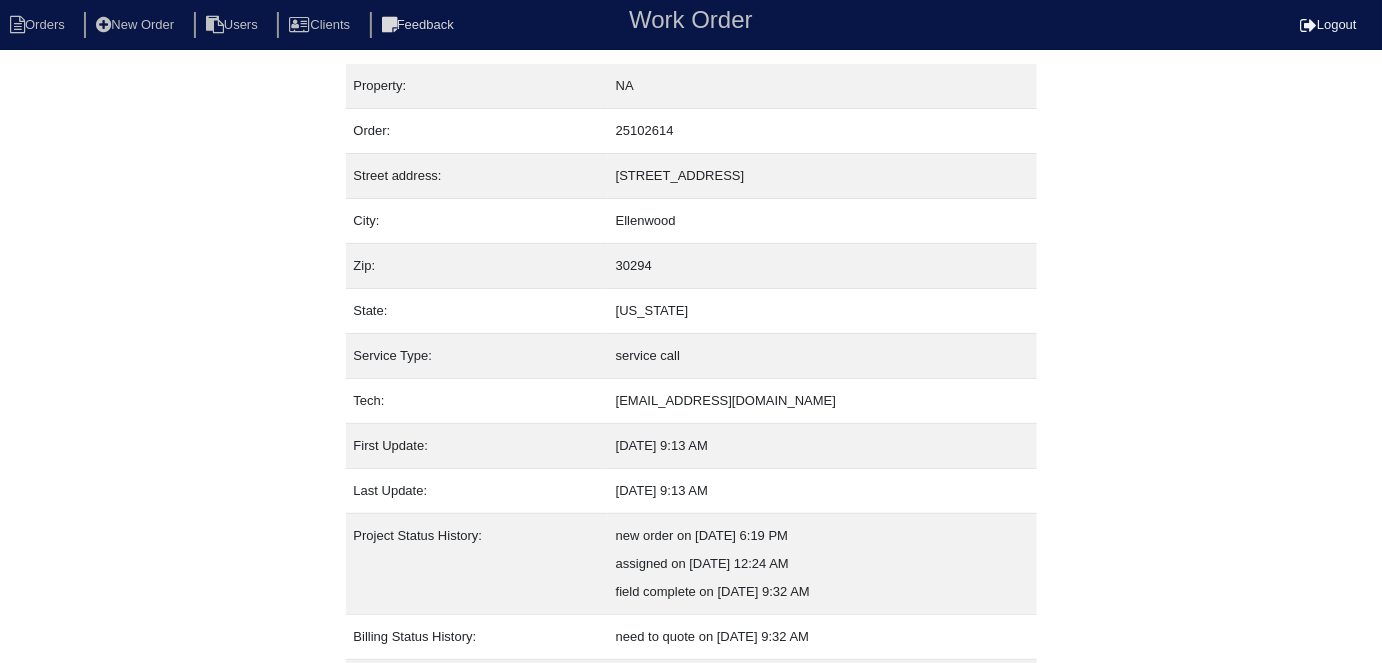 click on "Orders
New Order
Users
Clients
Feedback
Work Order
Logout" at bounding box center (691, 25) 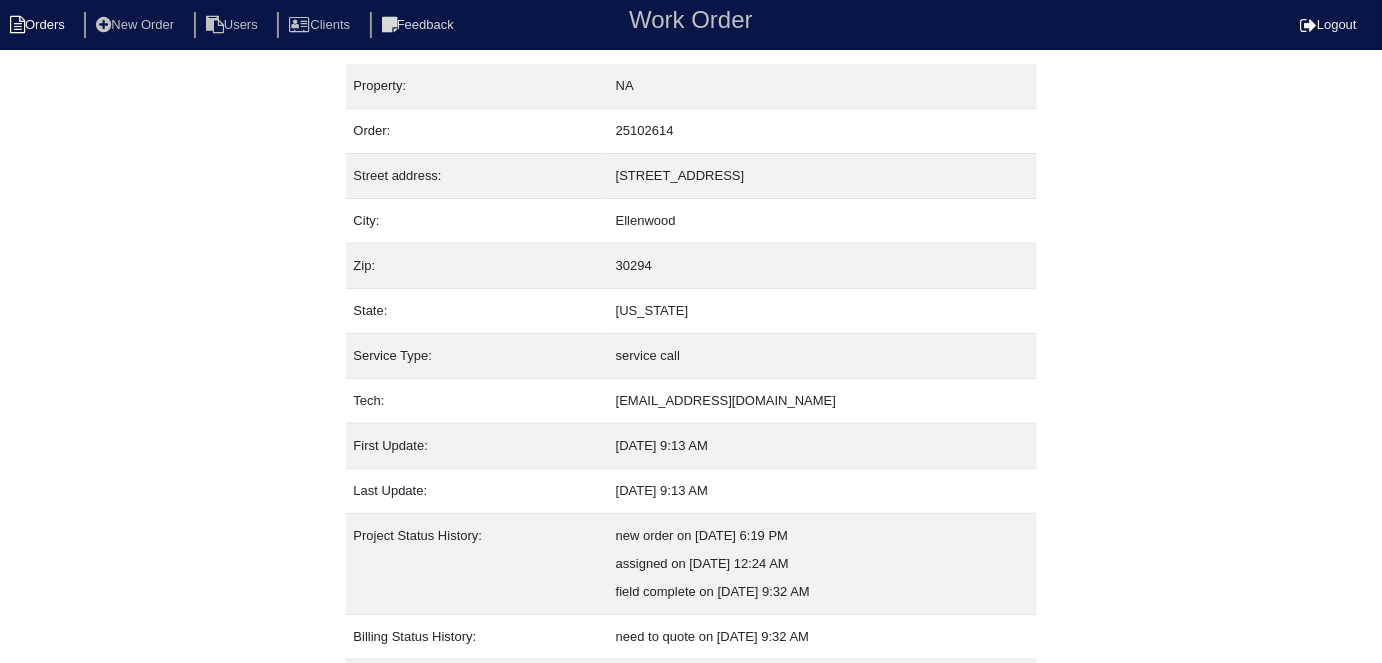 click on "Orders" at bounding box center (40, 25) 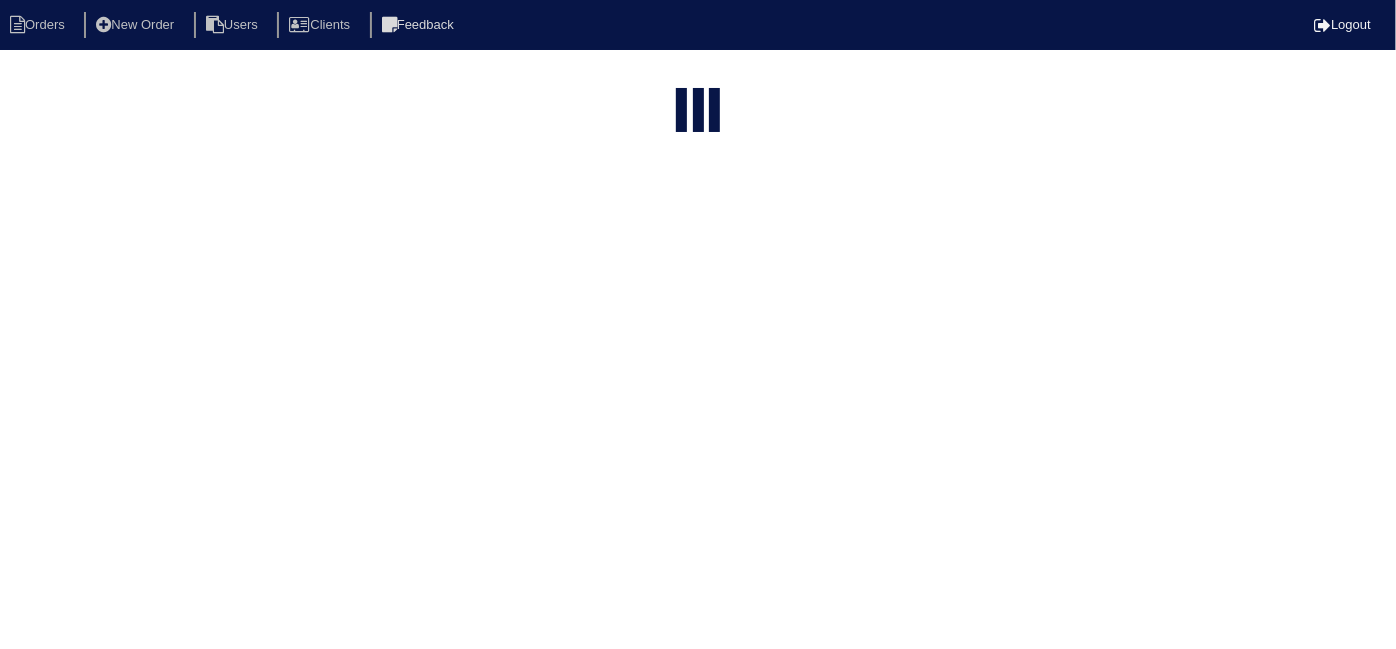select on "15" 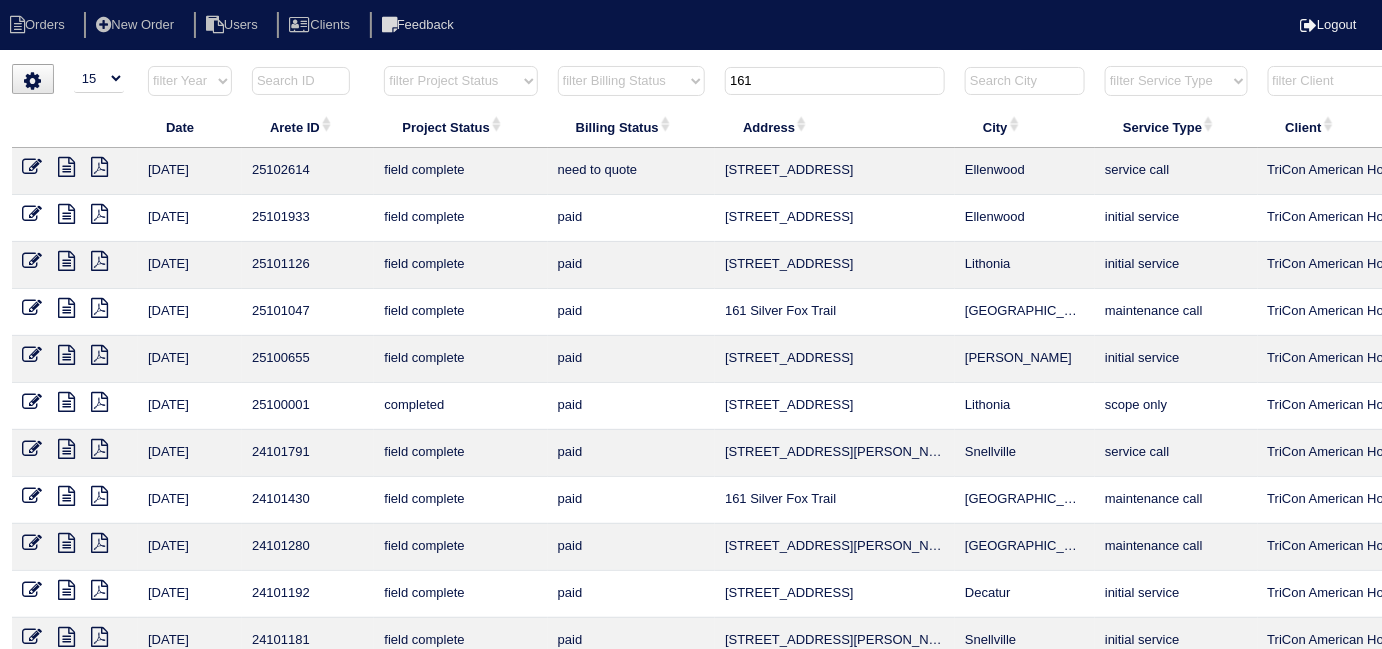 drag, startPoint x: 775, startPoint y: 78, endPoint x: 298, endPoint y: -26, distance: 488.2059 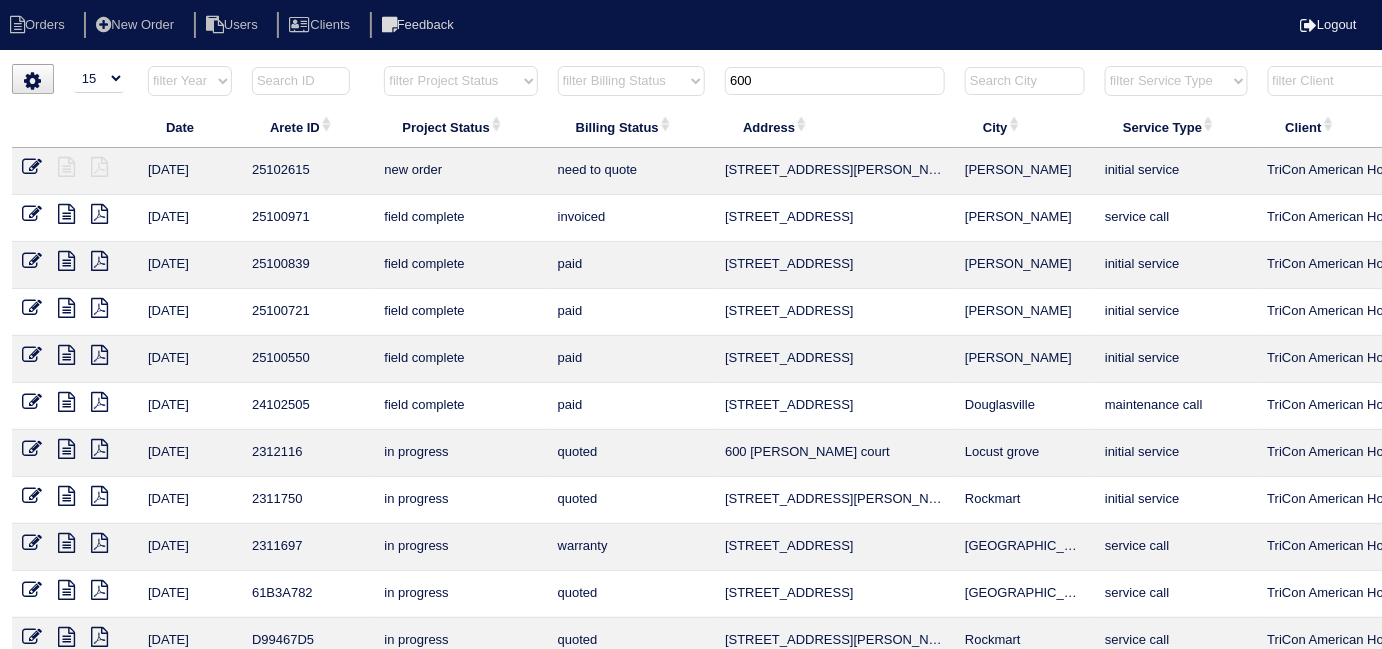 drag, startPoint x: 806, startPoint y: 74, endPoint x: 416, endPoint y: 42, distance: 391.3106 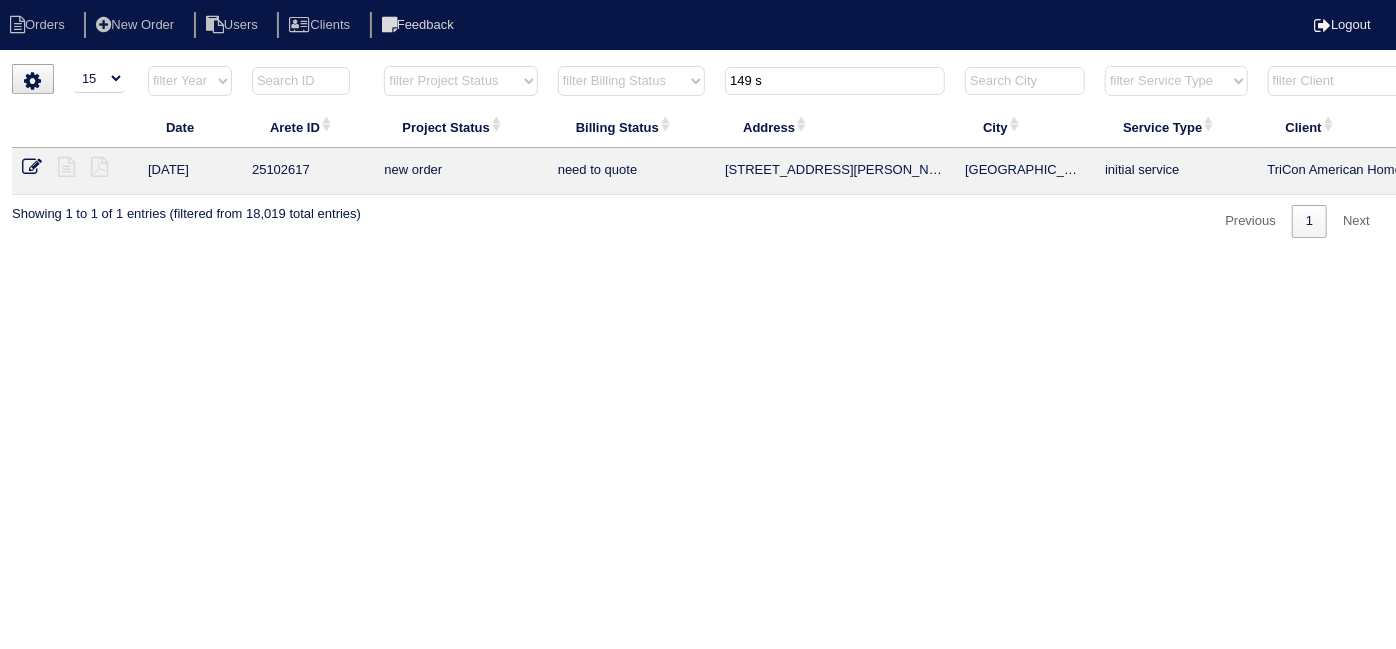 drag, startPoint x: 810, startPoint y: 93, endPoint x: 632, endPoint y: 51, distance: 182.88794 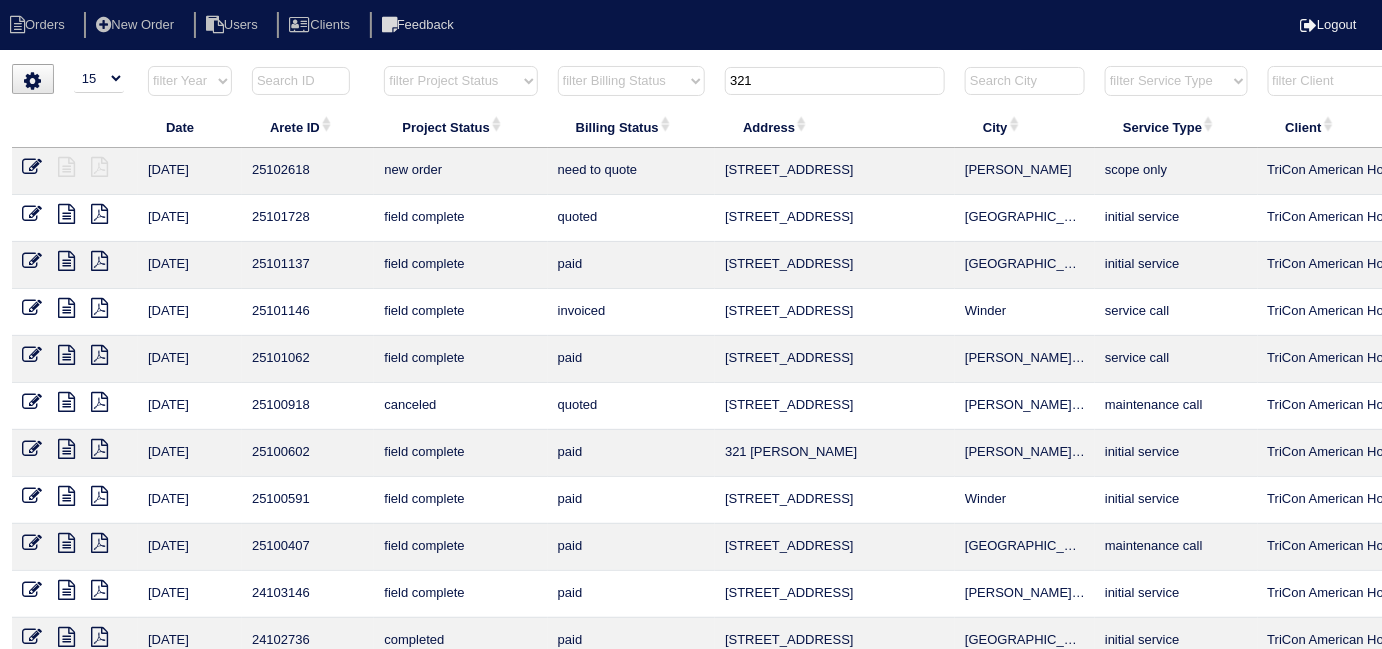type on "321" 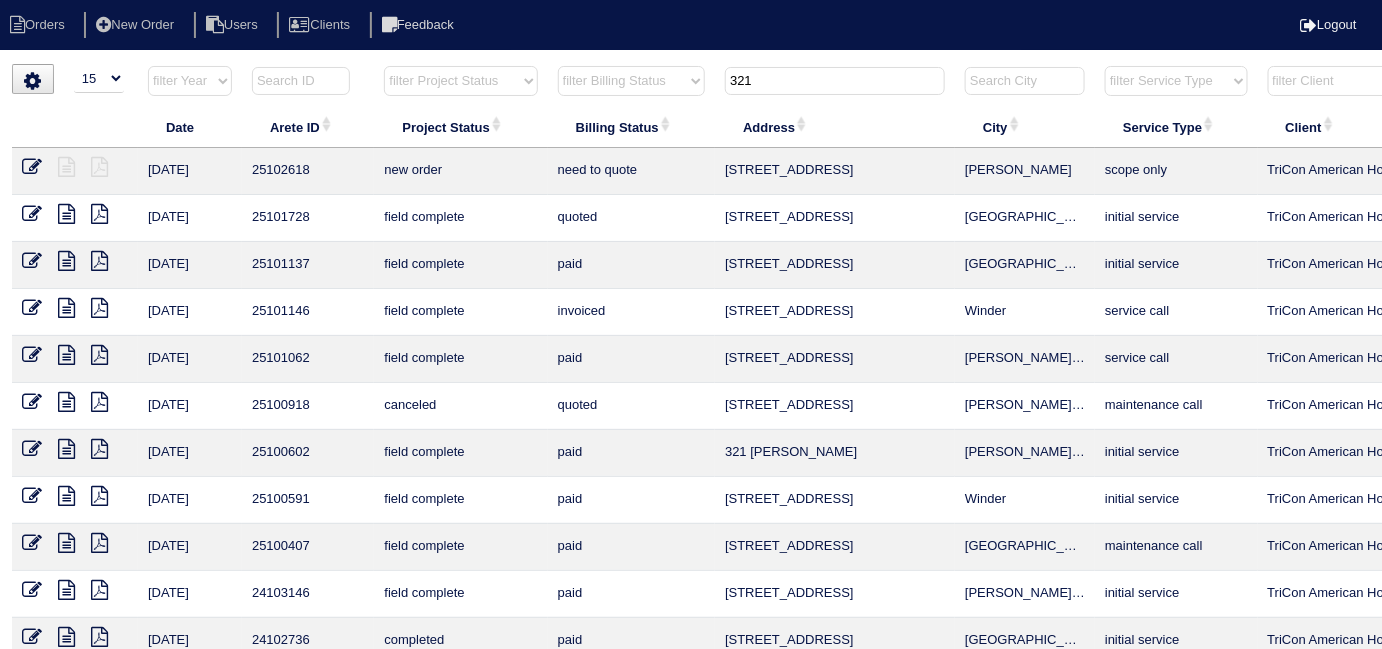 drag, startPoint x: 808, startPoint y: 94, endPoint x: 730, endPoint y: 80, distance: 79.24645 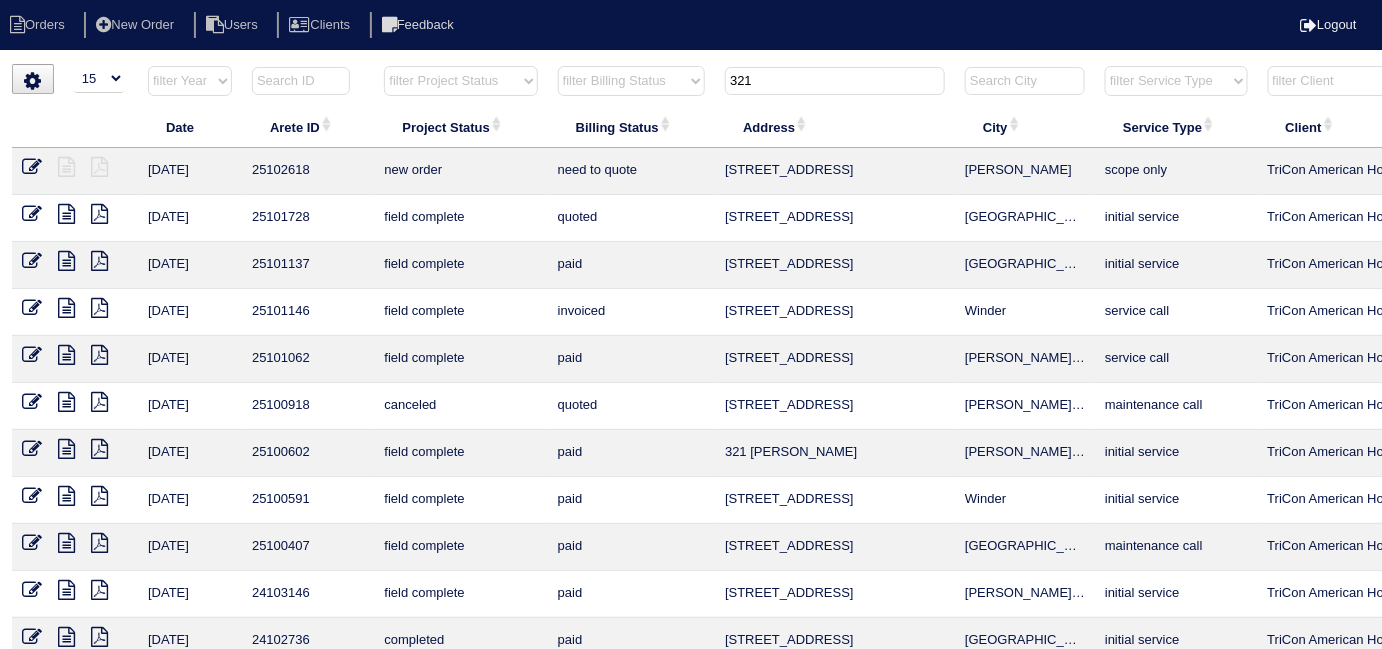 drag, startPoint x: 762, startPoint y: 84, endPoint x: 781, endPoint y: 91, distance: 20.248457 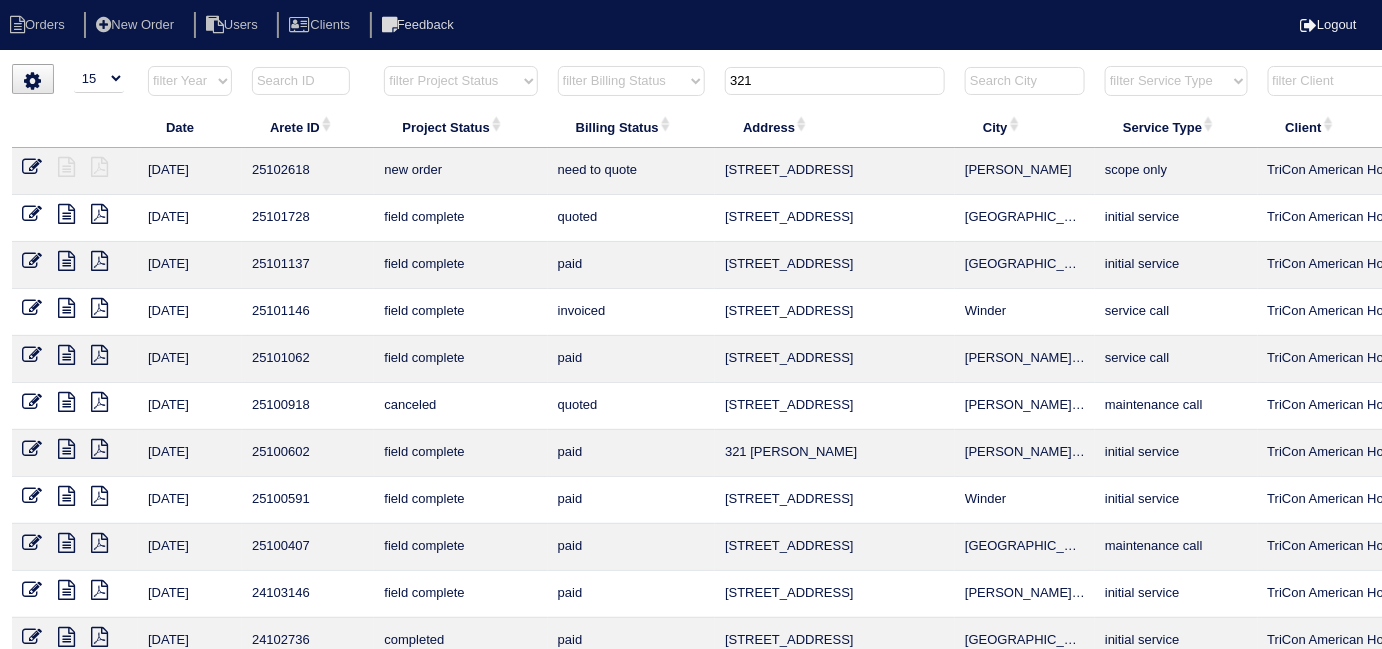drag, startPoint x: 779, startPoint y: 85, endPoint x: 586, endPoint y: 86, distance: 193.0026 